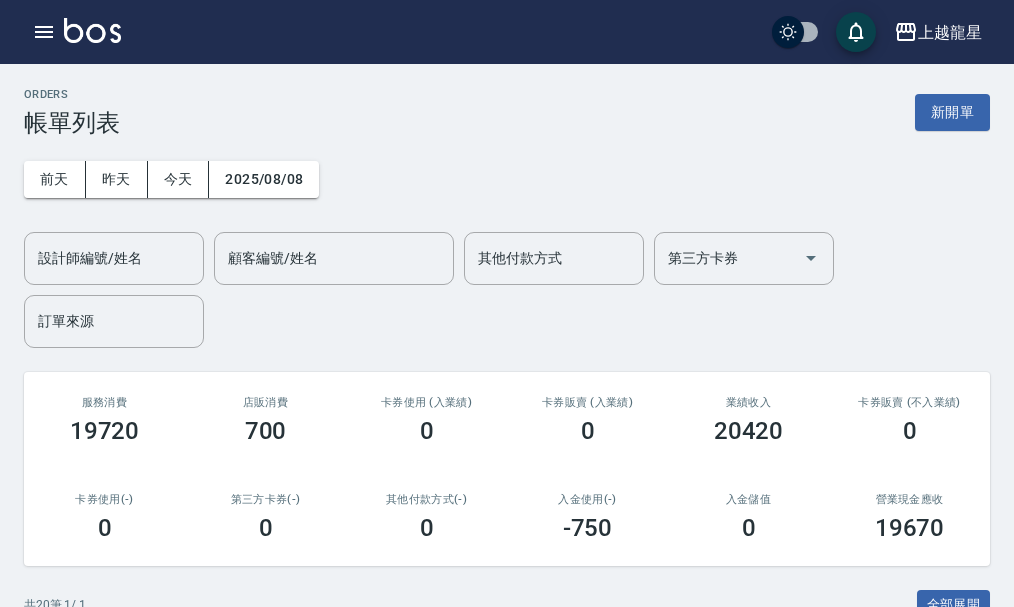 scroll, scrollTop: 0, scrollLeft: 0, axis: both 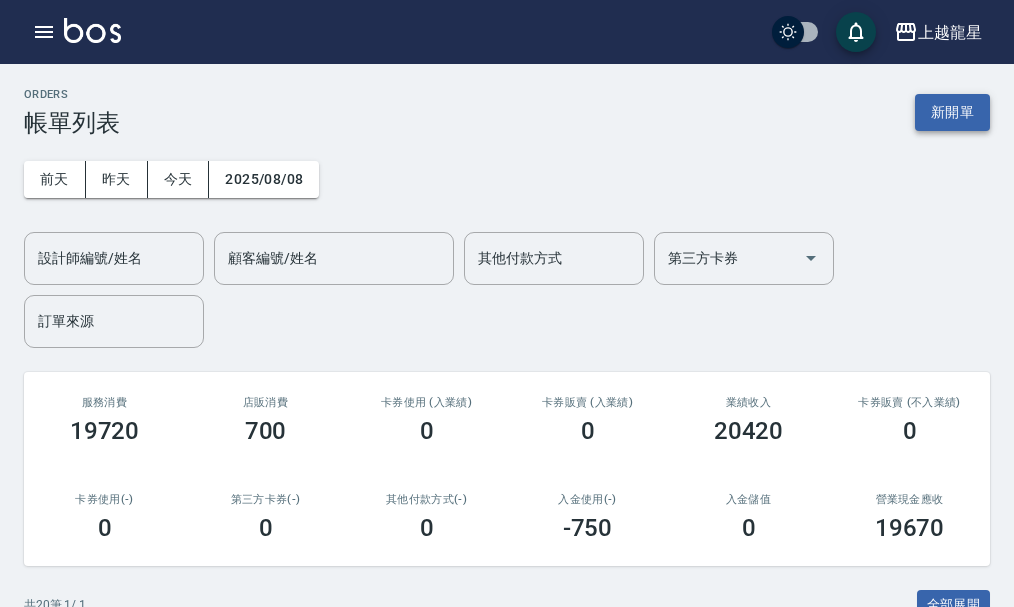click on "新開單" at bounding box center [952, 112] 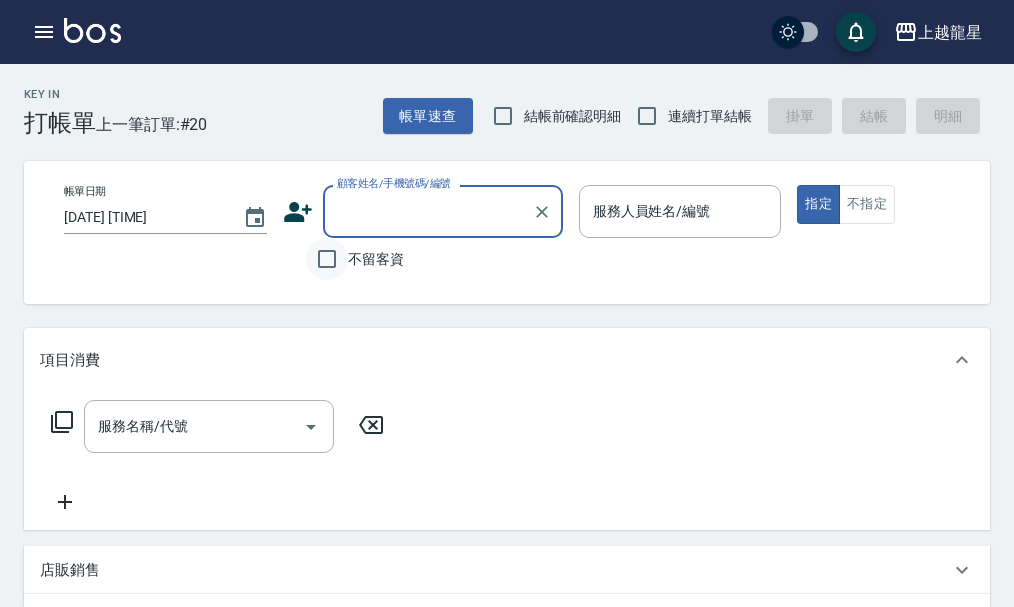 click on "不留客資" at bounding box center (327, 259) 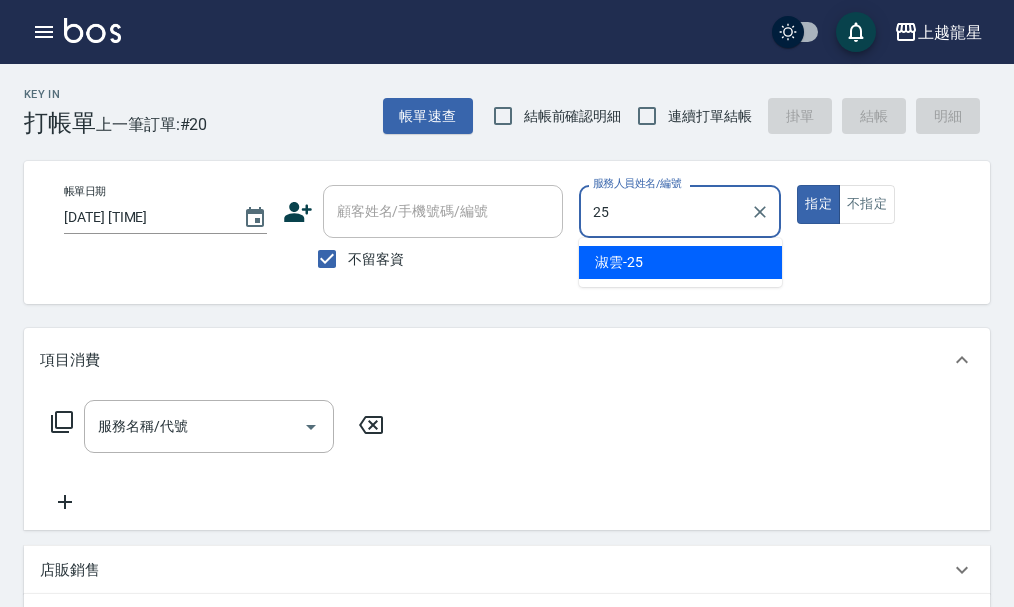 click on "淑雲 -25" at bounding box center [680, 262] 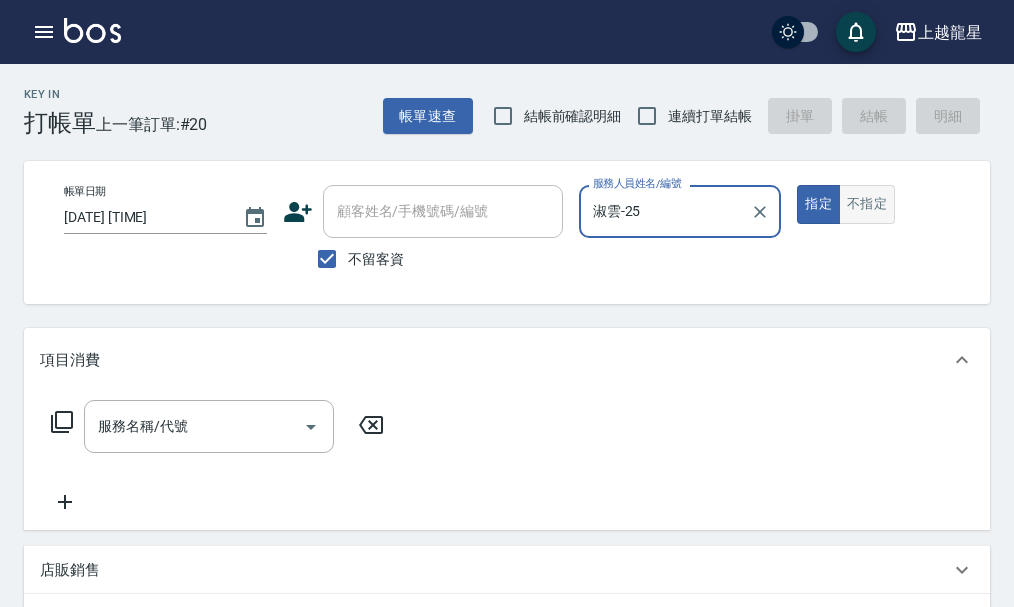 type on "淑雲-25" 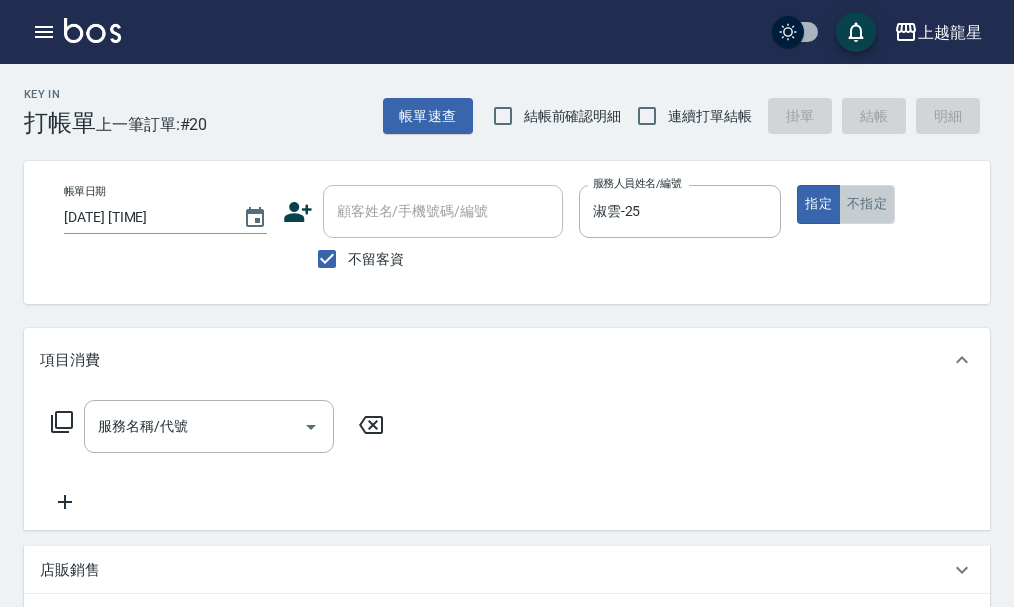 click on "不指定" at bounding box center [867, 204] 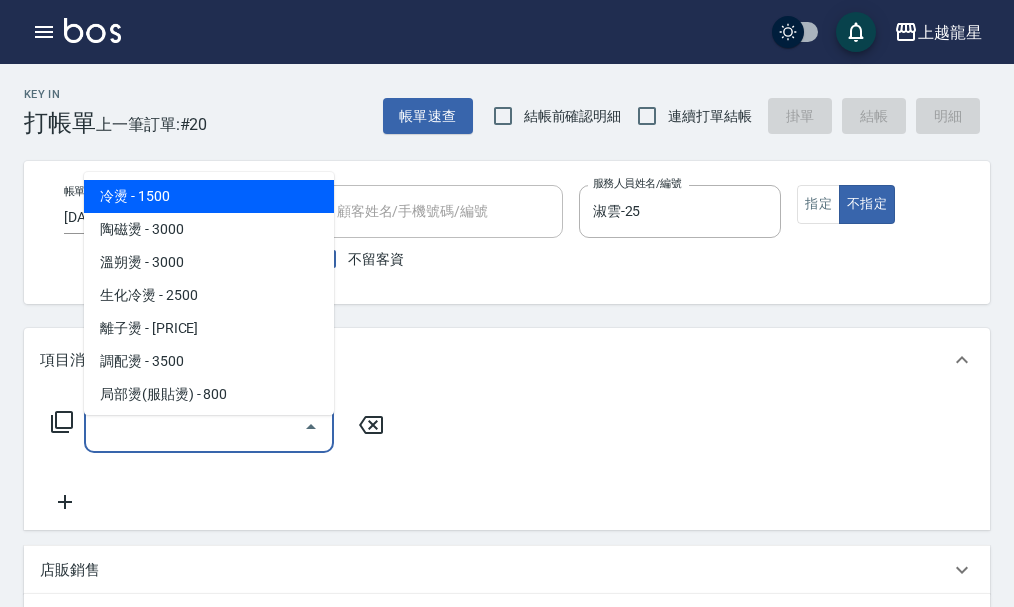 click on "服務名稱/代號" at bounding box center (194, 426) 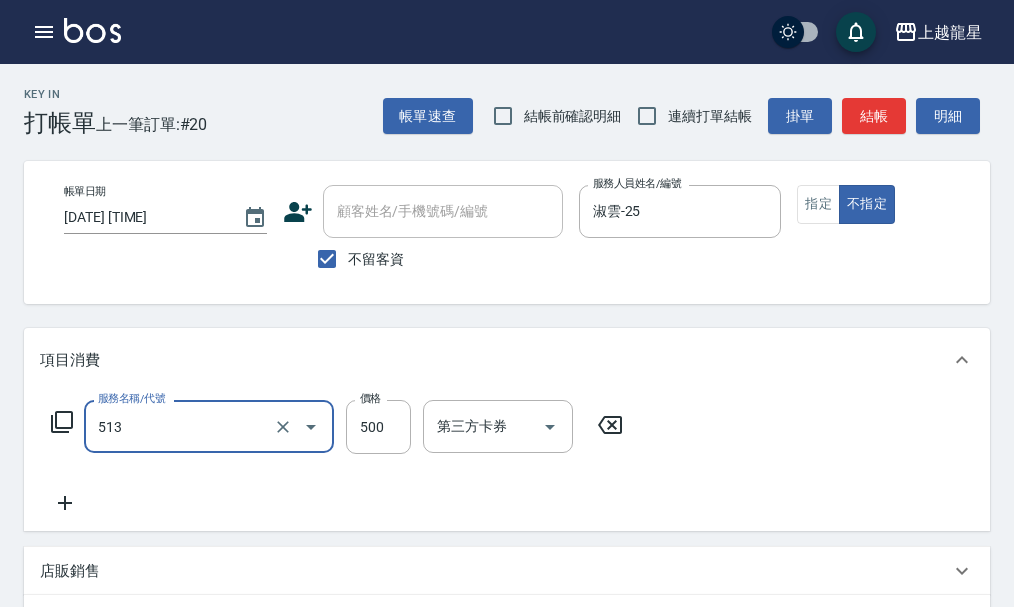 type on "SPA健康洗(513)" 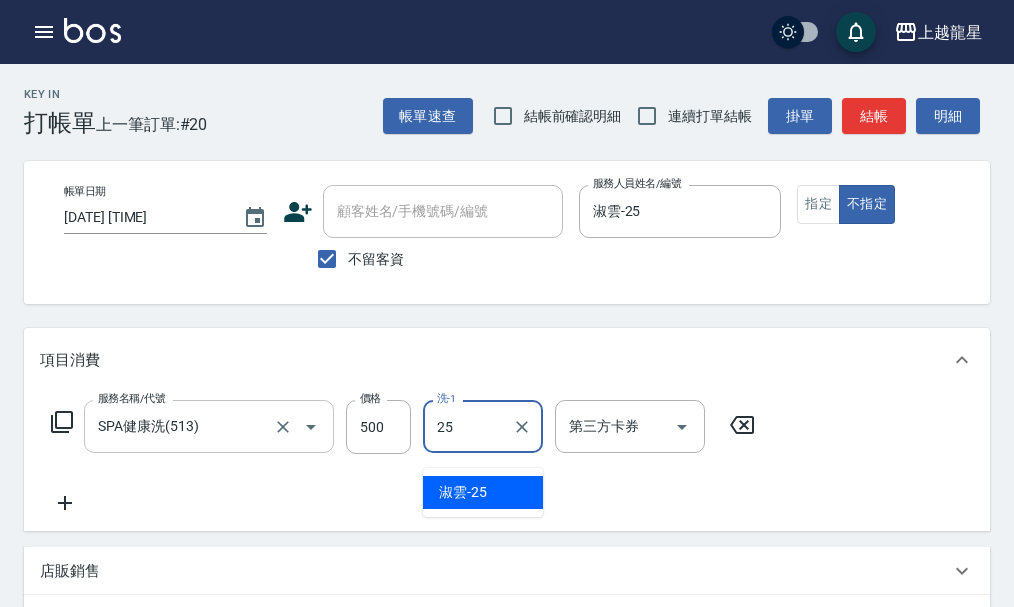 type on "淑雲-25" 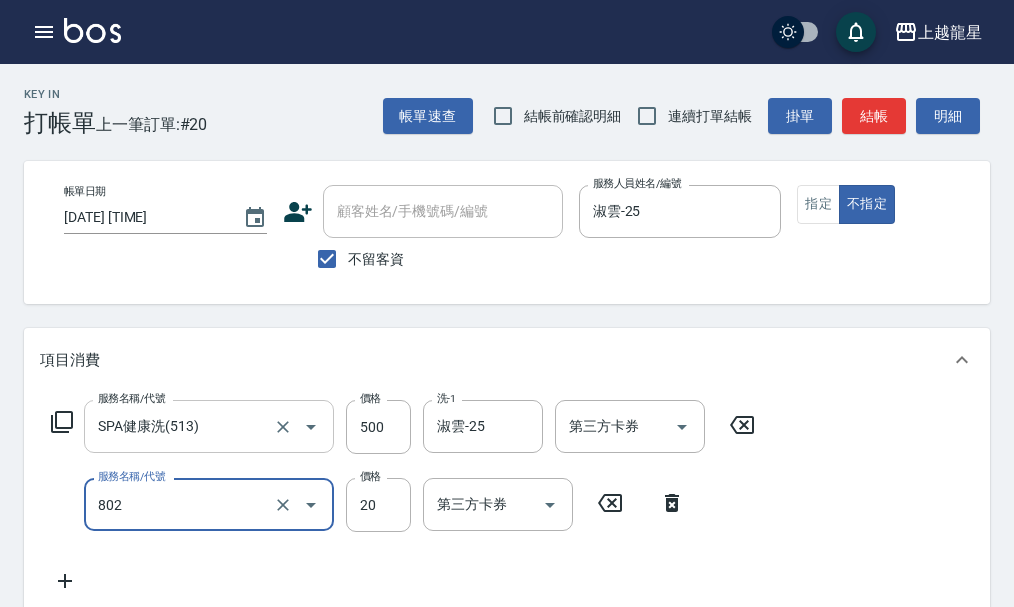 type on "潤絲(802)" 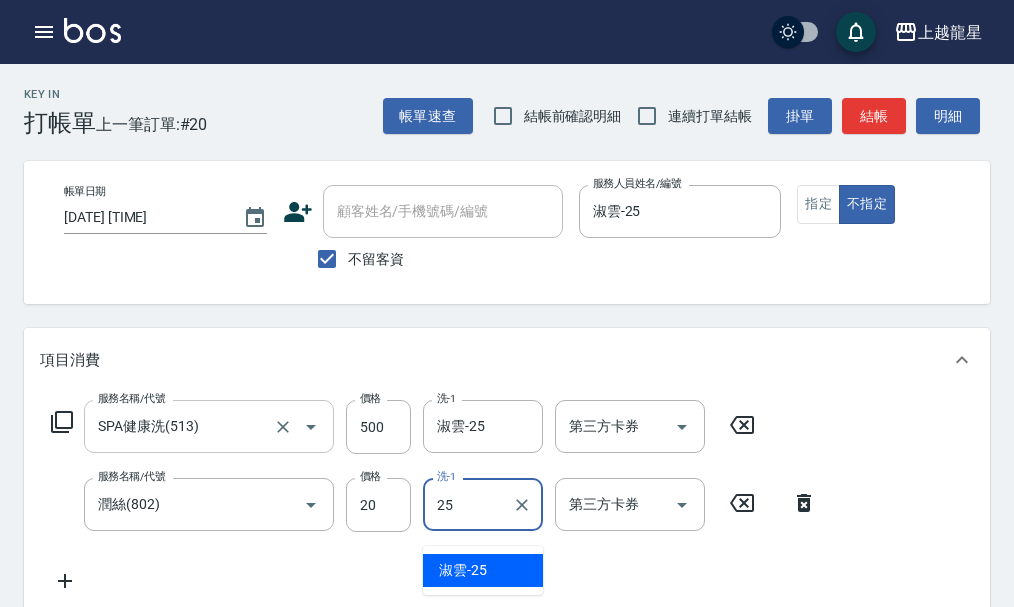 type on "淑雲-25" 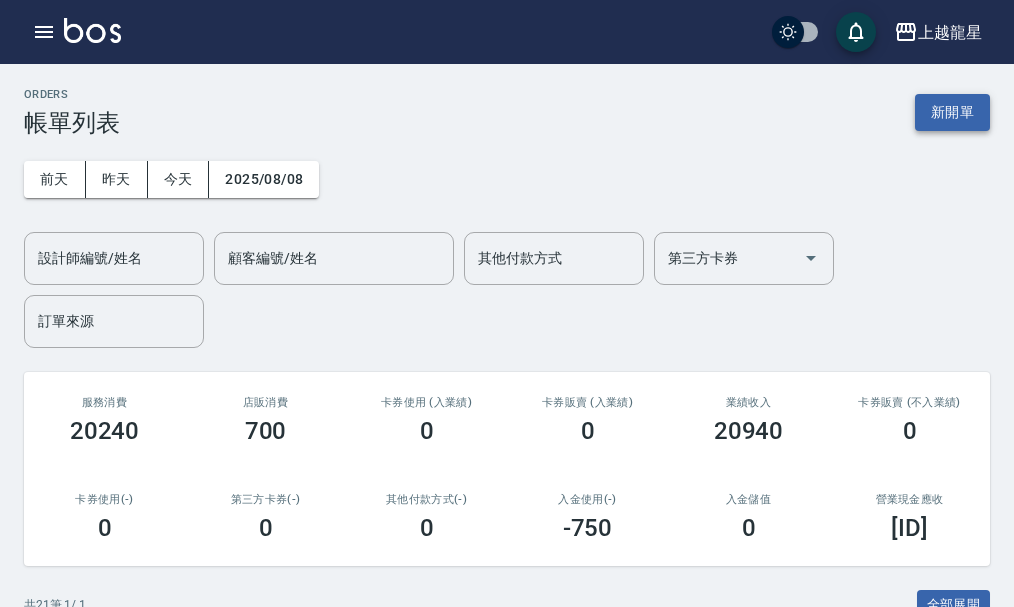 click on "新開單" at bounding box center [952, 112] 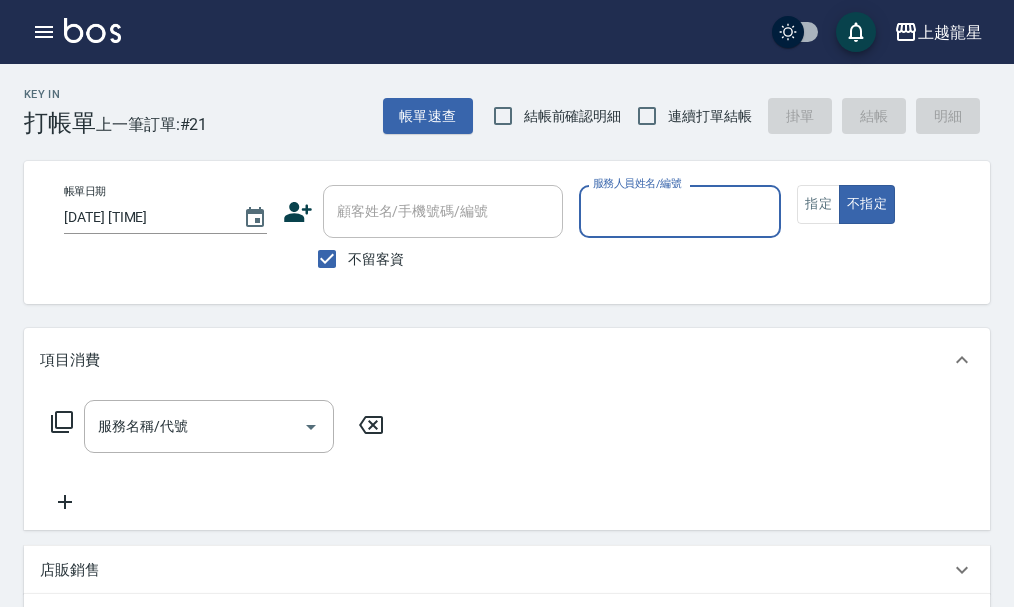 click on "不留客資" at bounding box center [355, 259] 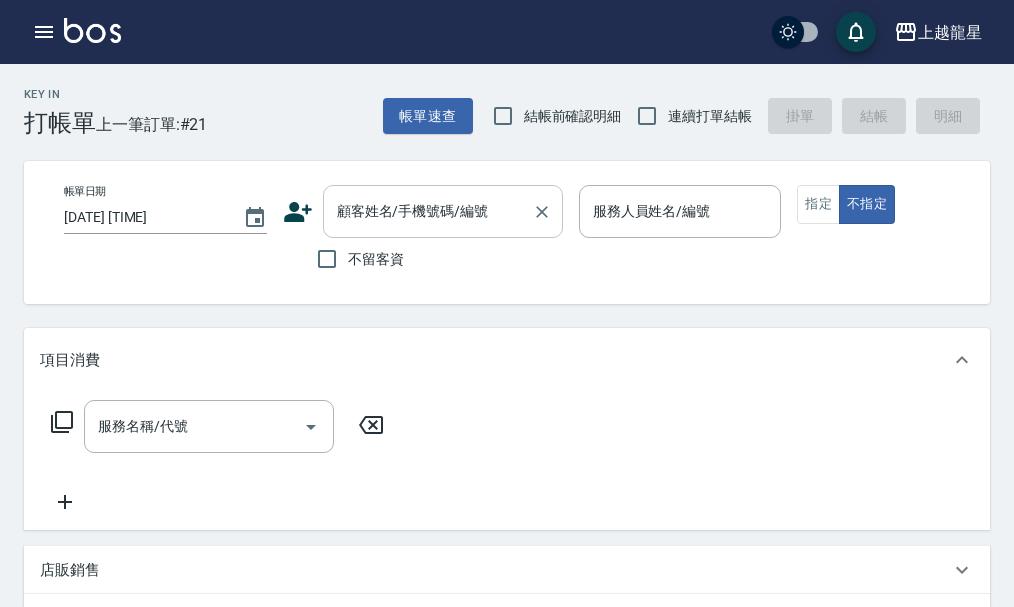 click on "顧客姓名/手機號碼/編號" at bounding box center [428, 211] 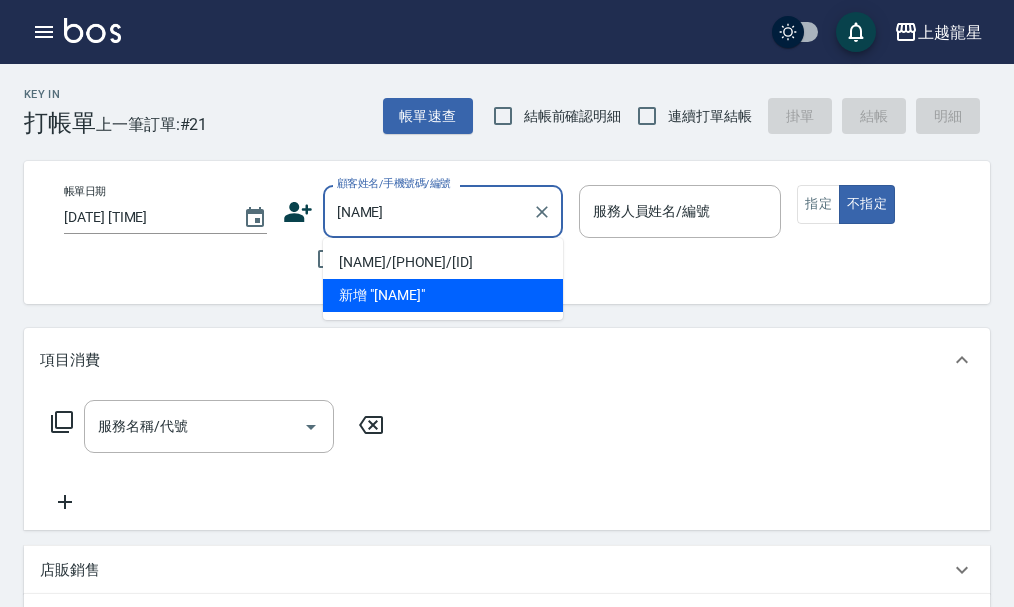 click on "[LAST]/[PHONE]/F47" at bounding box center (443, 262) 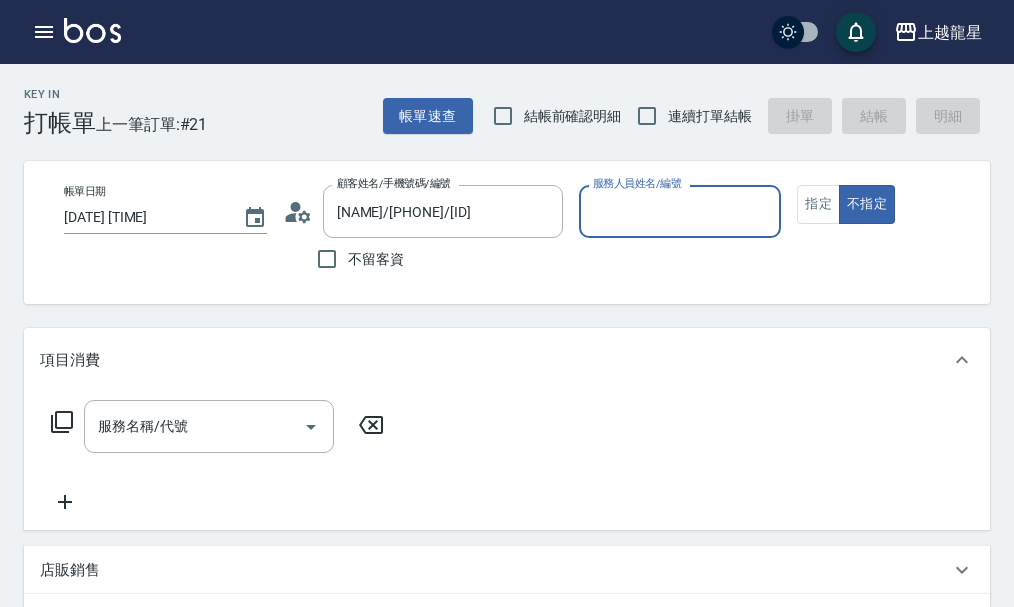 type on "馨華-6" 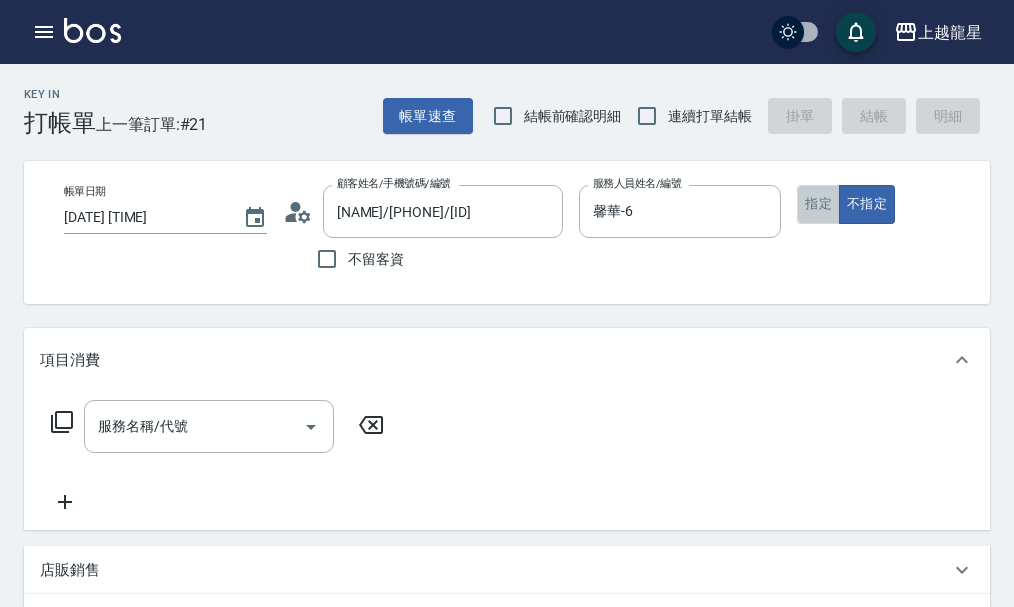 click on "指定" at bounding box center (818, 204) 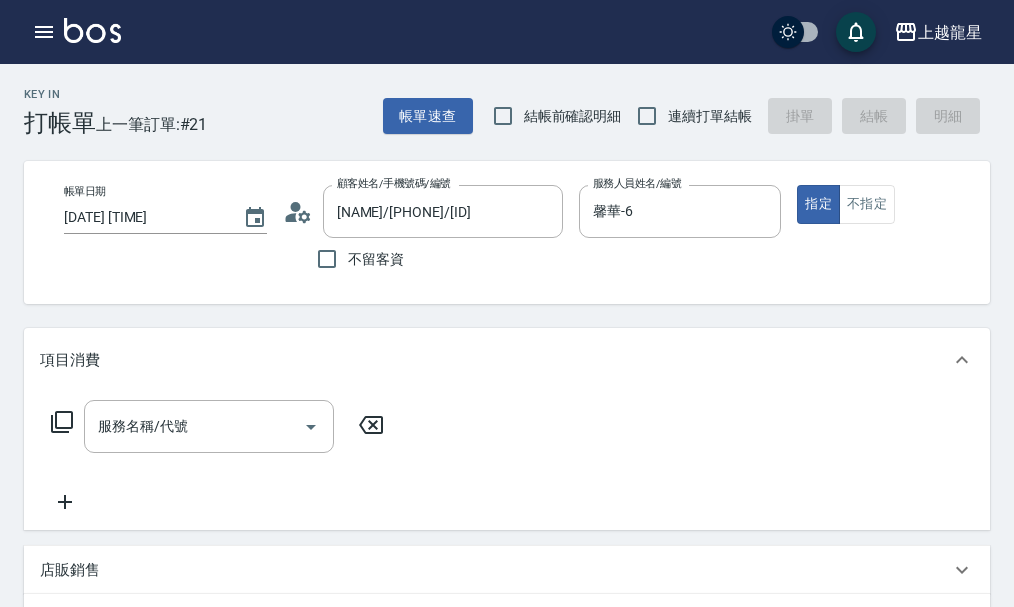 click 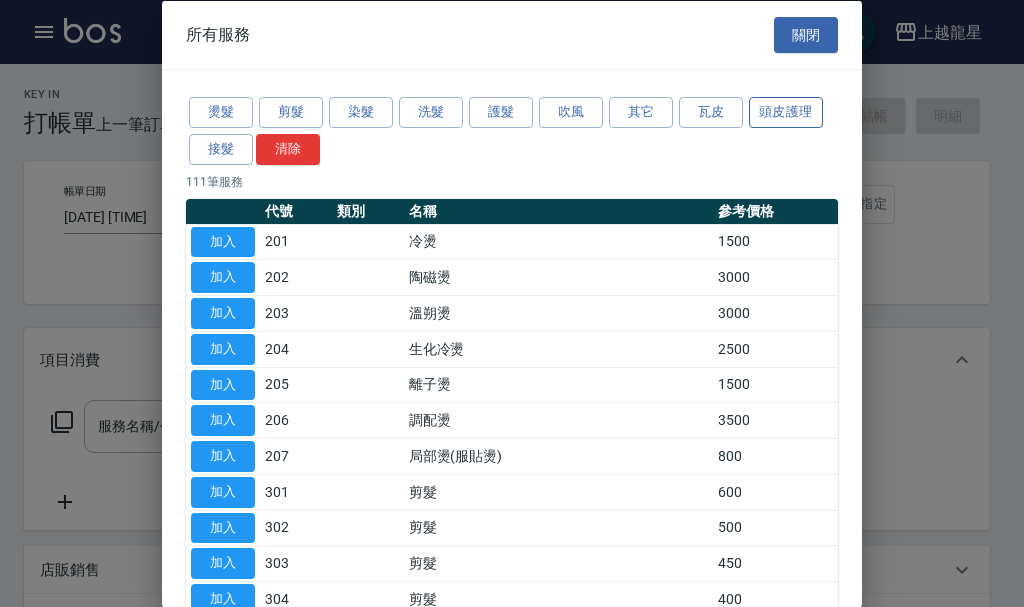 click on "頭皮護理" at bounding box center [786, 112] 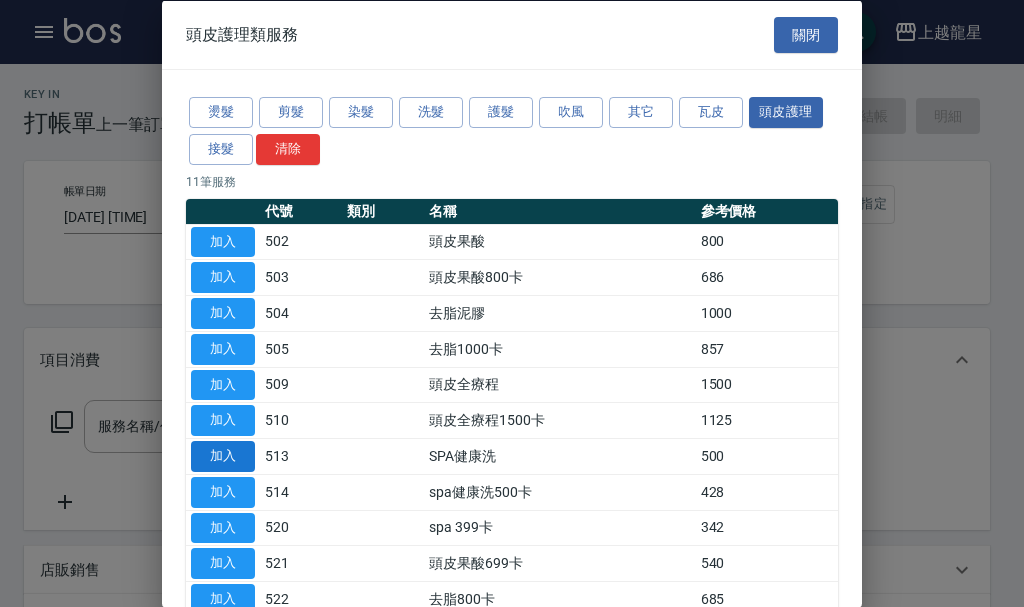 click on "加入" at bounding box center [223, 456] 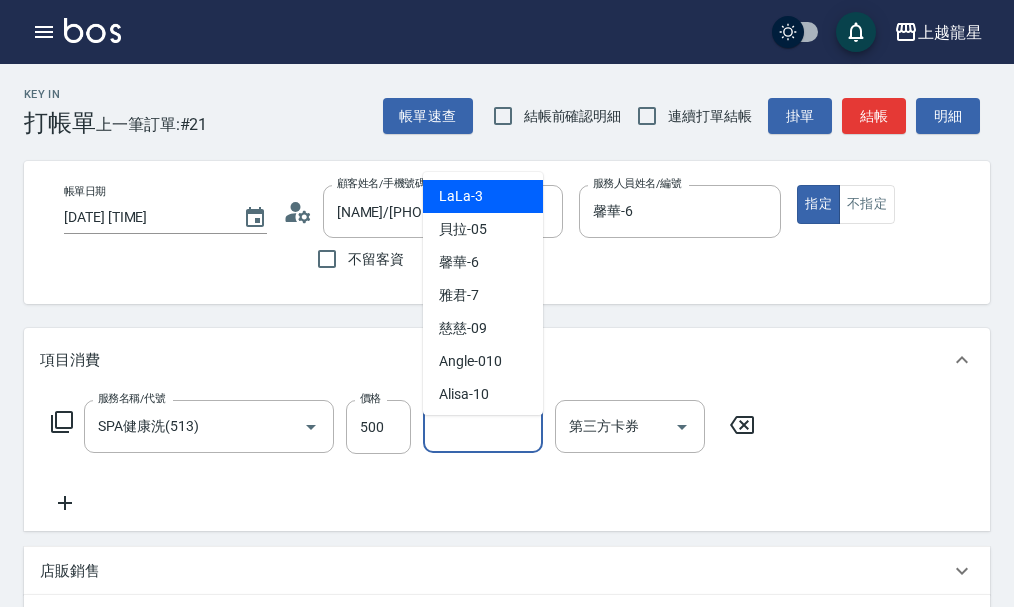 click on "洗-1" at bounding box center (483, 426) 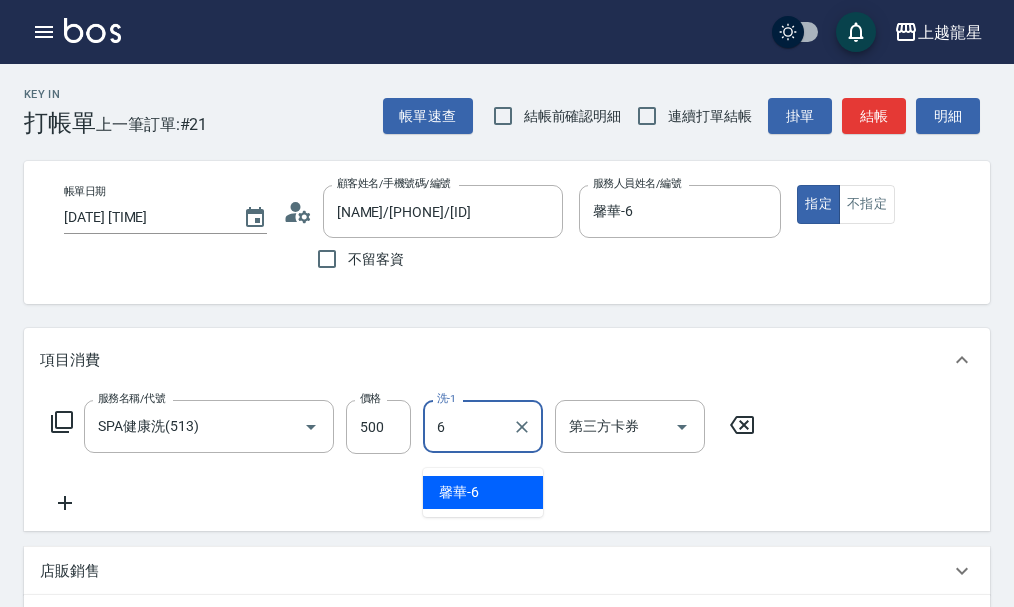 type on "馨華-6" 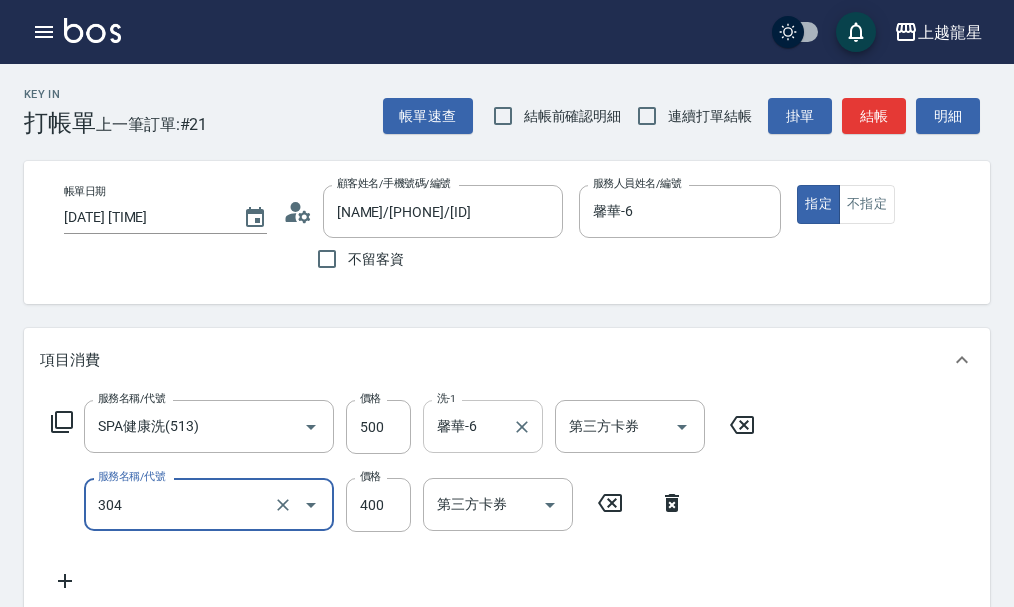 type on "剪髮(304)" 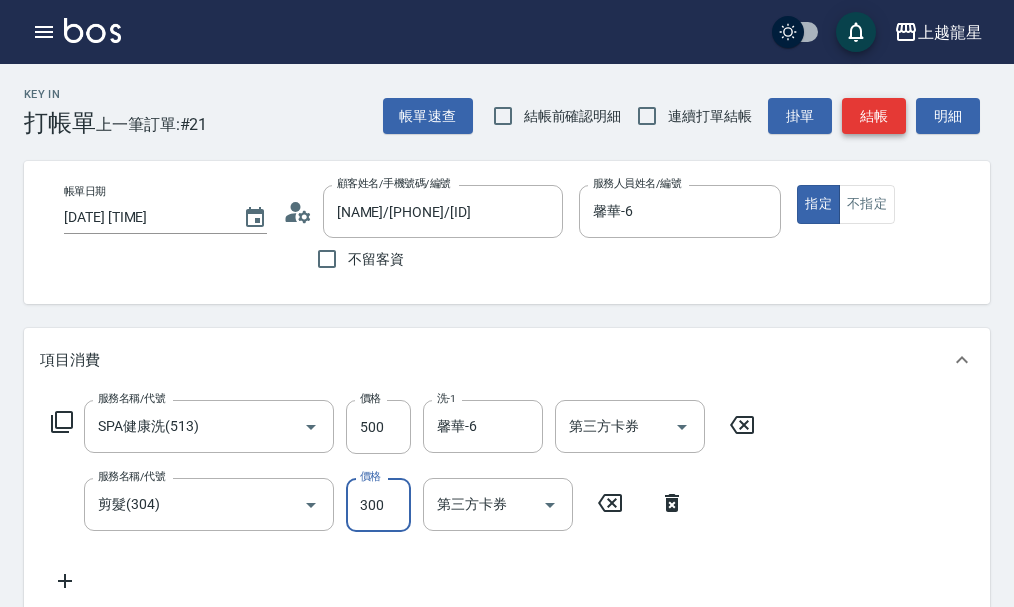type on "300" 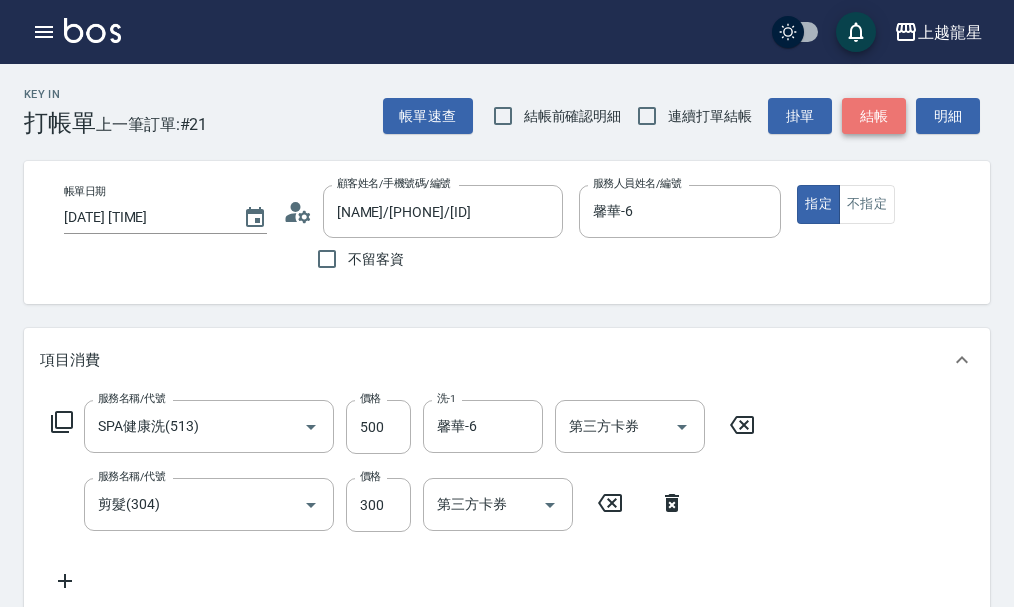 click on "結帳" at bounding box center (874, 116) 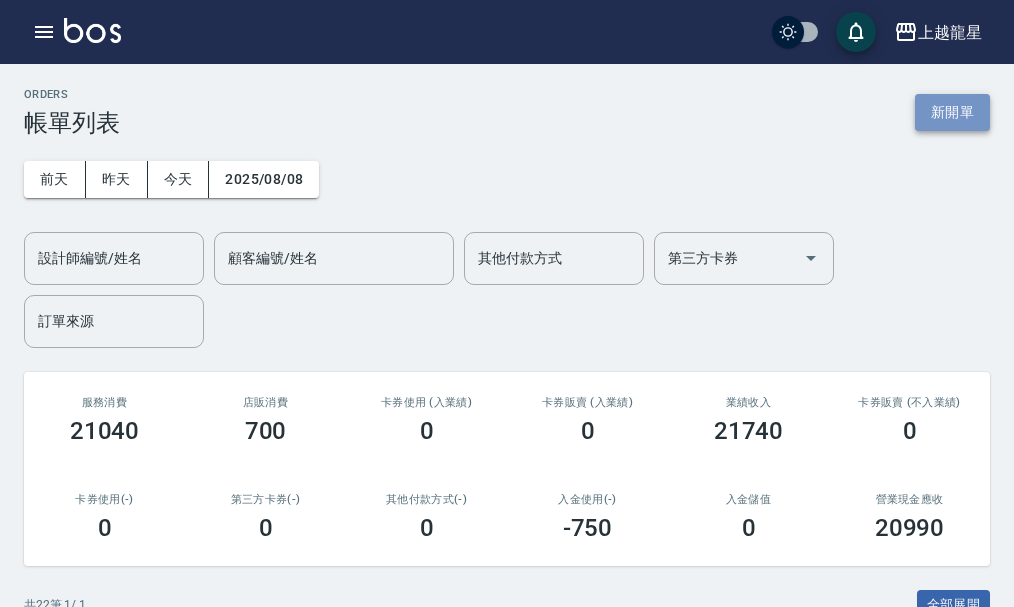 click on "新開單" at bounding box center (952, 112) 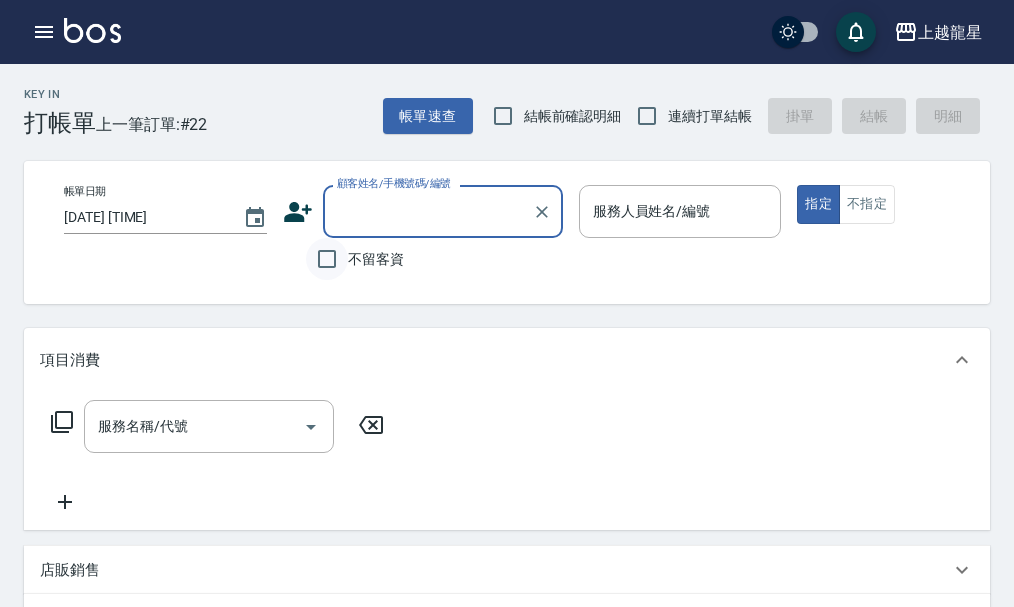 click on "不留客資" at bounding box center [327, 259] 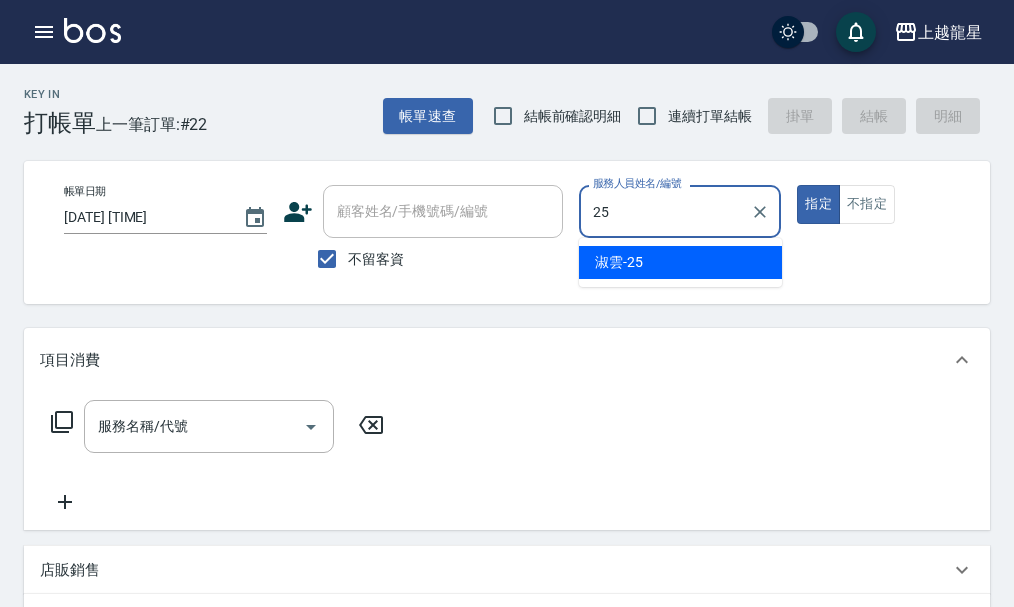 click on "淑雲 -25" at bounding box center (680, 262) 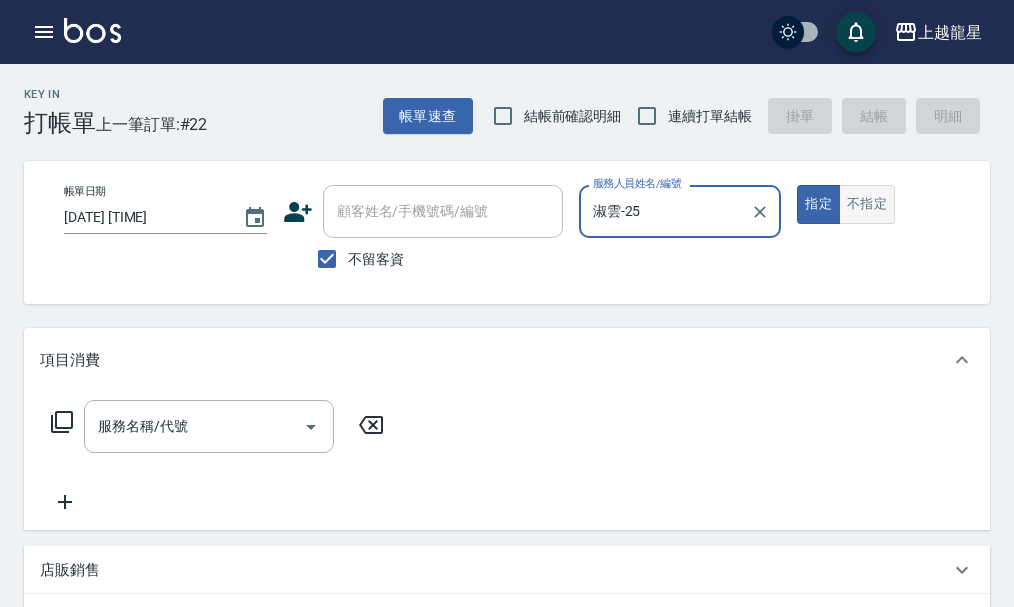 type on "淑雲-25" 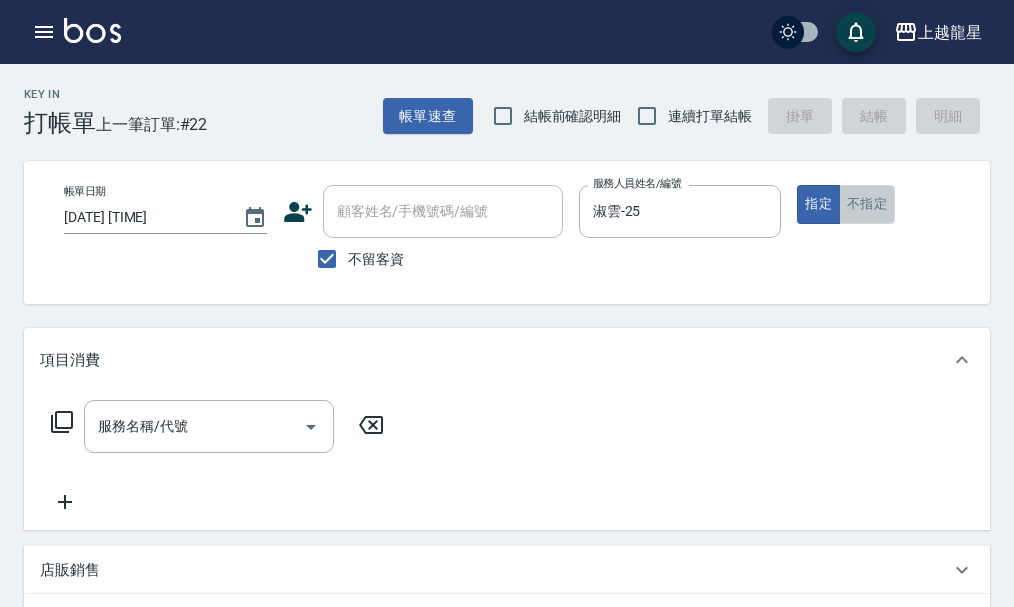 click on "不指定" at bounding box center (867, 204) 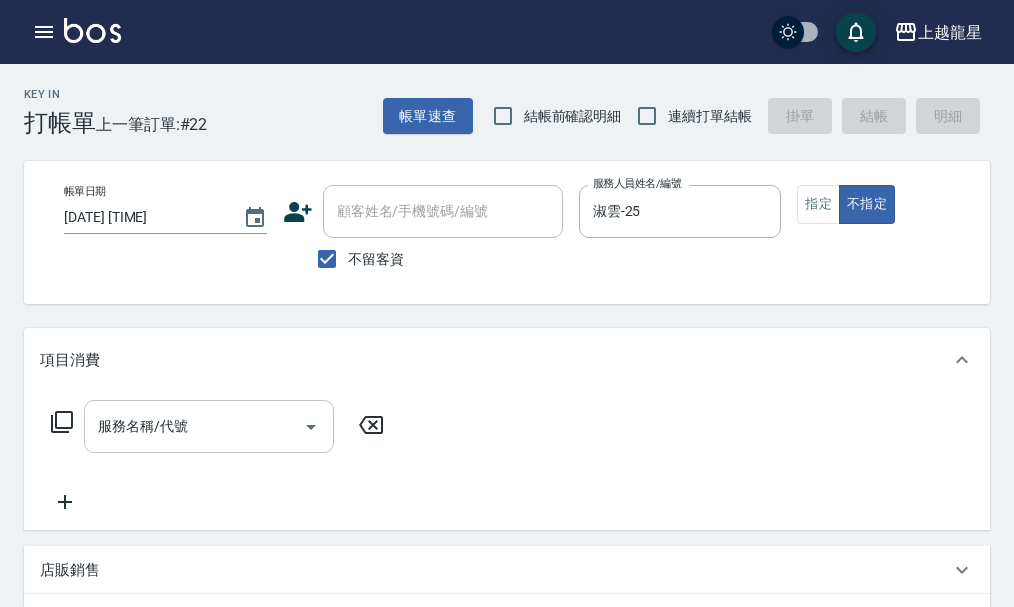 click on "服務名稱/代號" at bounding box center [194, 426] 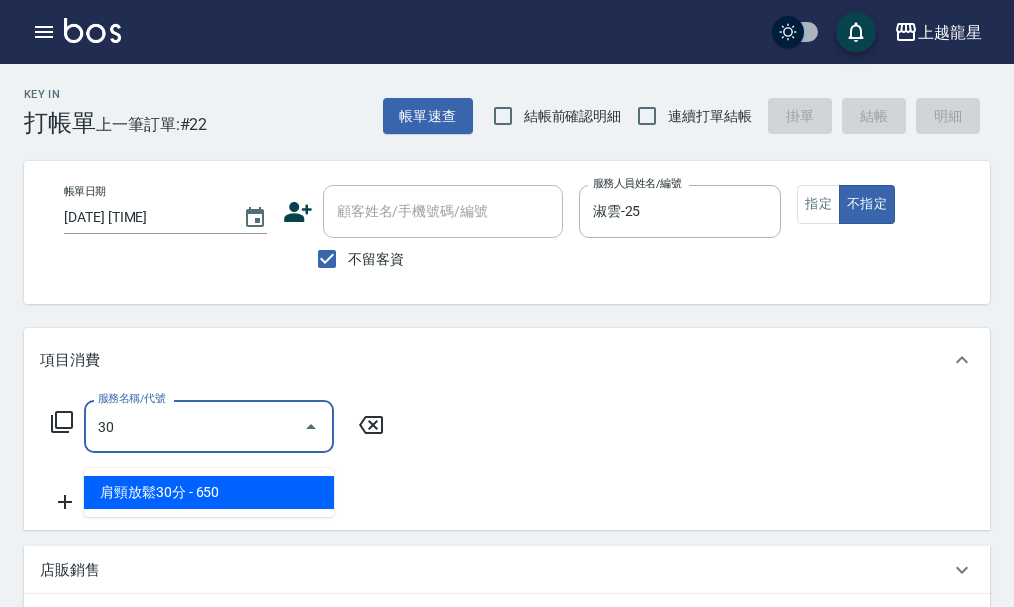 type on "309" 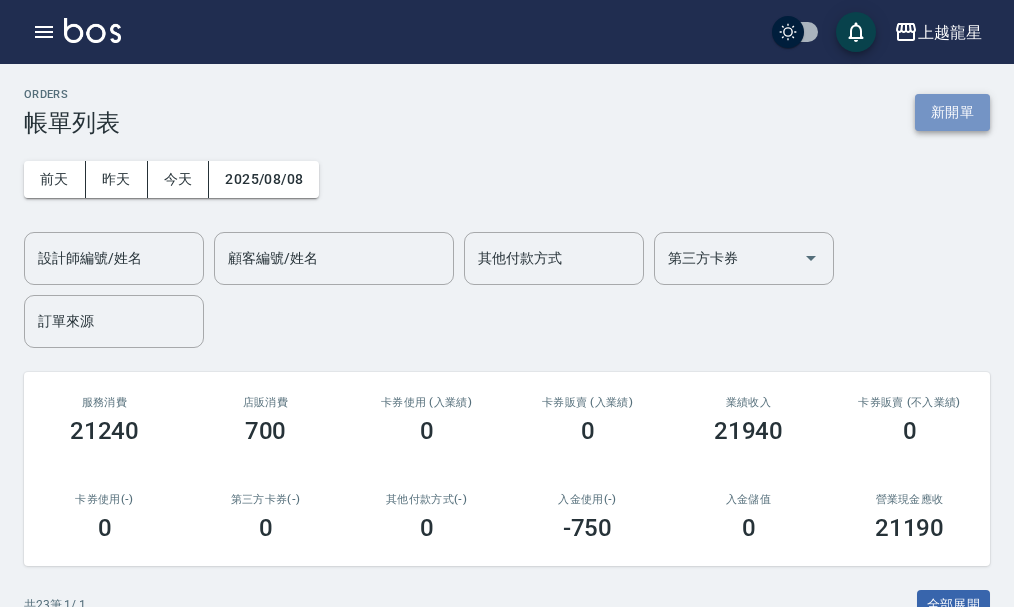click on "新開單" at bounding box center [952, 112] 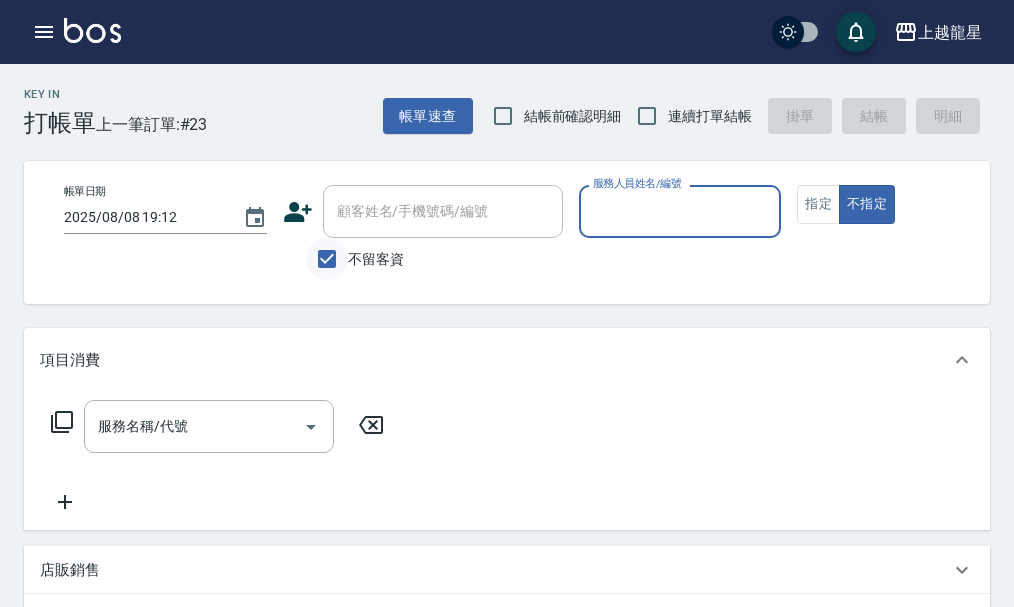 click on "不留客資" at bounding box center (327, 259) 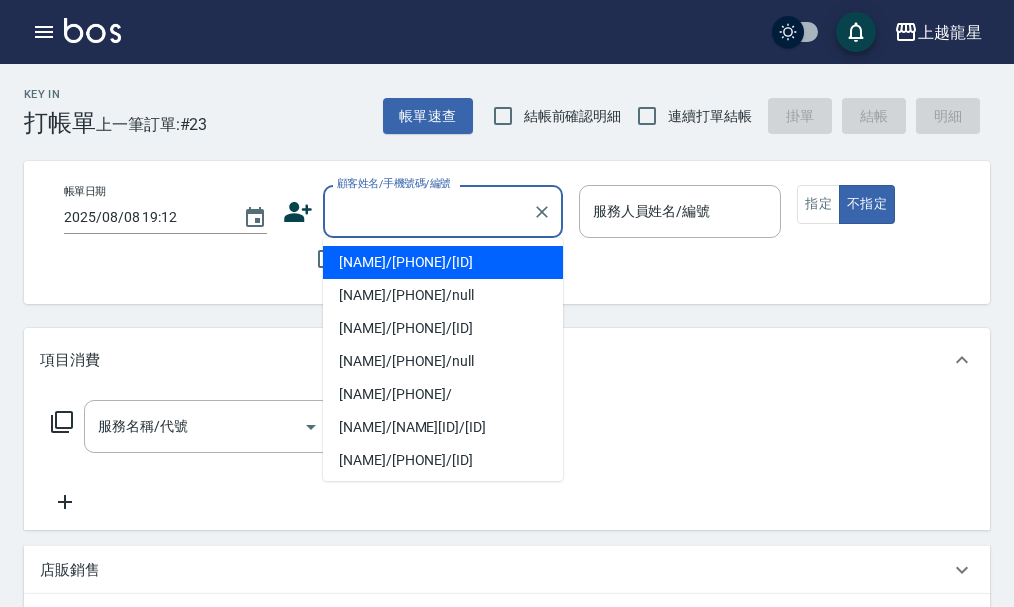 click on "顧客姓名/手機號碼/編號" at bounding box center [428, 211] 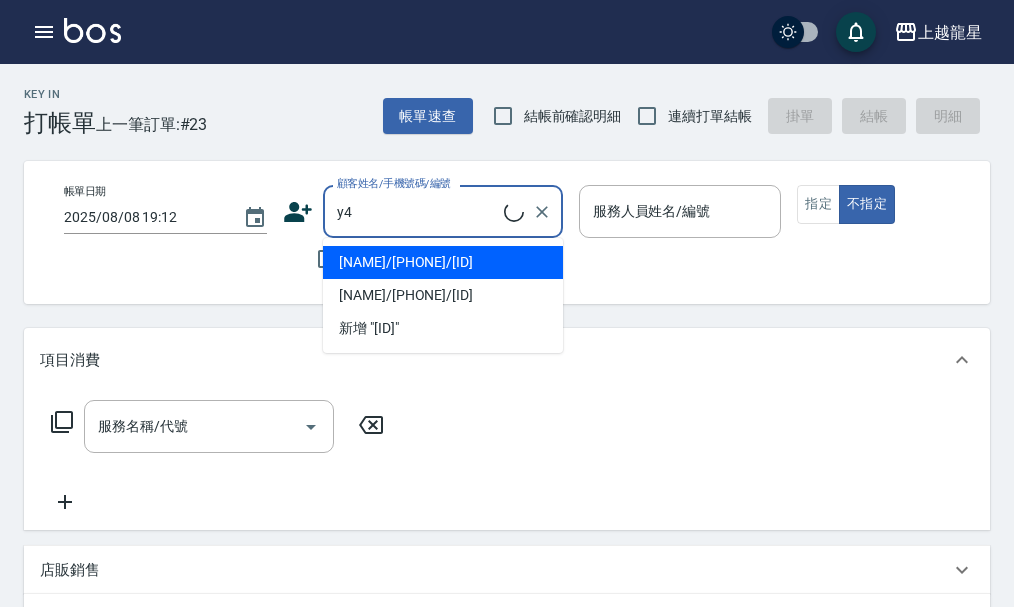 type on "y42" 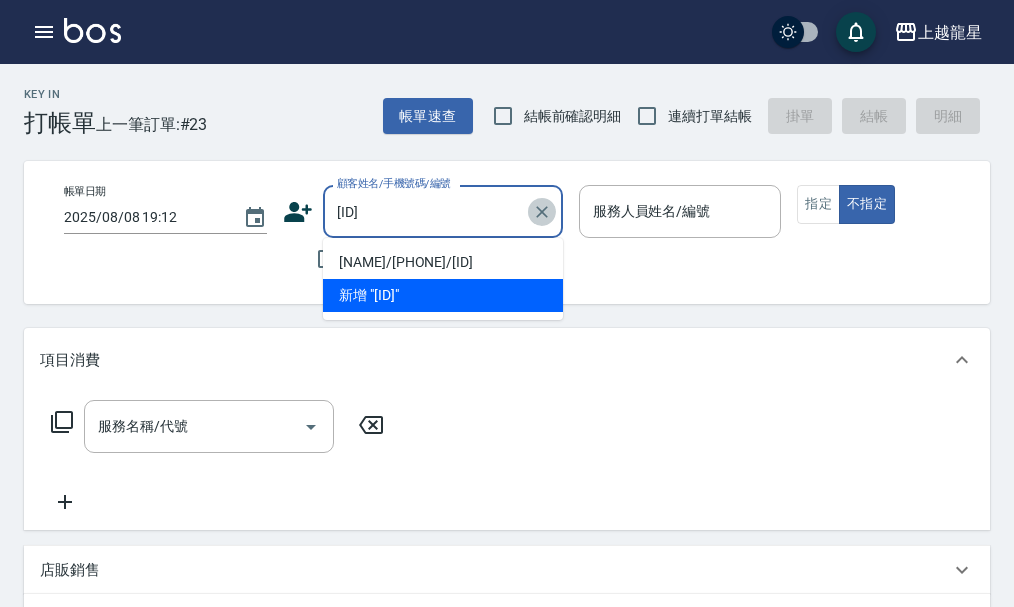 click at bounding box center (542, 212) 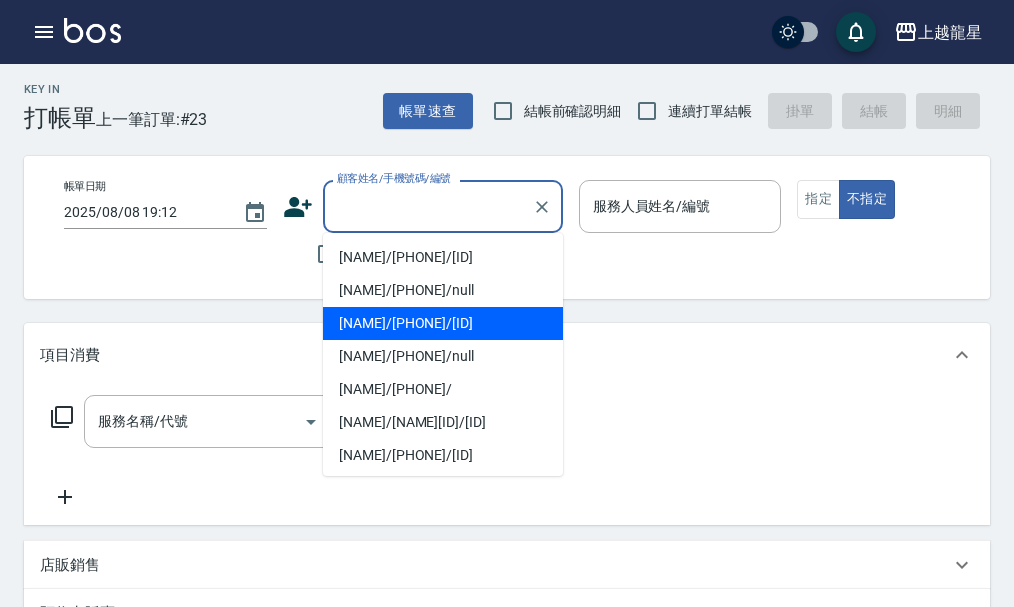 scroll, scrollTop: 0, scrollLeft: 0, axis: both 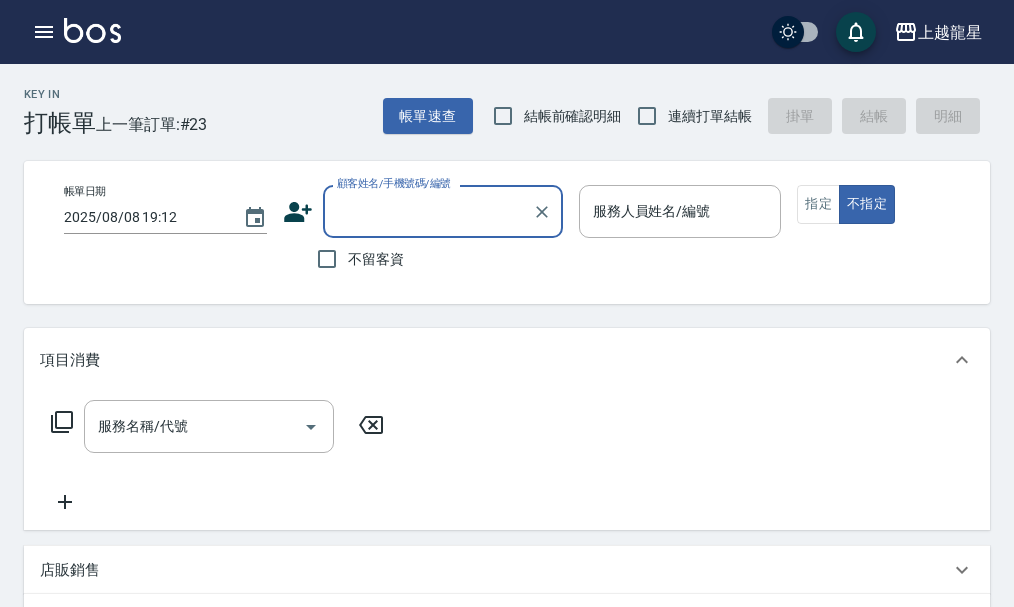 click on "顧客姓名/手機號碼/編號" at bounding box center (428, 211) 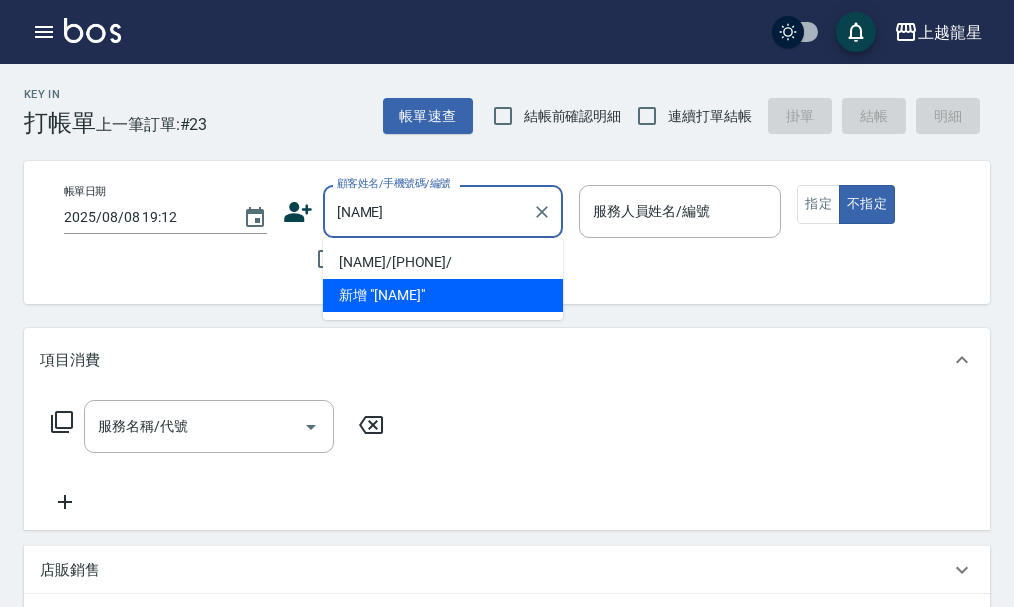 click on "[LAST]/[PHONE]/" at bounding box center (443, 262) 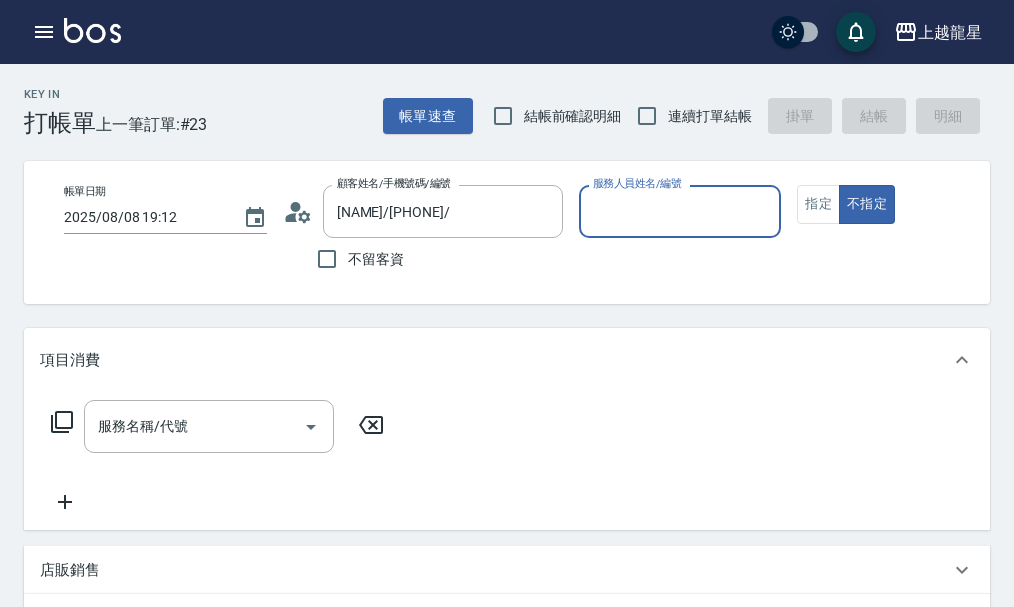 click on "服務人員姓名/編號" at bounding box center (680, 211) 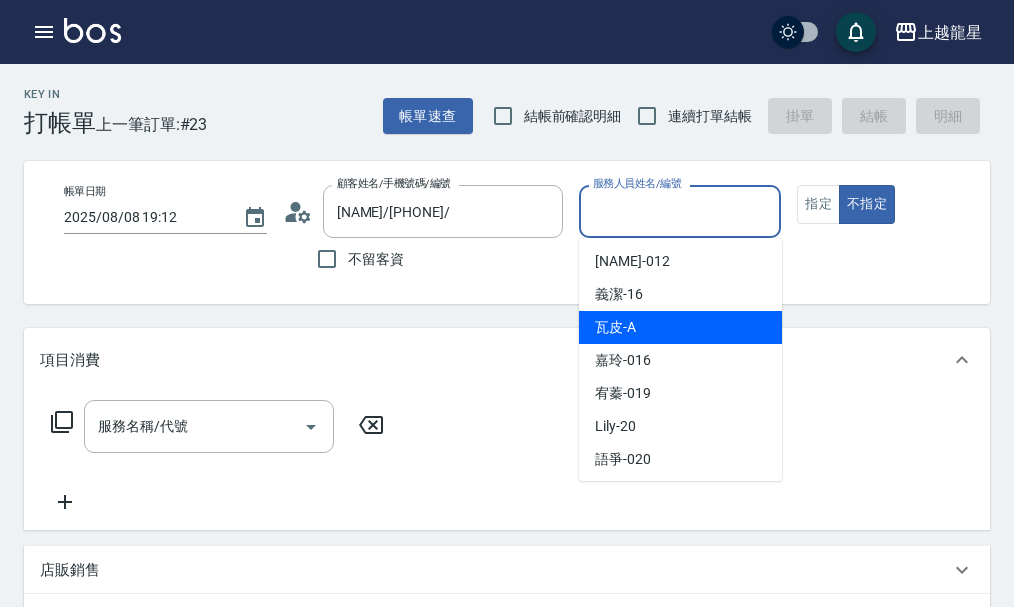 scroll, scrollTop: 300, scrollLeft: 0, axis: vertical 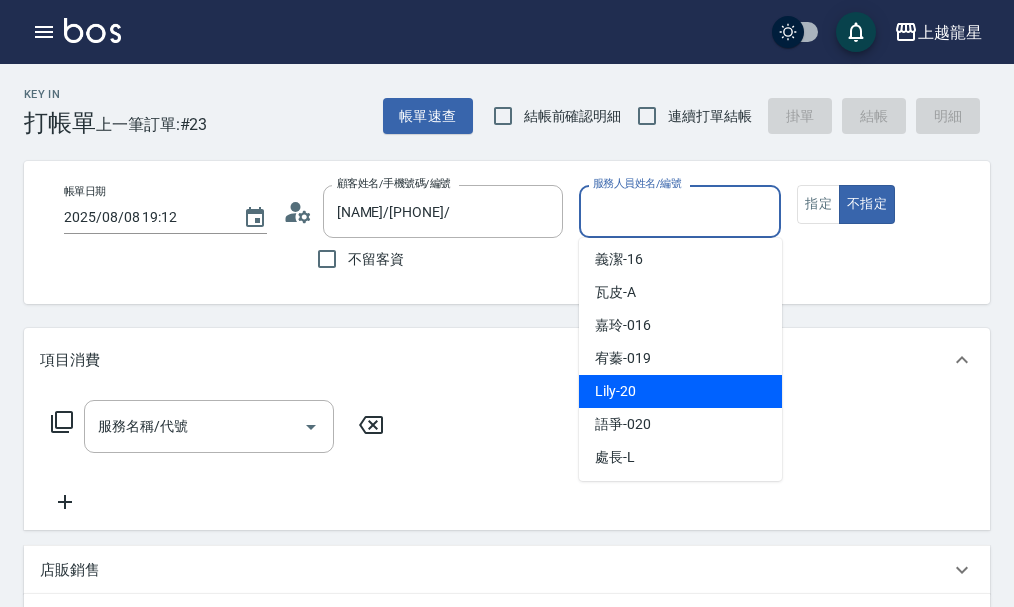 click on "Lily -20" at bounding box center (680, 391) 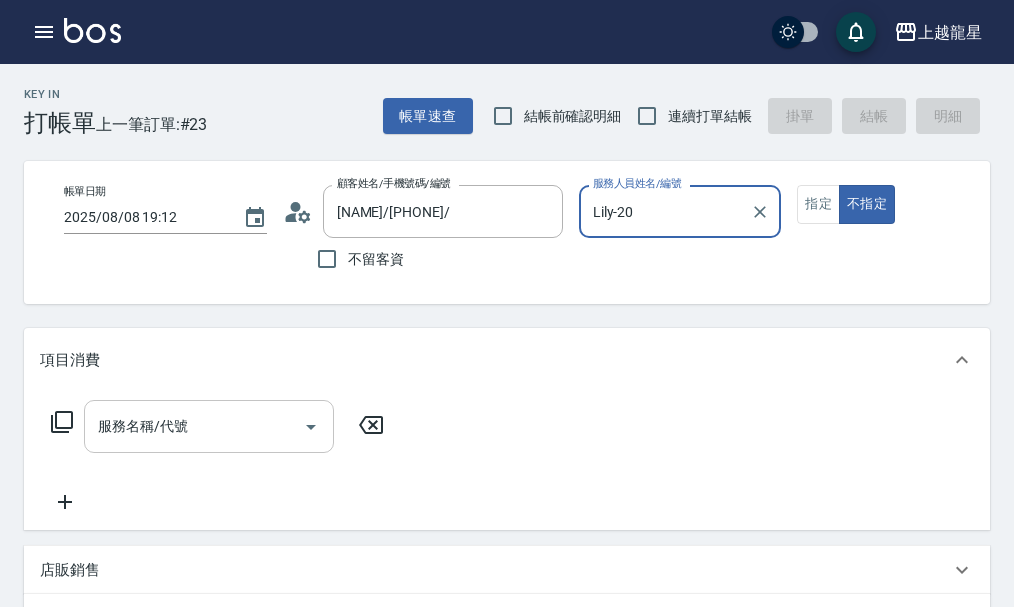 drag, startPoint x: 139, startPoint y: 448, endPoint x: 181, endPoint y: 436, distance: 43.68066 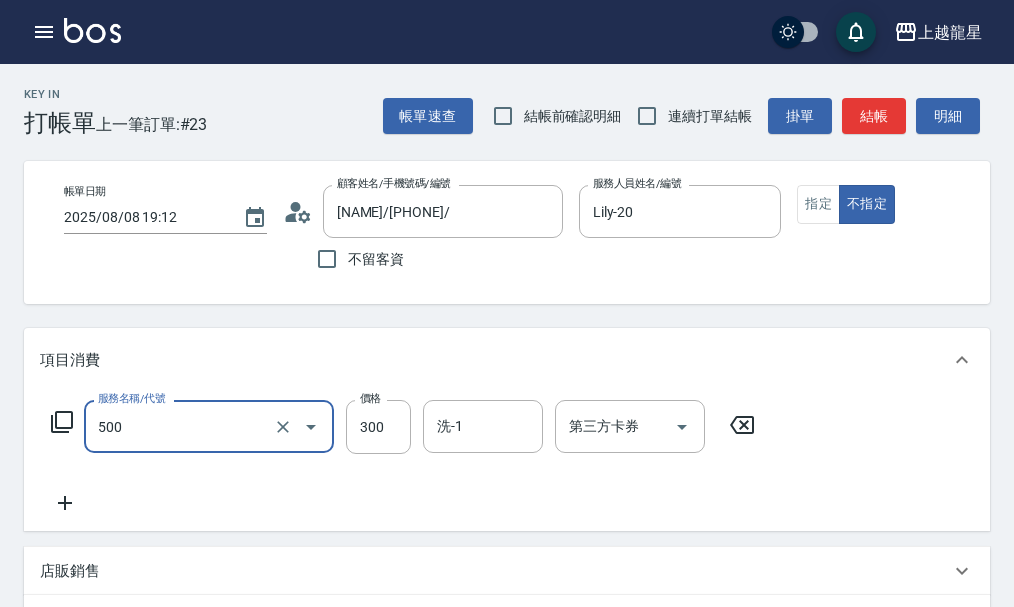 type on "一般洗髮(500)" 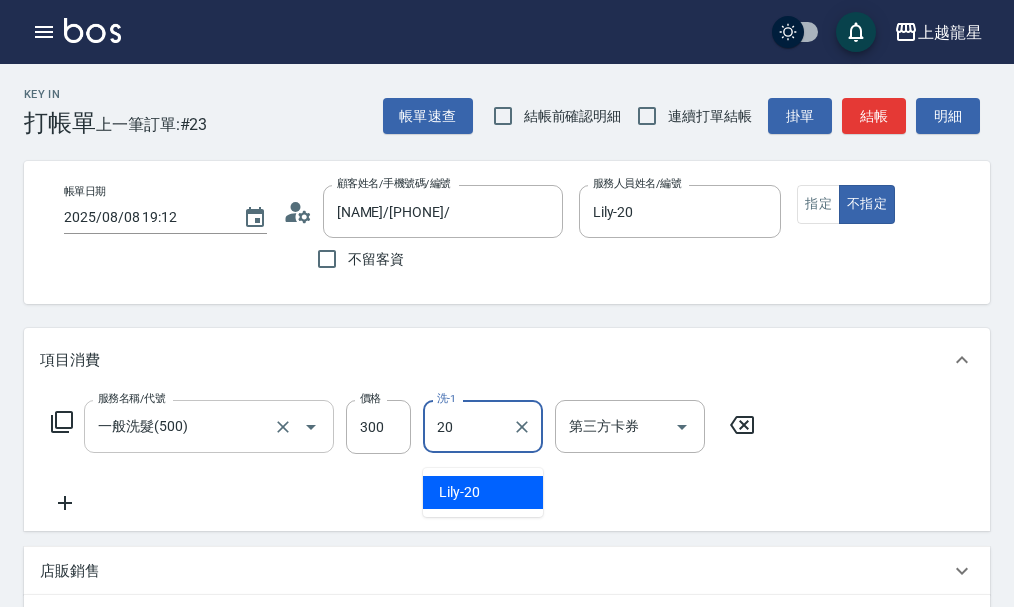 type on "Lily-20" 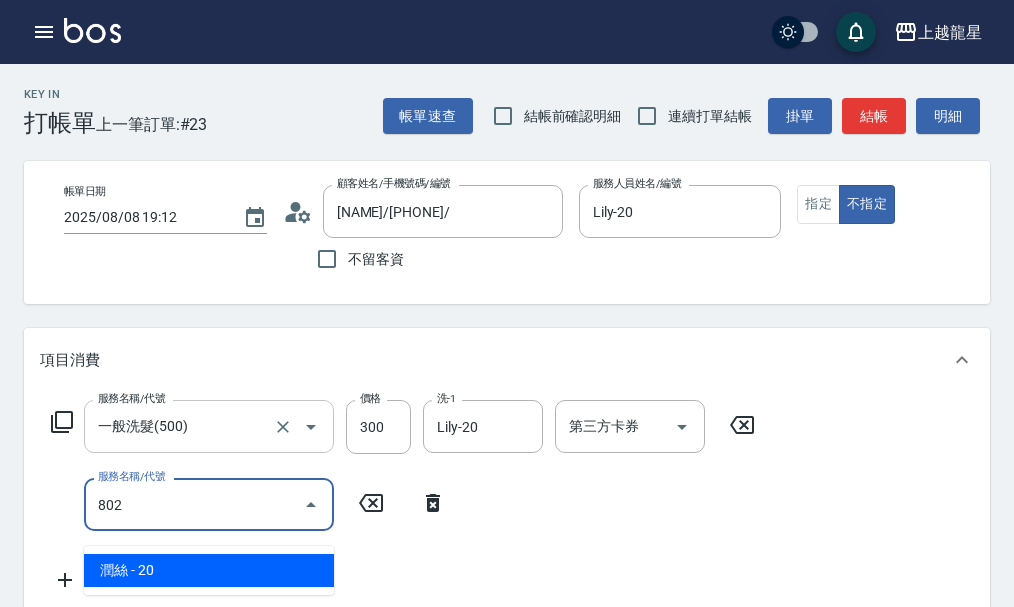 type on "潤絲(802)" 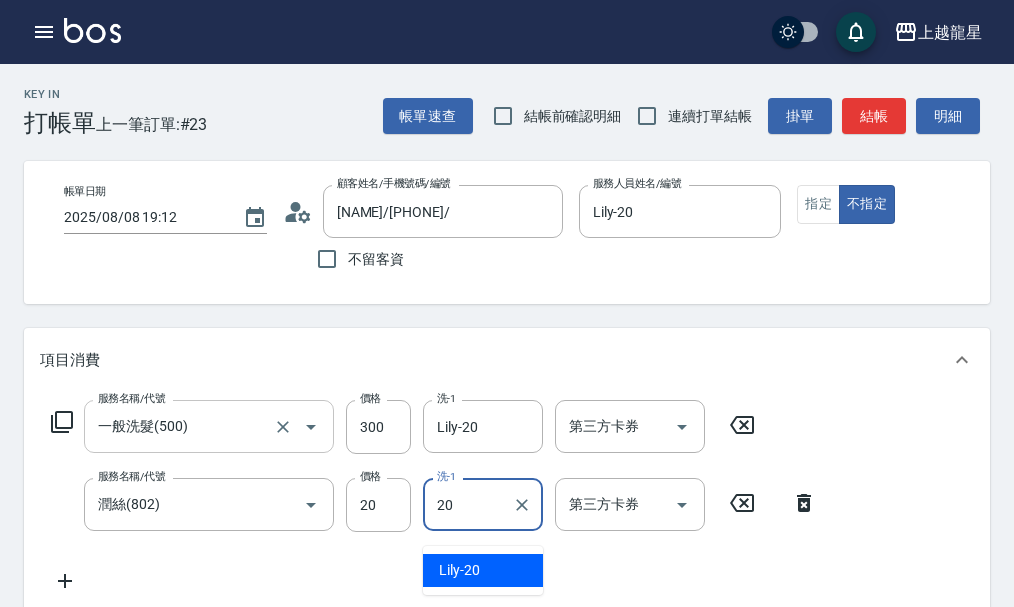 type on "Lily-20" 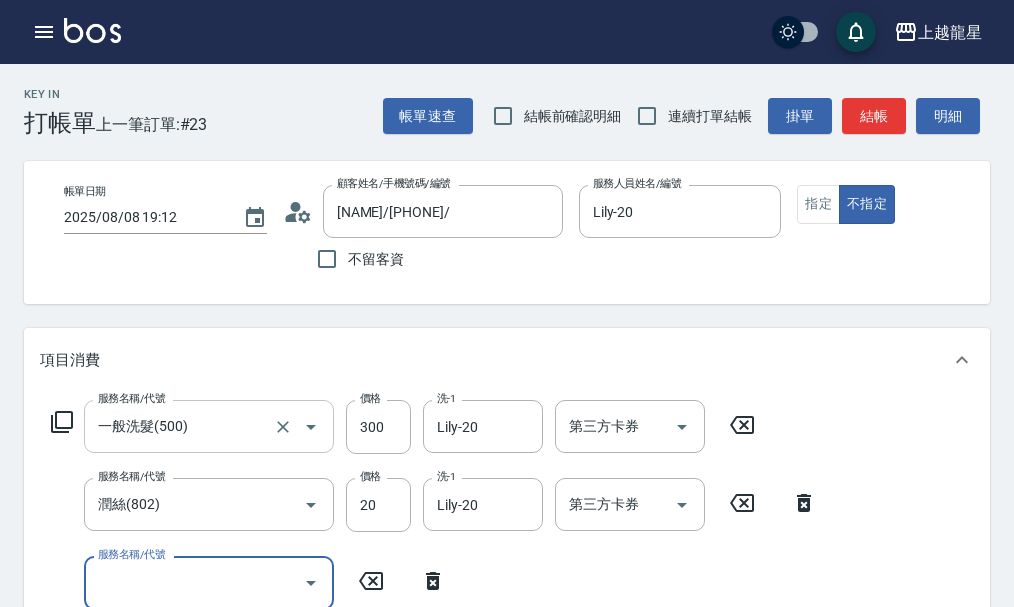 scroll, scrollTop: 9, scrollLeft: 0, axis: vertical 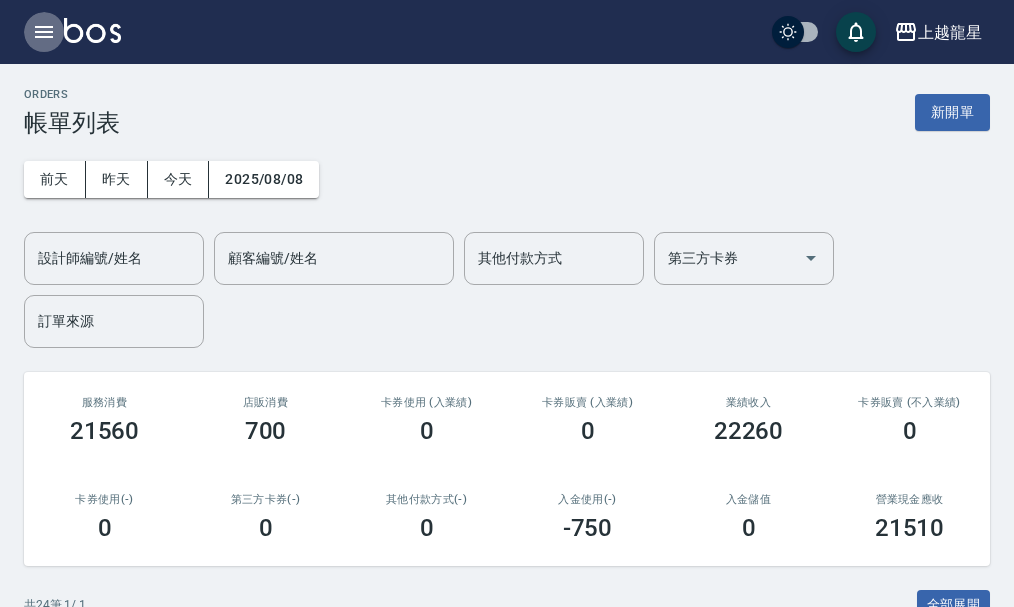 click 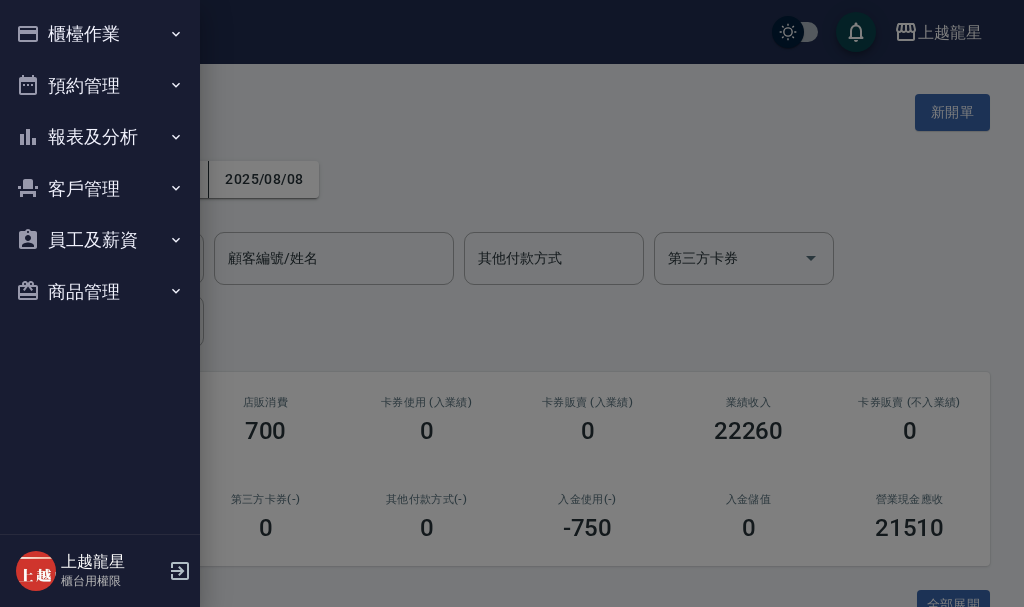 click on "預約管理" at bounding box center [100, 86] 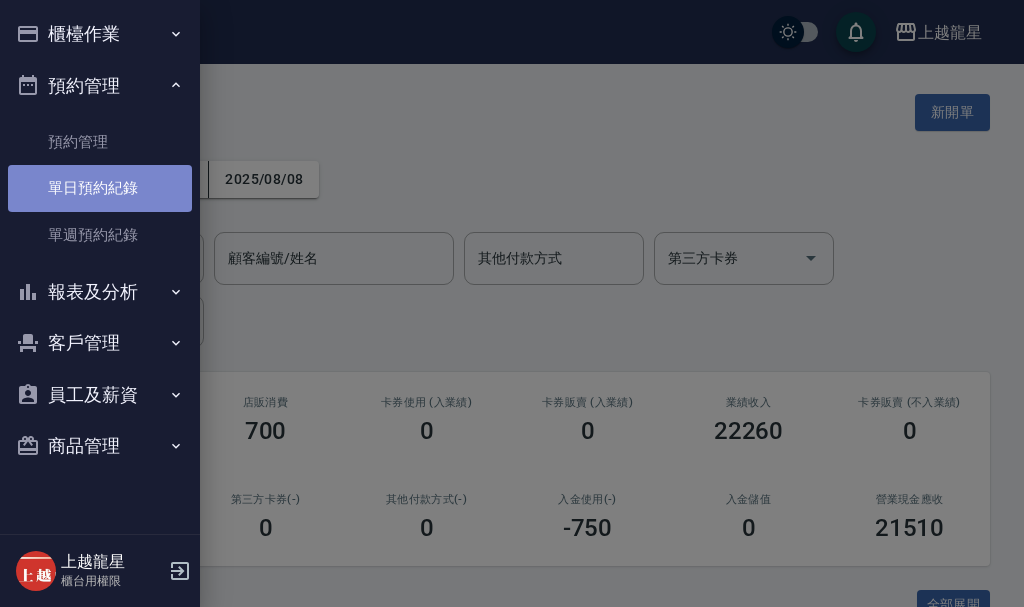 click on "單日預約紀錄" at bounding box center [100, 188] 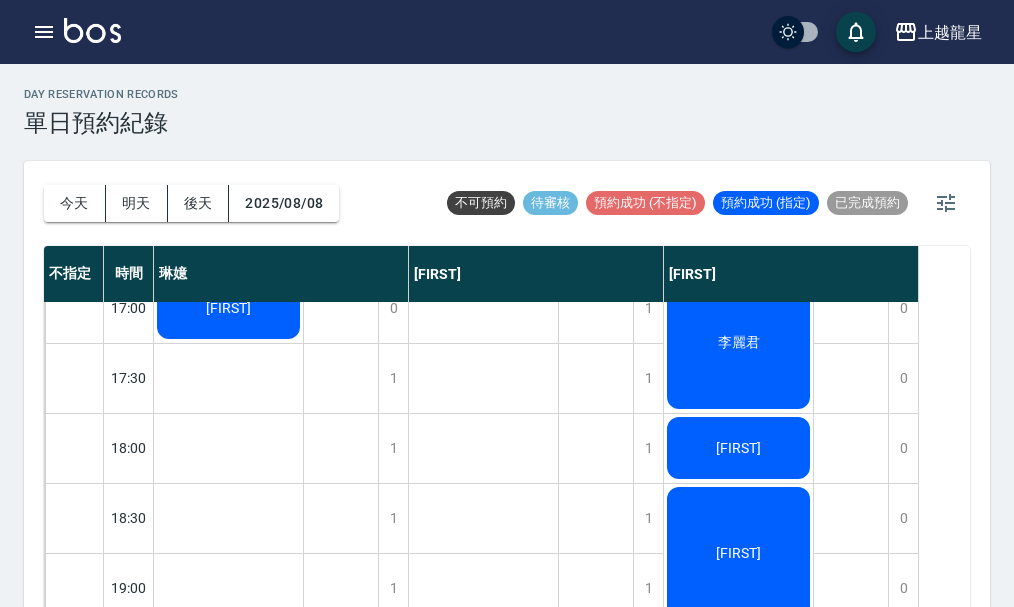 scroll, scrollTop: 968, scrollLeft: 0, axis: vertical 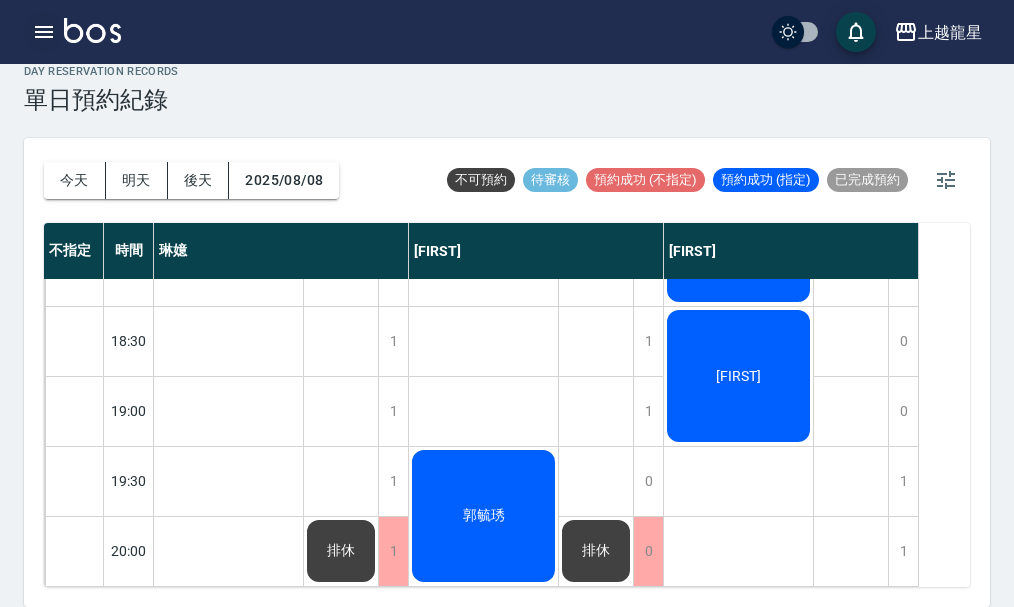 click 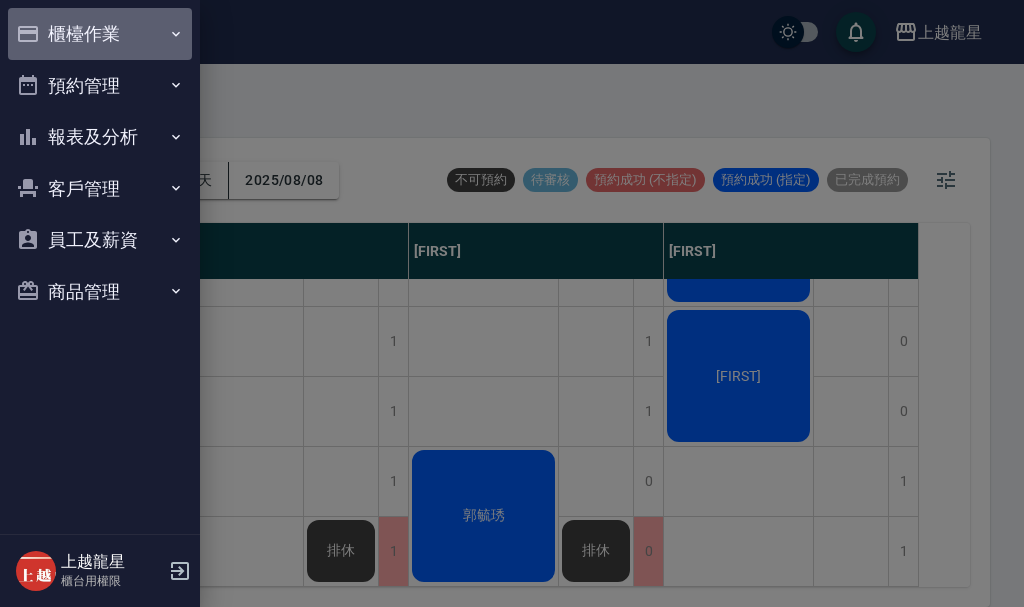 click on "櫃檯作業" at bounding box center [100, 34] 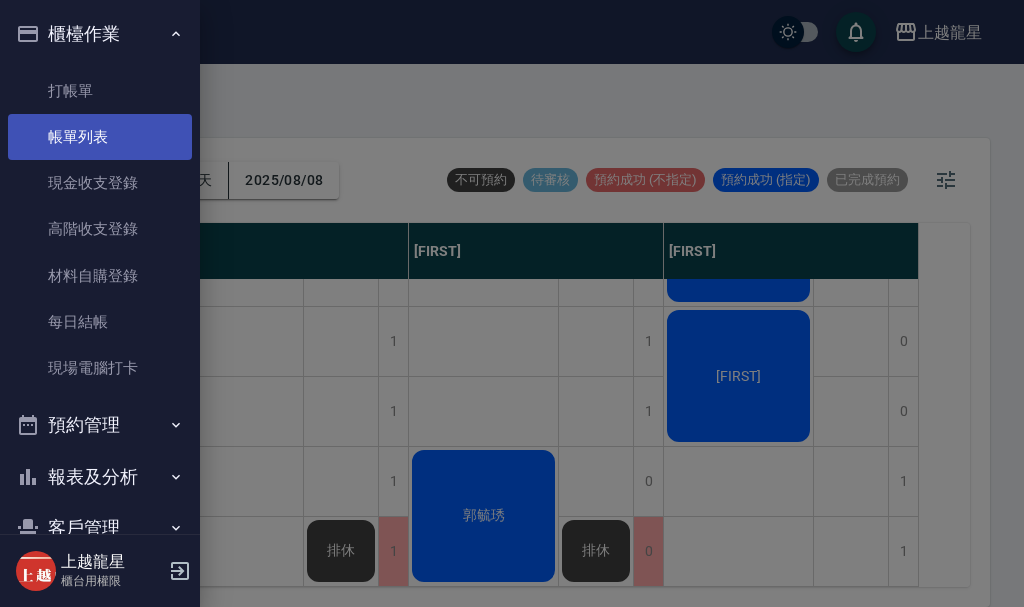 click on "帳單列表" at bounding box center (100, 137) 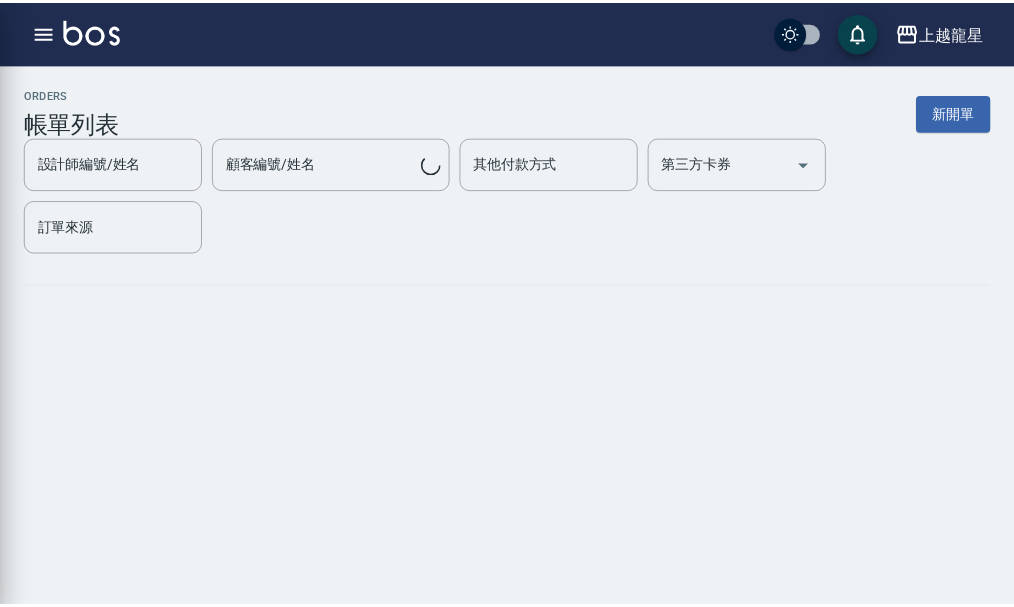 scroll, scrollTop: 0, scrollLeft: 0, axis: both 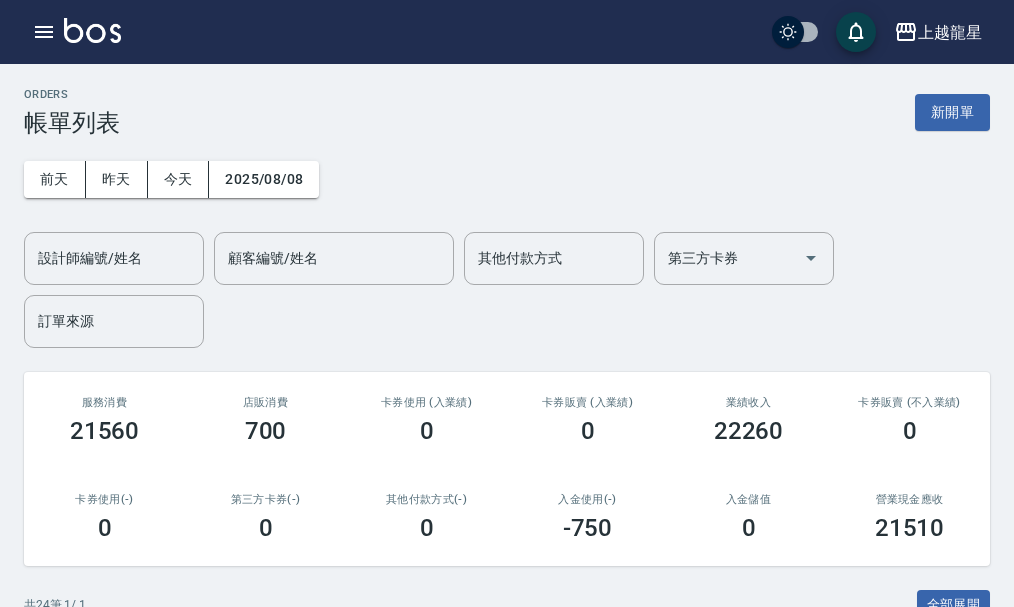 click on "ORDERS 帳單列表 新開單" at bounding box center (507, 112) 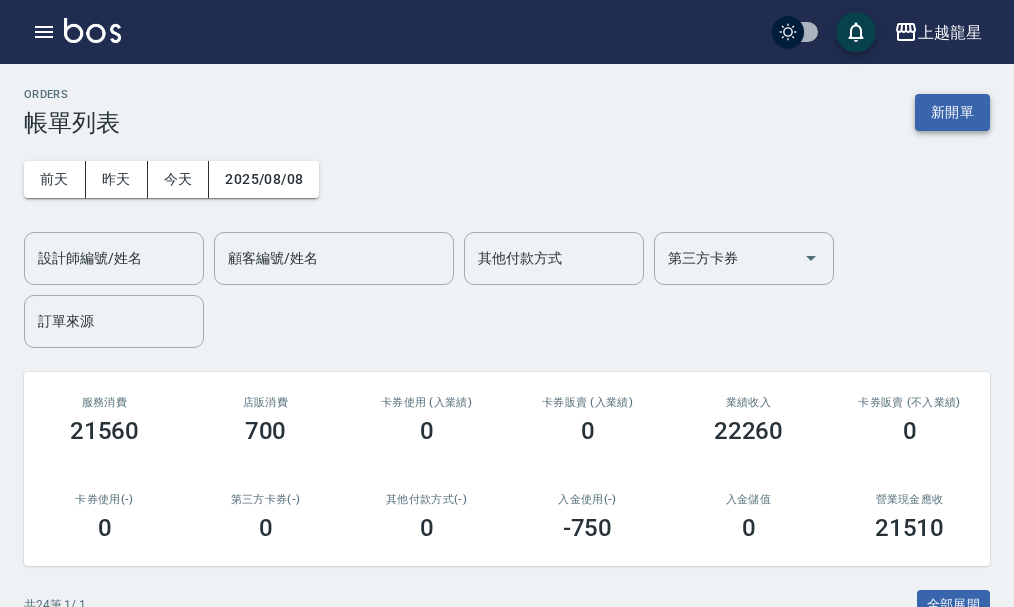 click on "新開單" at bounding box center [952, 112] 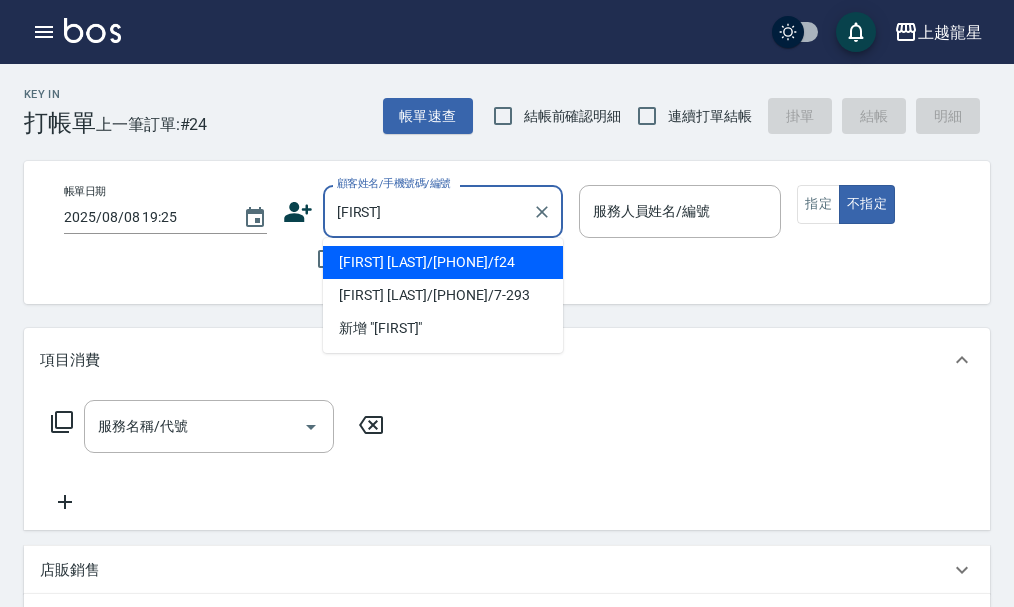 click on "[LAST]/[PHONE]/f24" at bounding box center (443, 262) 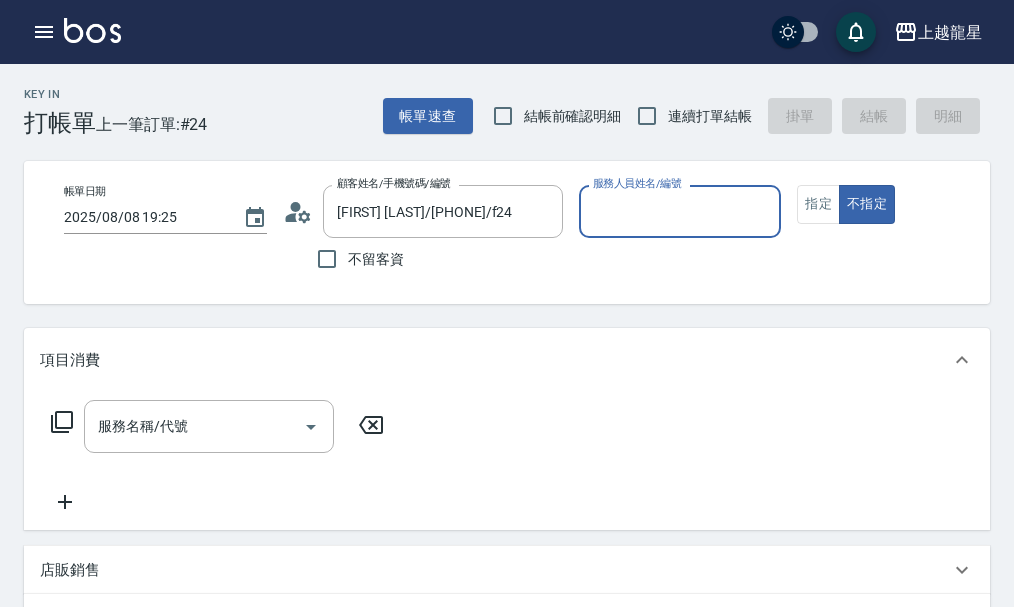 type on "馨華-6" 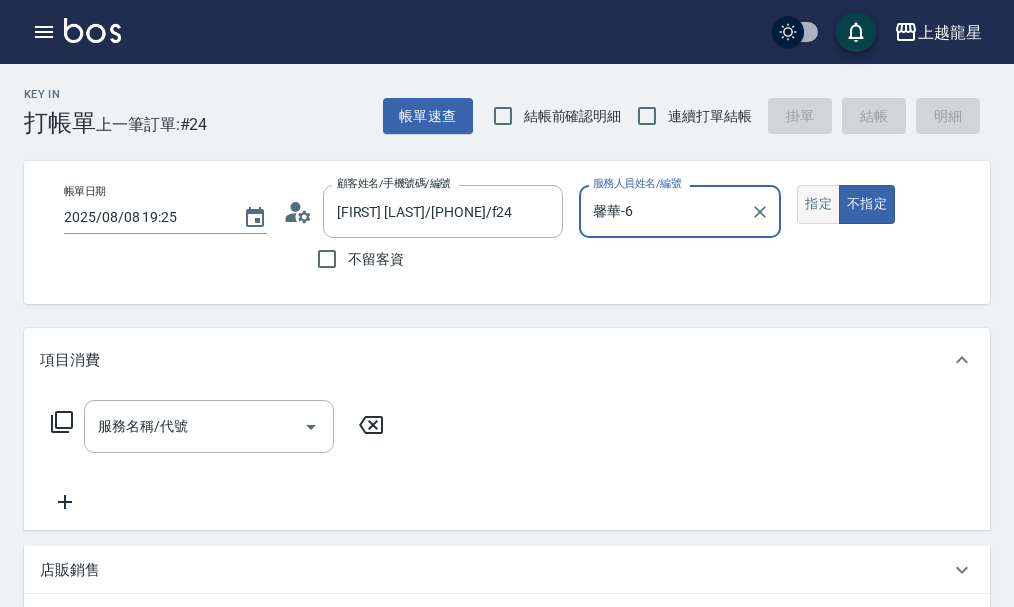 click on "指定" at bounding box center (818, 204) 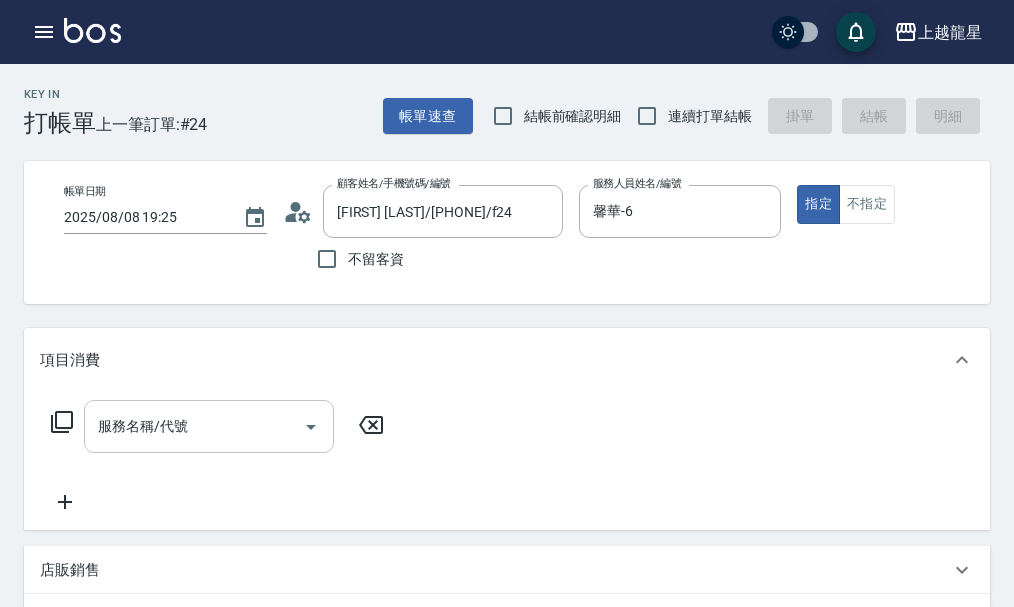 click on "服務名稱/代號" at bounding box center (194, 426) 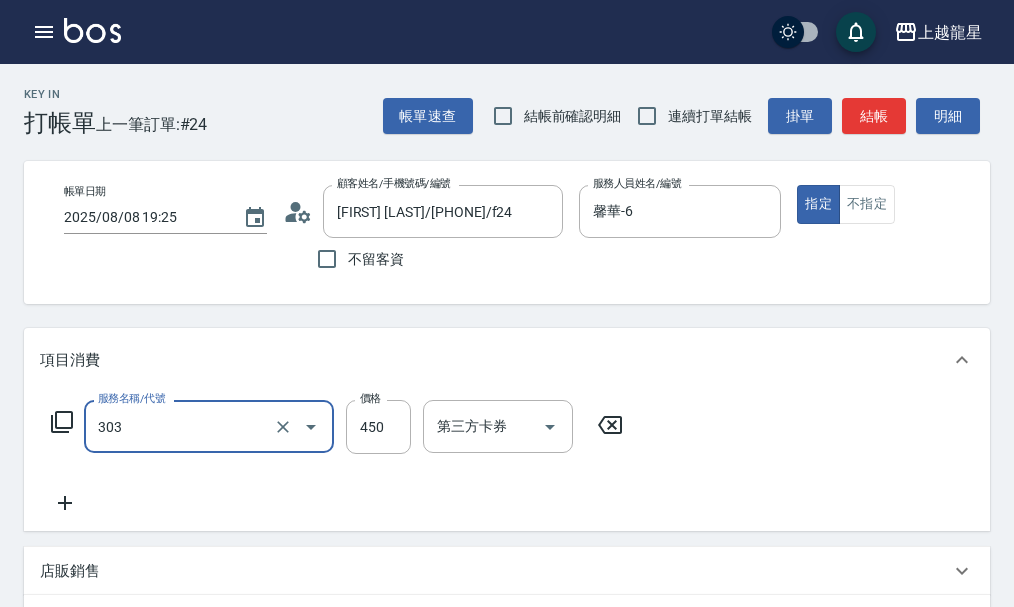 type on "剪髮(303)" 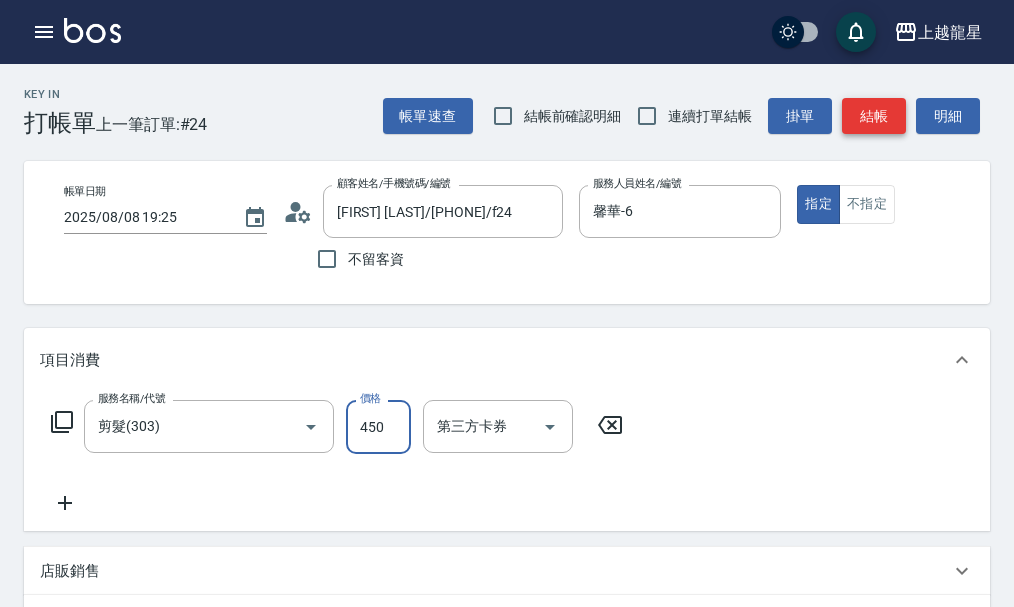 click on "結帳" at bounding box center [874, 116] 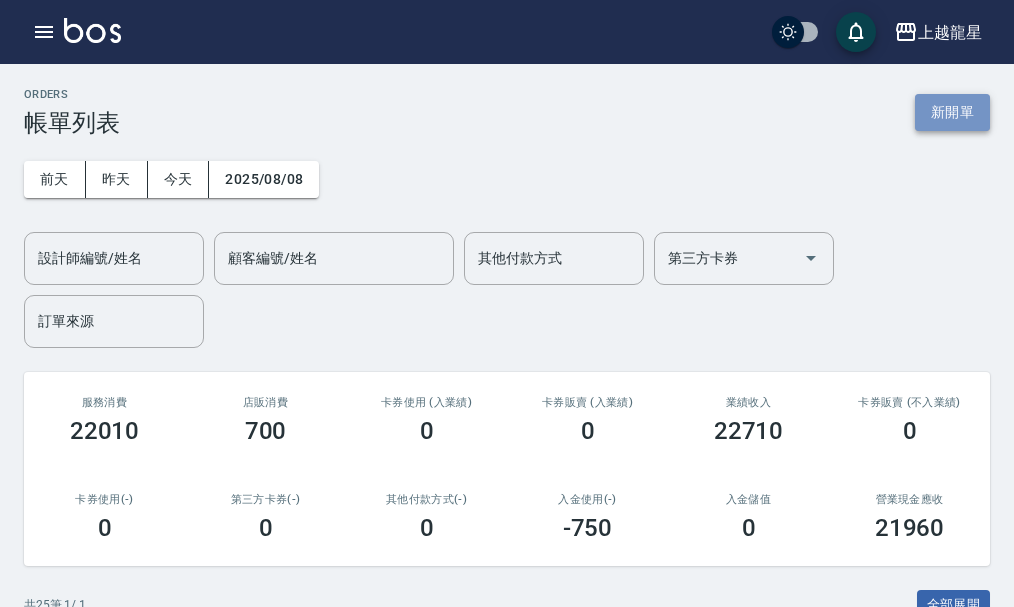 click on "新開單" at bounding box center (952, 112) 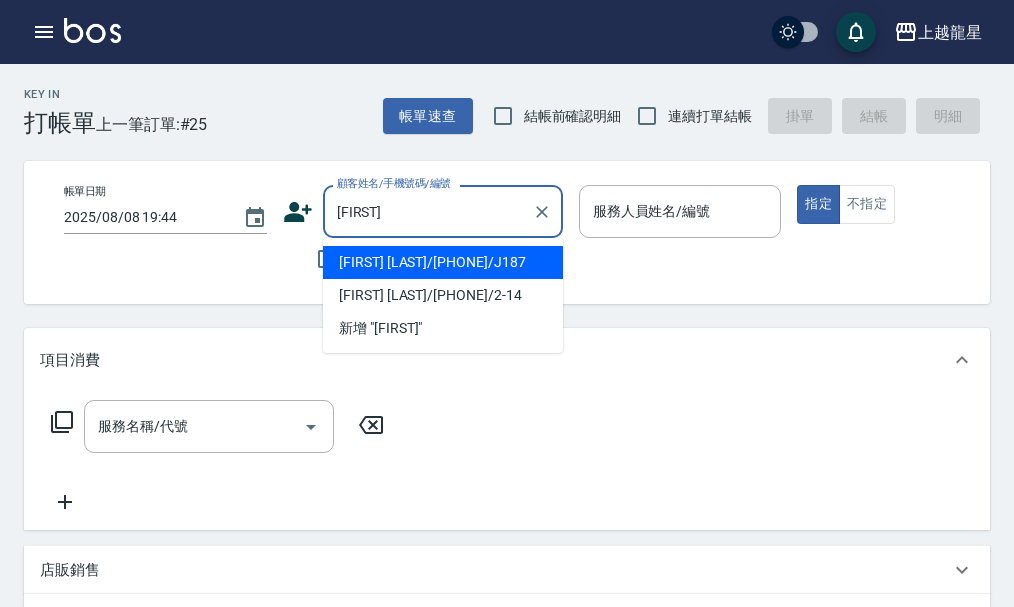 click on "[LAST]/[PHONE]/2-14" at bounding box center [443, 295] 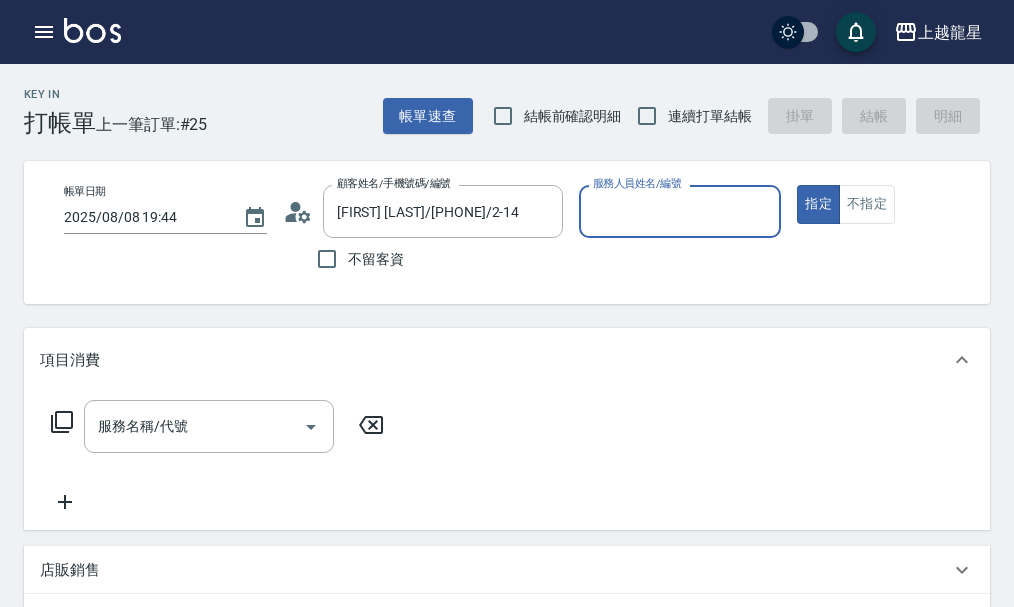 type on "Alisa-10" 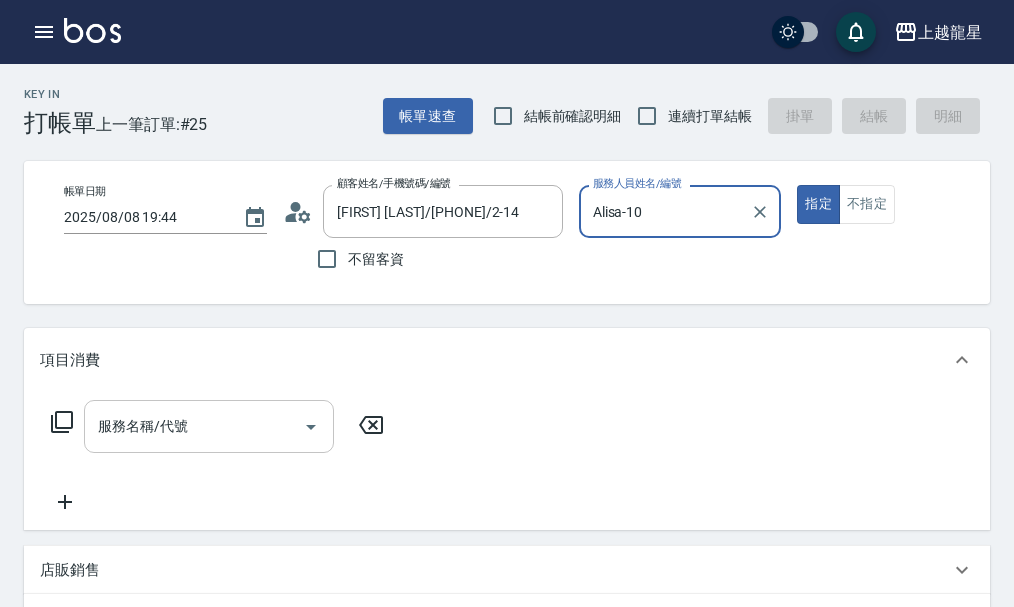 click on "服務名稱/代號 服務名稱/代號" at bounding box center [209, 426] 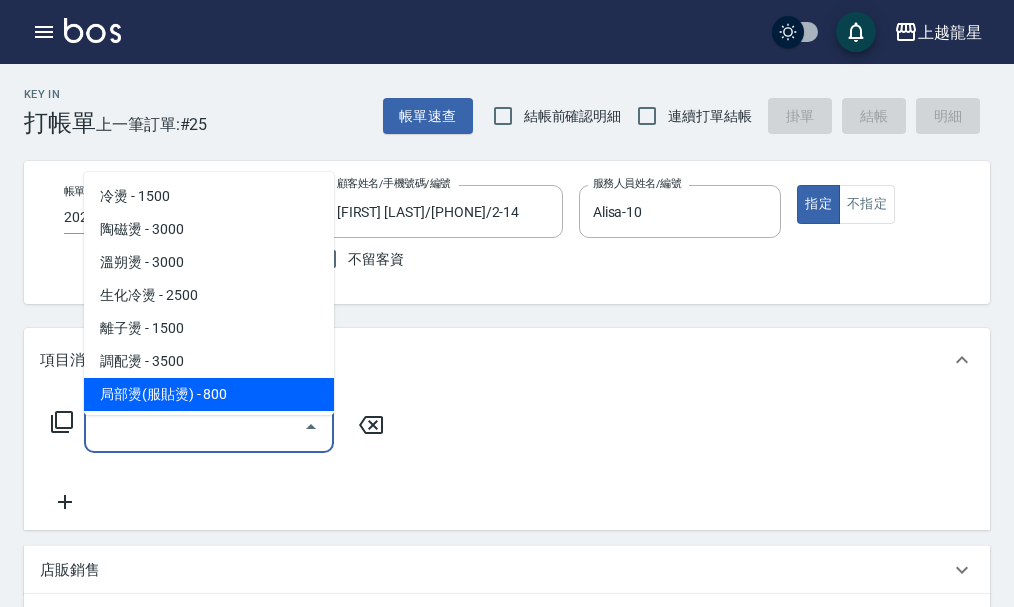 click on "服務名稱/代號" at bounding box center [194, 426] 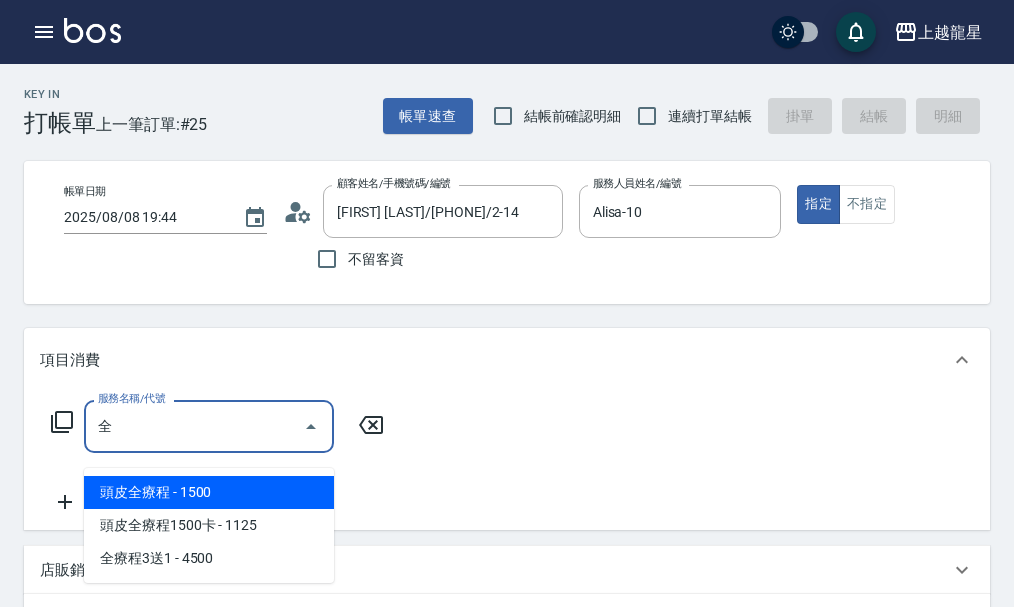 click on "頭皮全療程 - 1500" at bounding box center (209, 492) 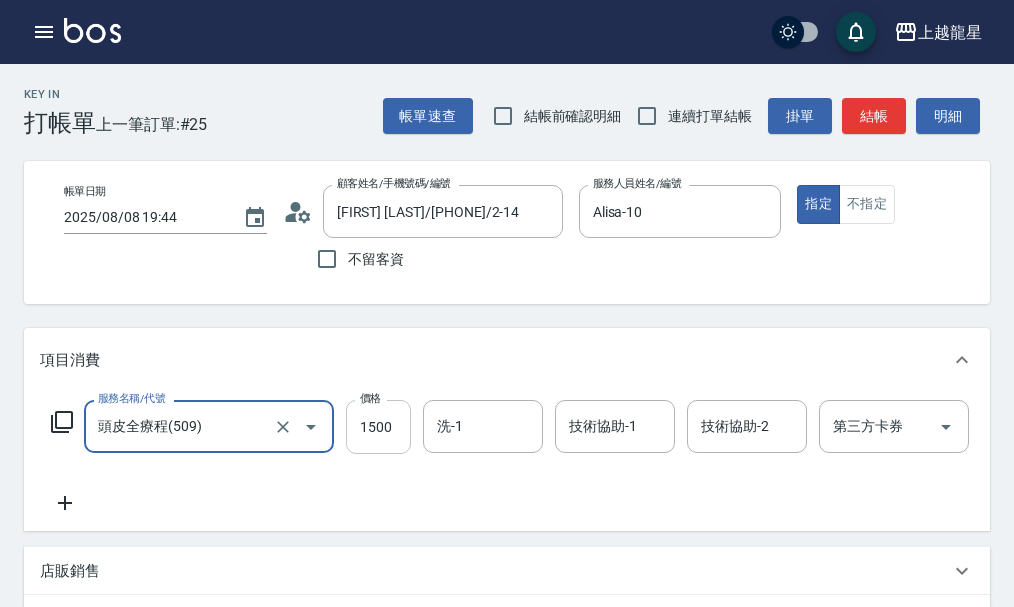 type on "頭皮全療程(509)" 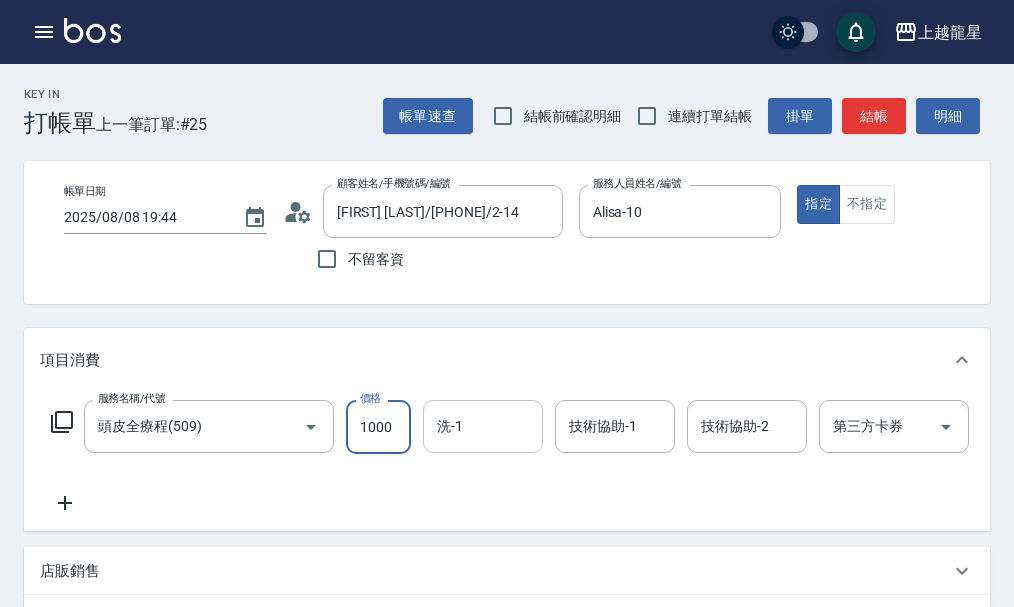 click on "洗-1" at bounding box center (483, 426) 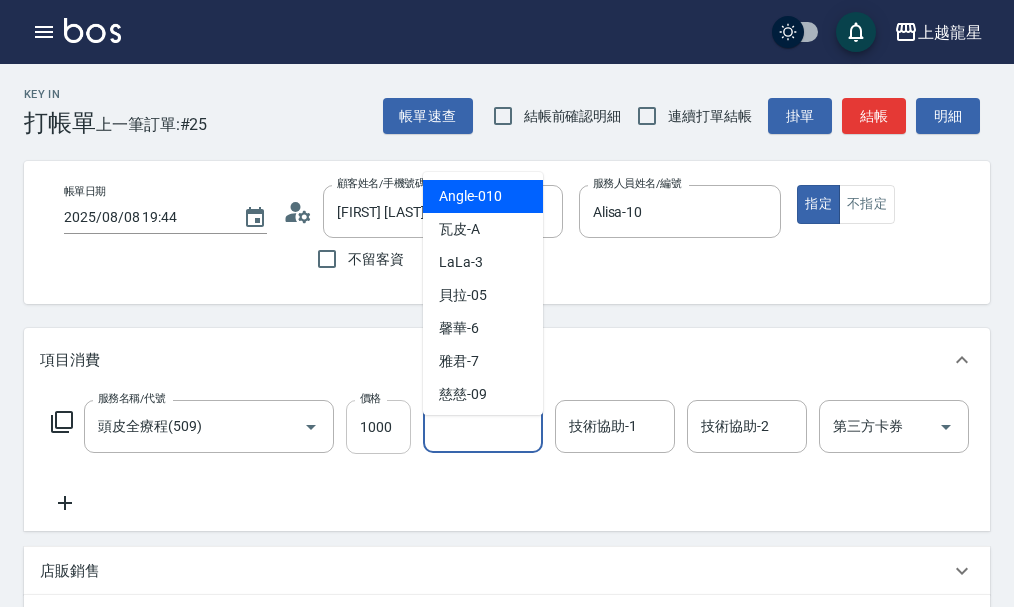click on "1000" at bounding box center (378, 427) 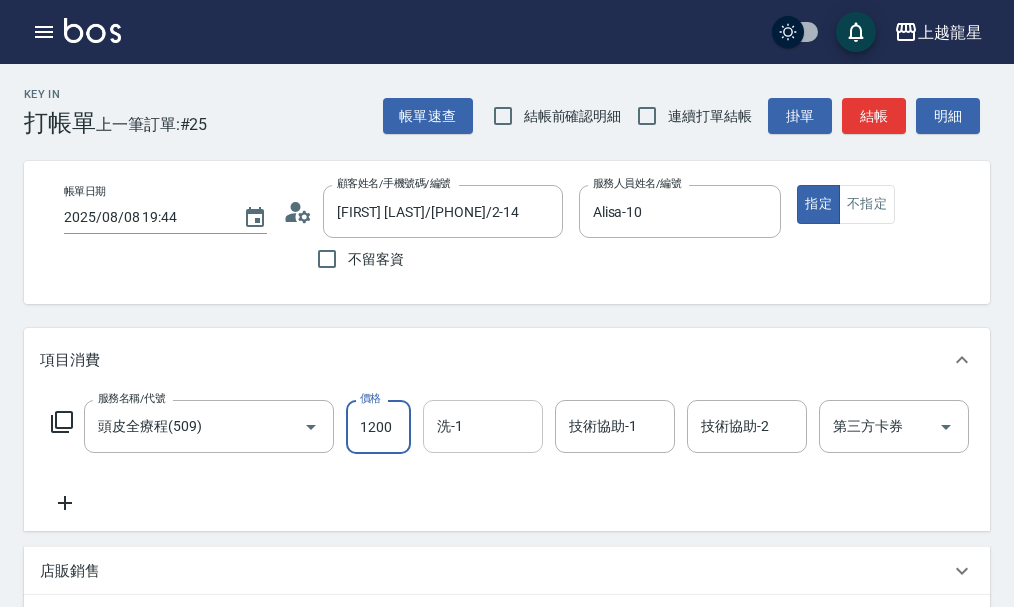 type on "1200" 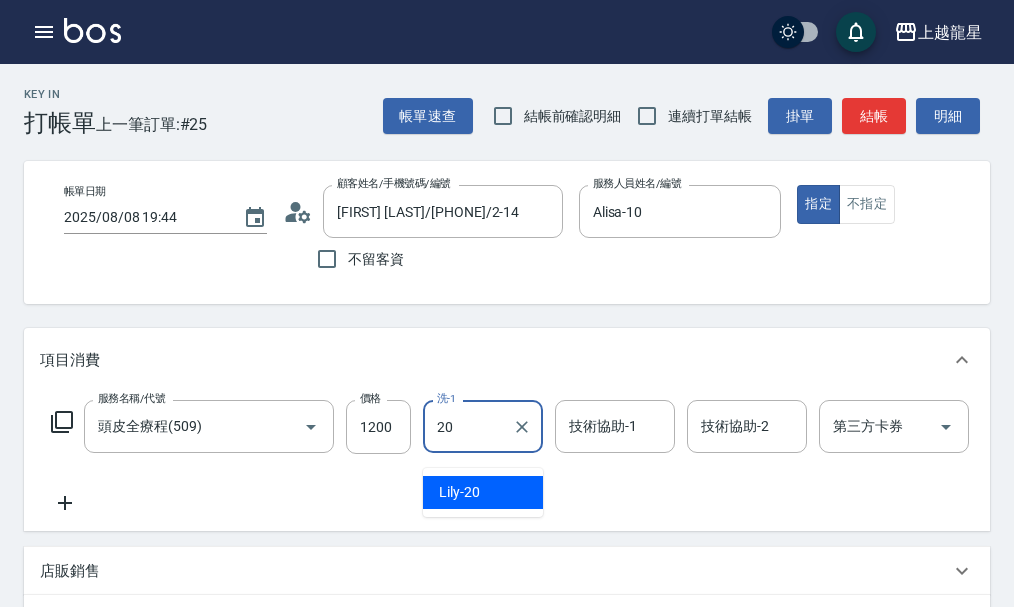 type on "Lily-20" 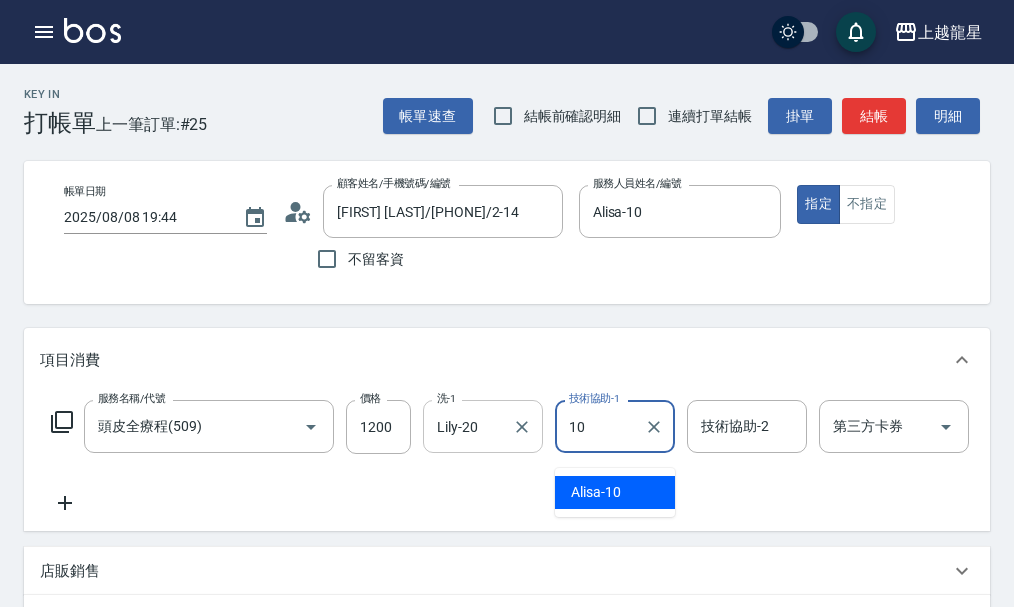 type on "Alisa-10" 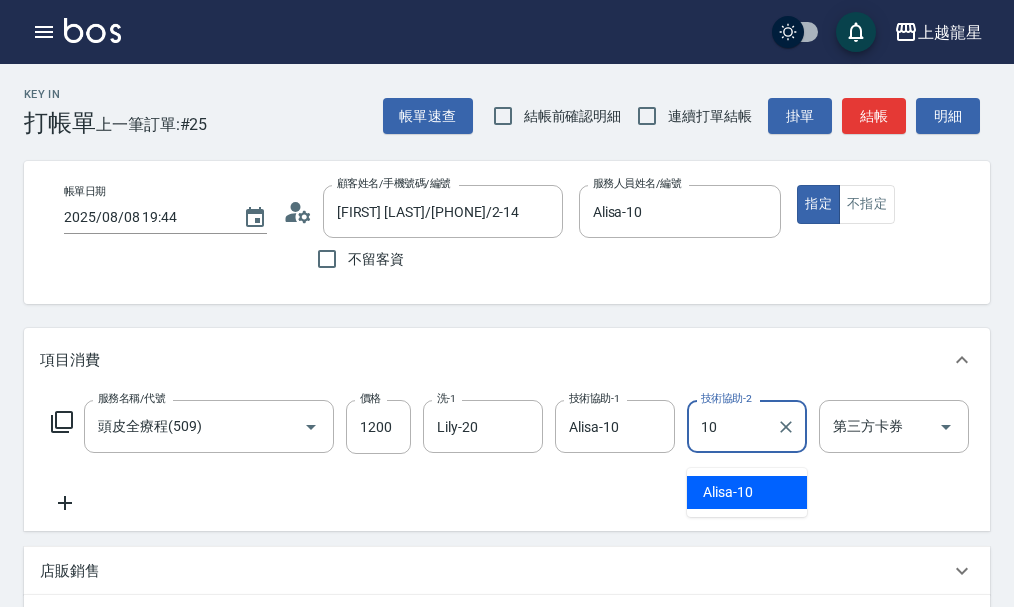type on "Alisa-10" 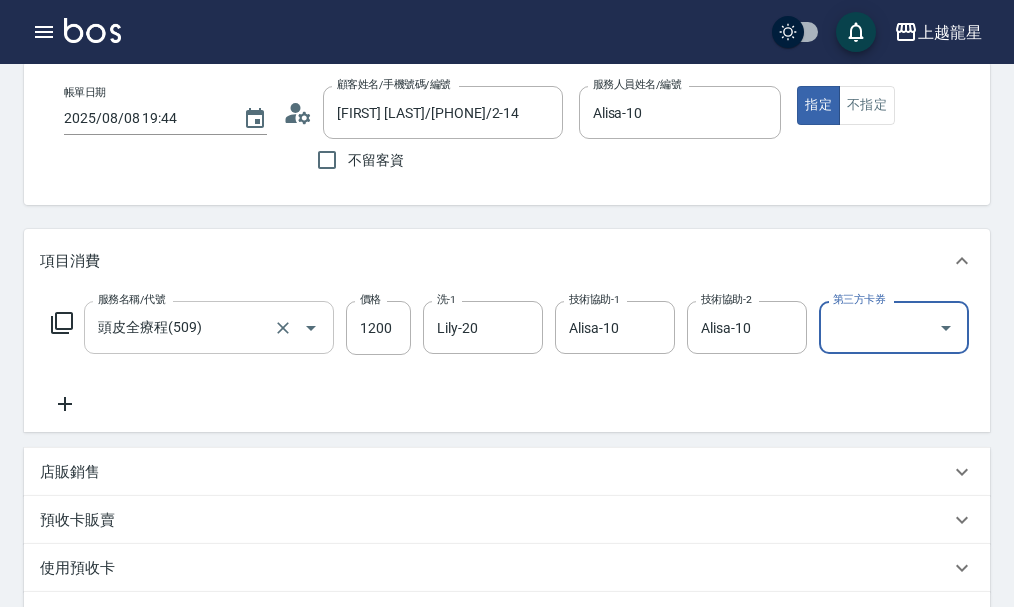 scroll, scrollTop: 100, scrollLeft: 0, axis: vertical 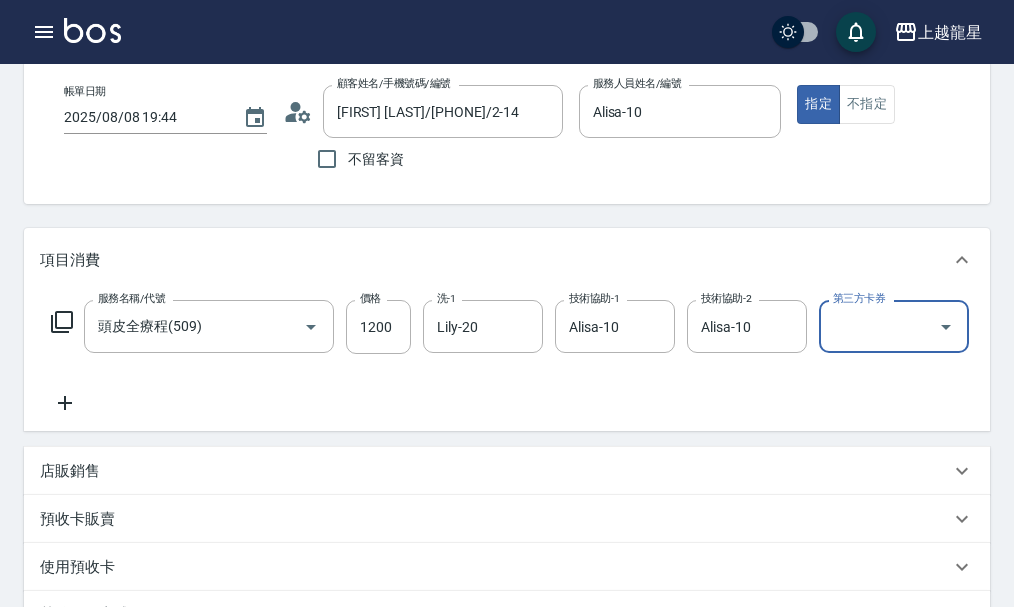click 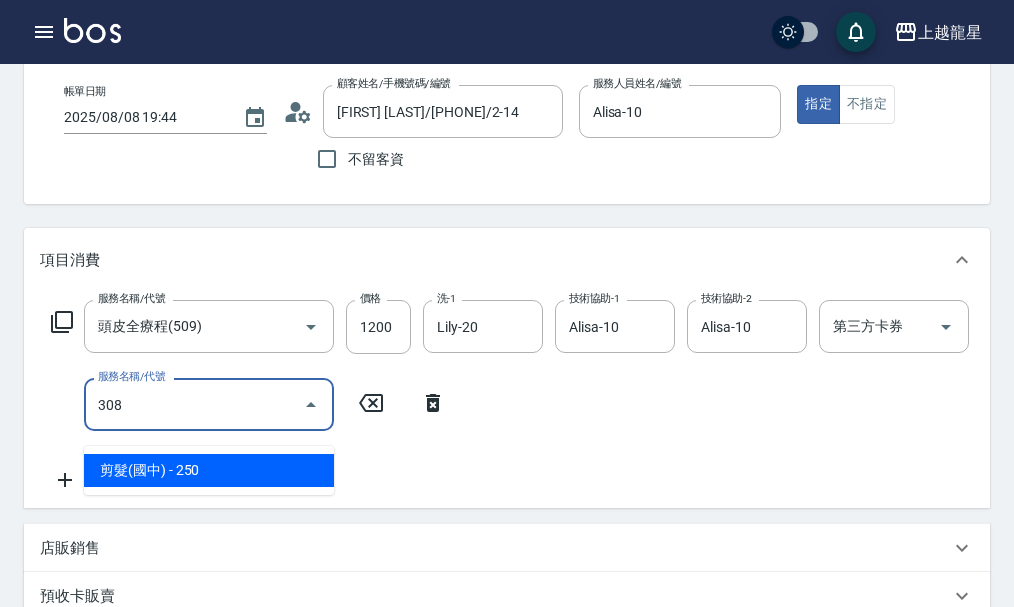 click on "剪髮(國中) - 250" at bounding box center [209, 470] 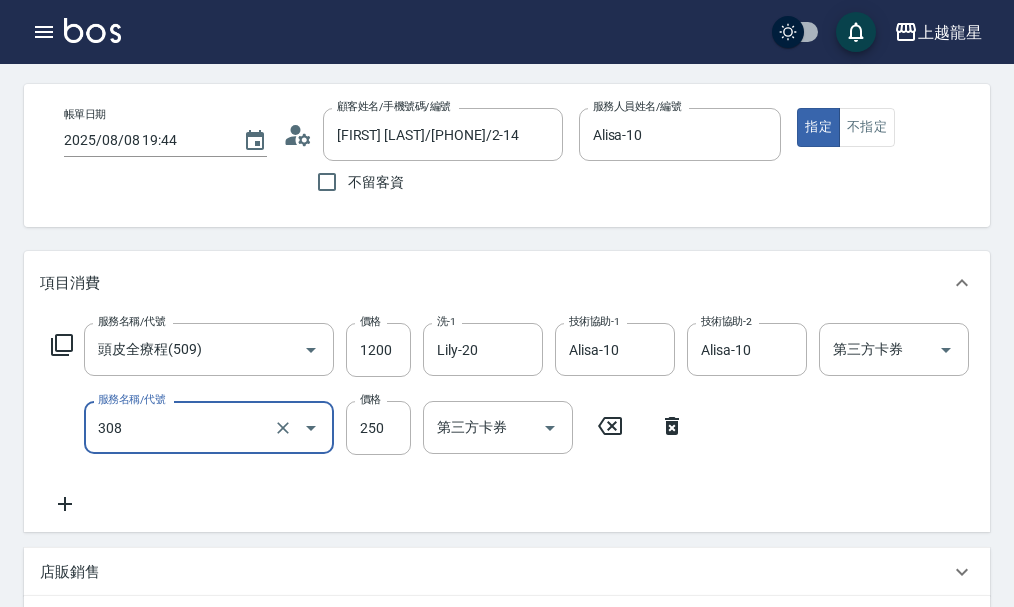 scroll, scrollTop: 0, scrollLeft: 0, axis: both 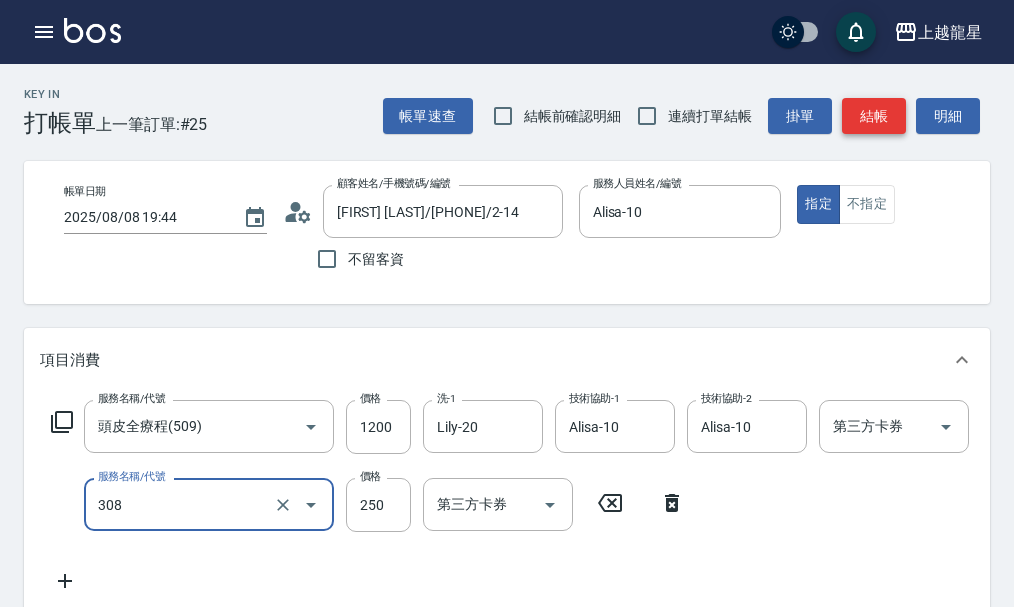 type on "剪髮(國中)(308)" 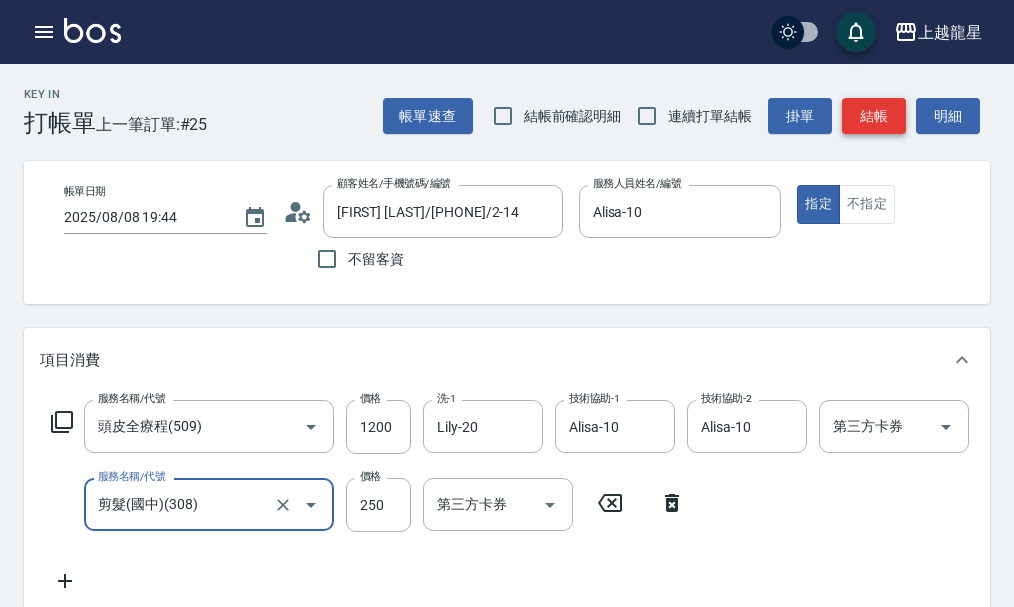 click on "結帳" at bounding box center [874, 116] 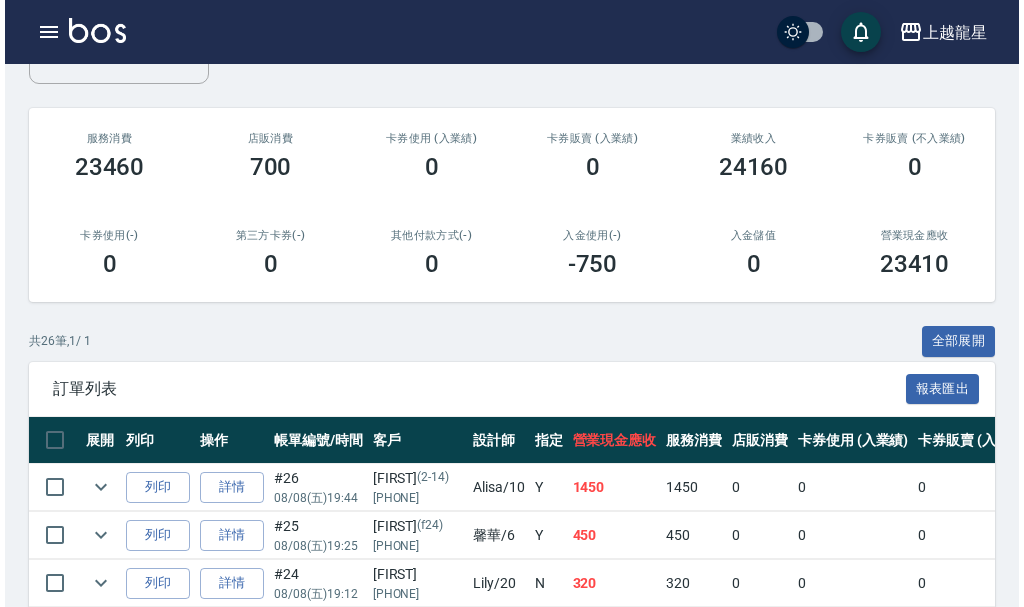 scroll, scrollTop: 0, scrollLeft: 0, axis: both 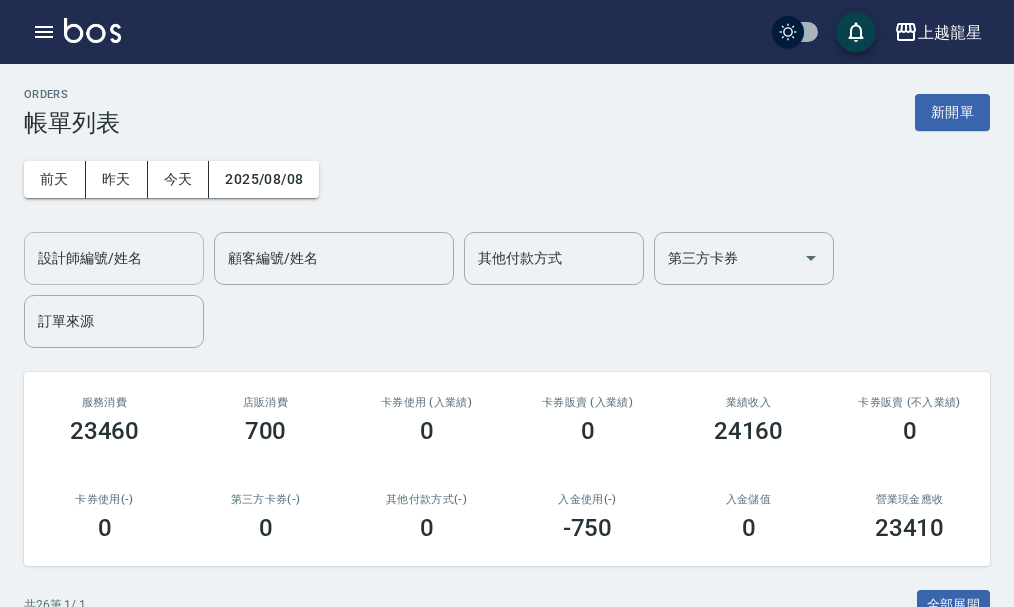 click on "設計師編號/姓名" at bounding box center [114, 258] 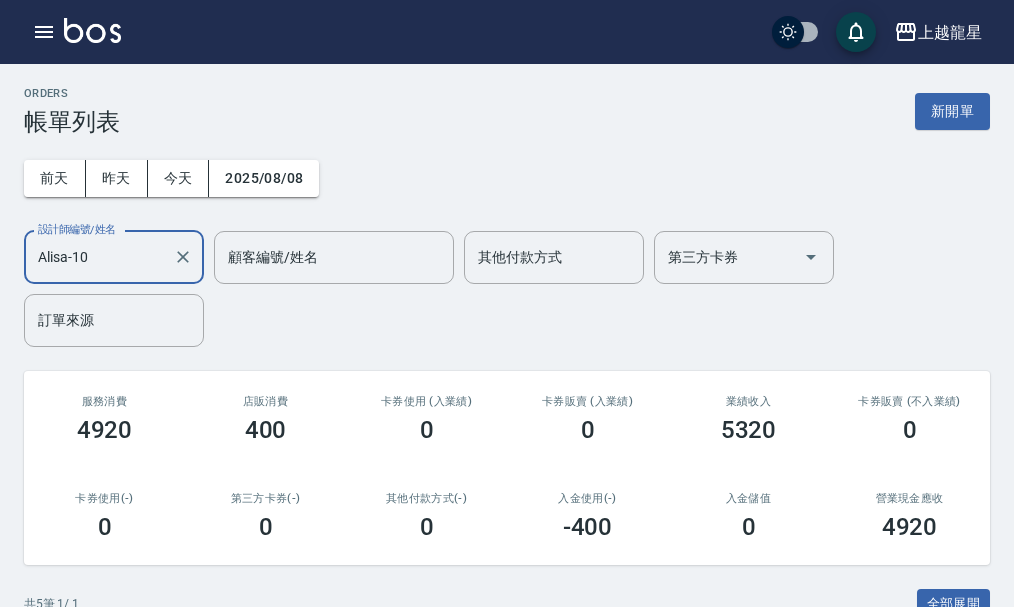 scroll, scrollTop: 400, scrollLeft: 0, axis: vertical 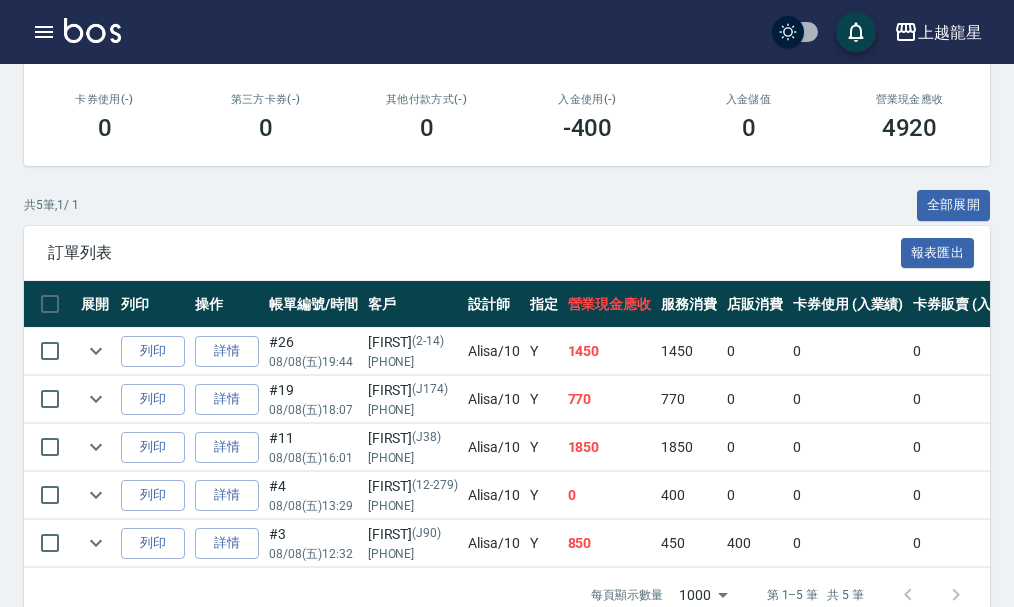 type on "Alisa-10" 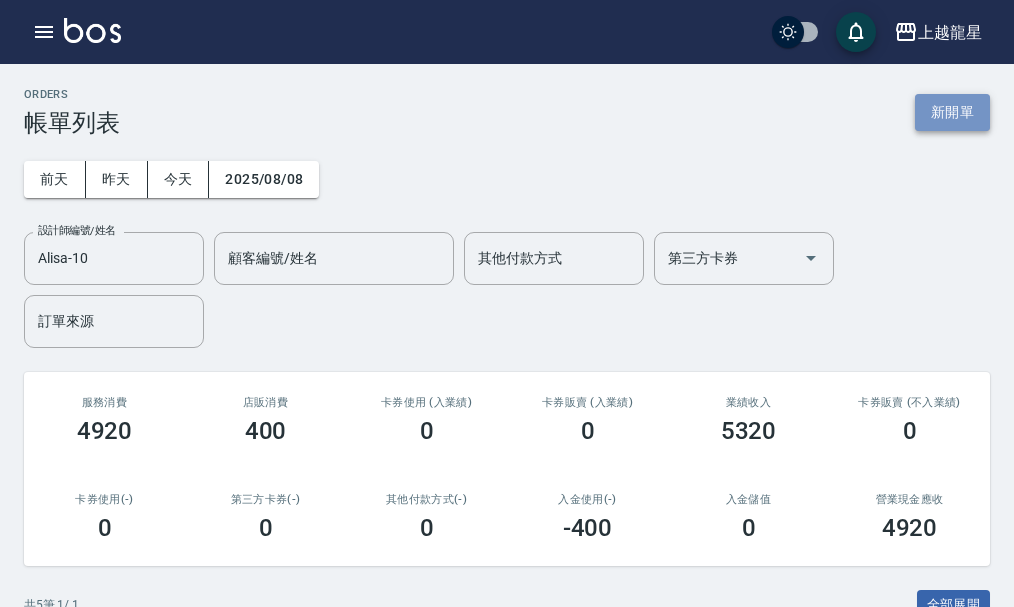 click on "新開單" at bounding box center (952, 112) 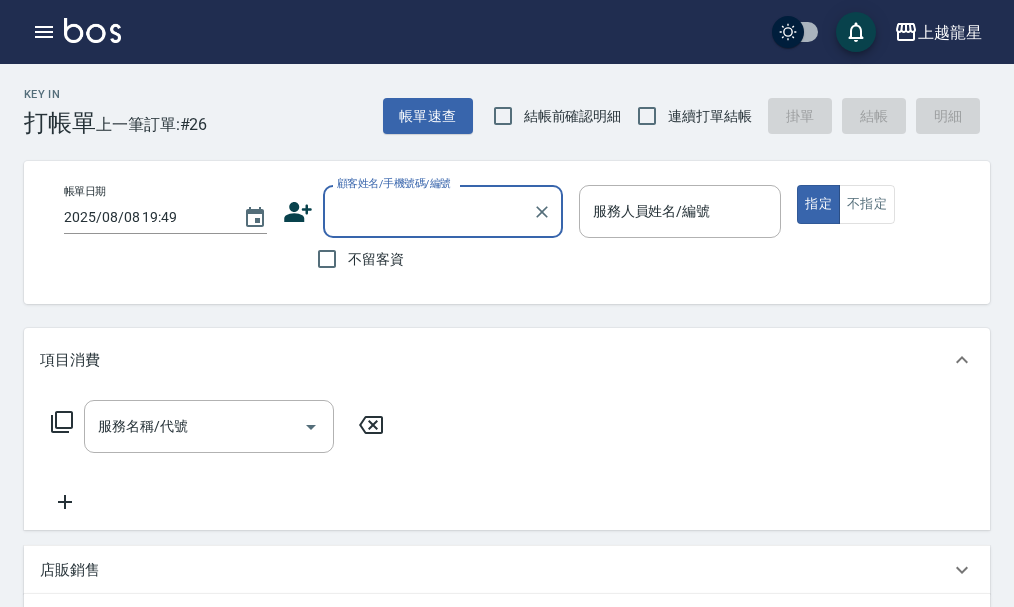 drag, startPoint x: 389, startPoint y: 213, endPoint x: 379, endPoint y: 216, distance: 10.440307 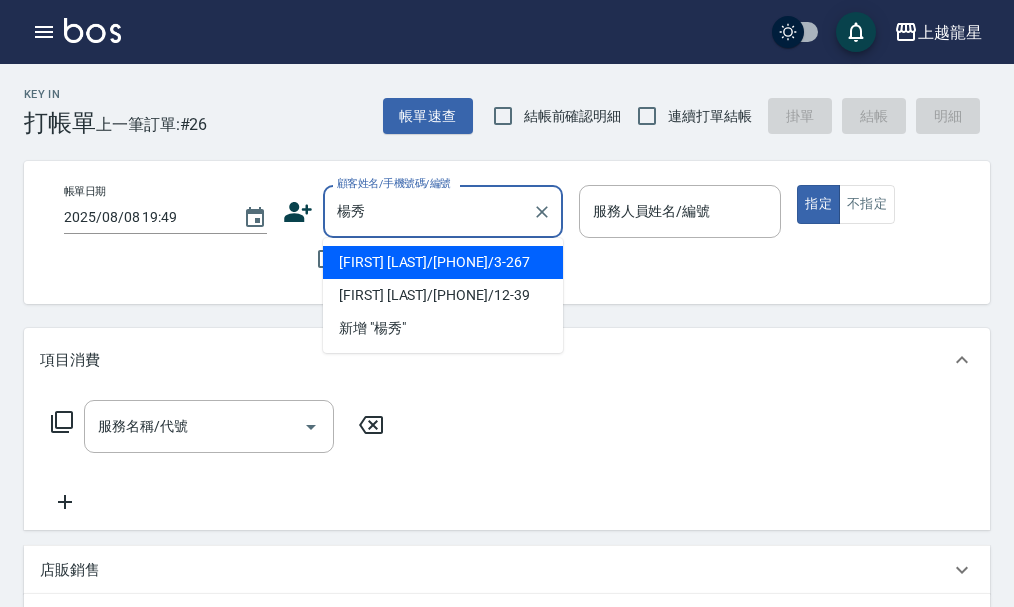click on "[LAST]/[PHONE]/3-267" at bounding box center (443, 262) 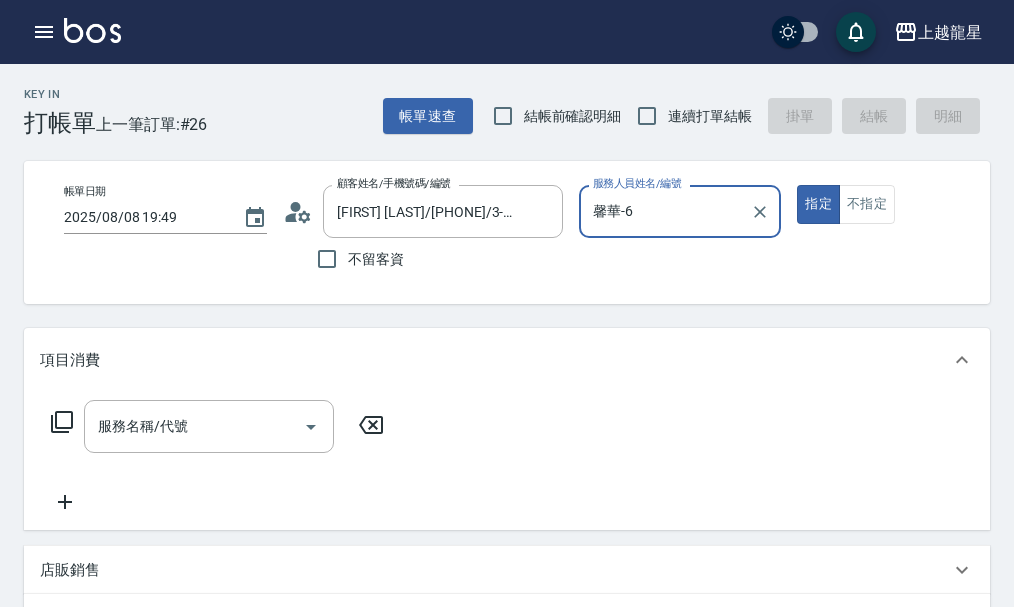 type on "馨華-6" 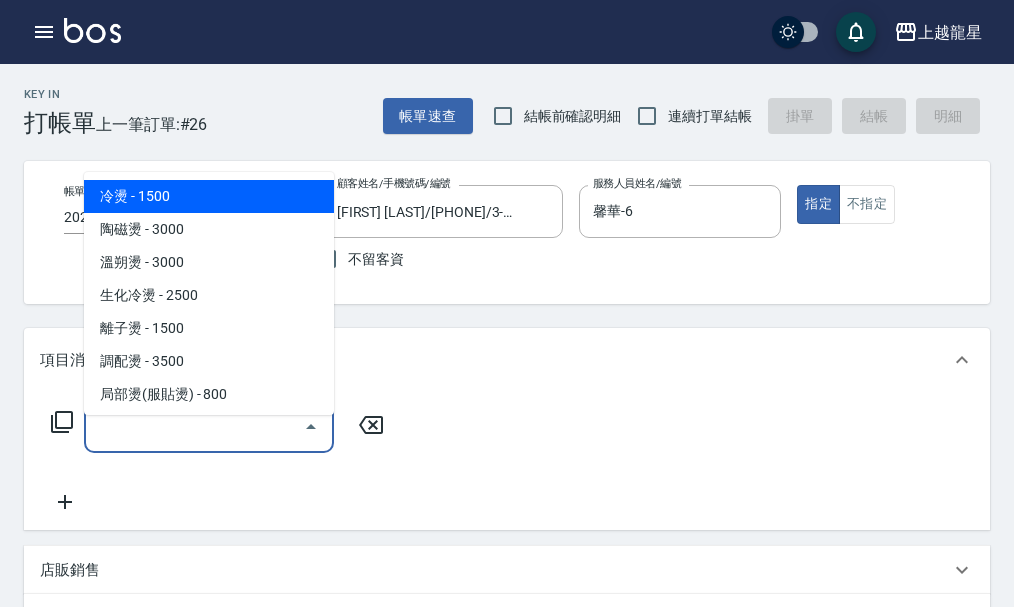 click on "服務名稱/代號" at bounding box center [194, 426] 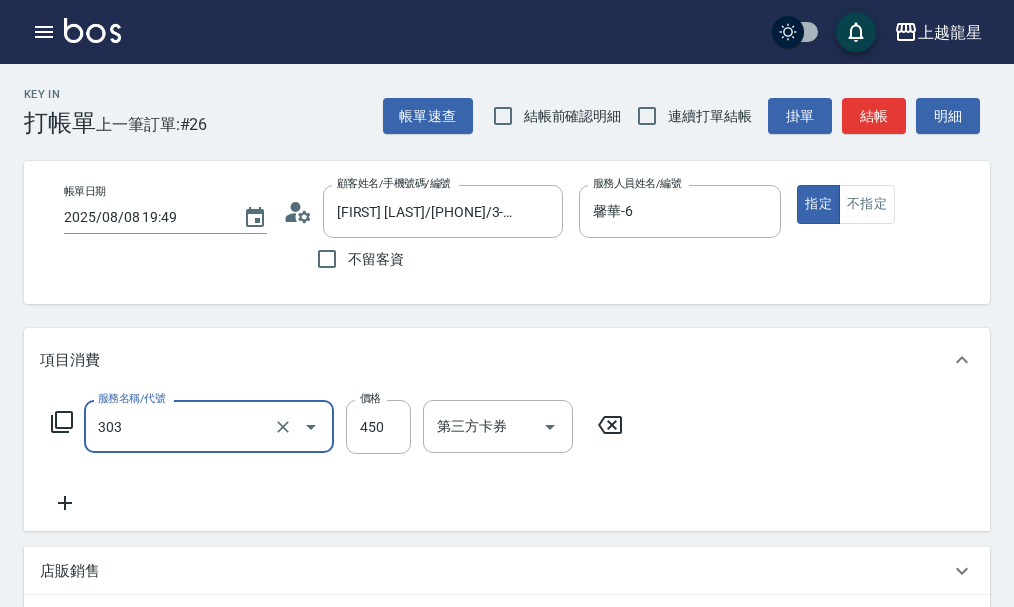 type on "剪髮(303)" 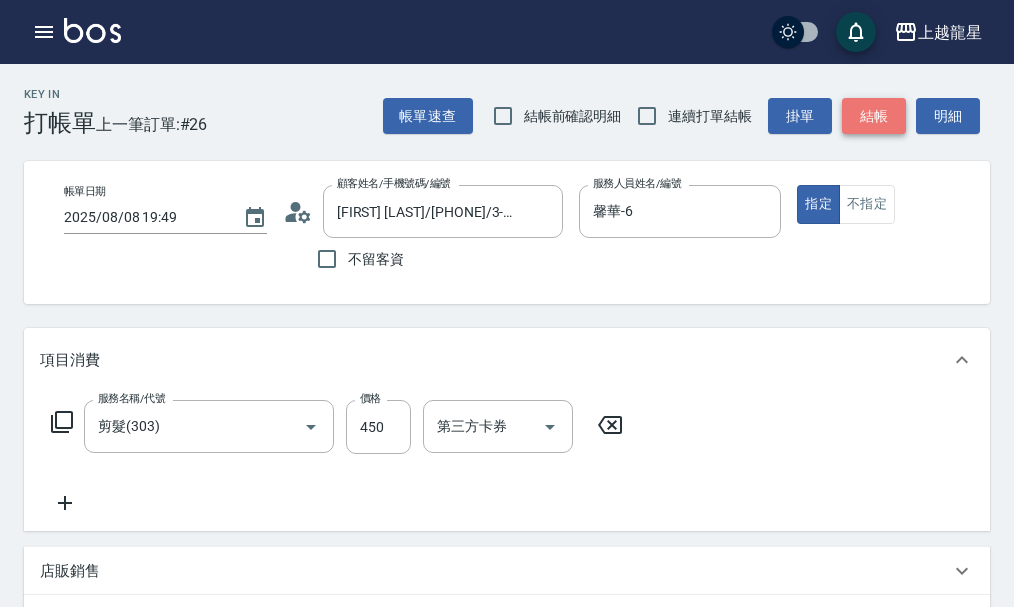 click on "結帳" at bounding box center [874, 116] 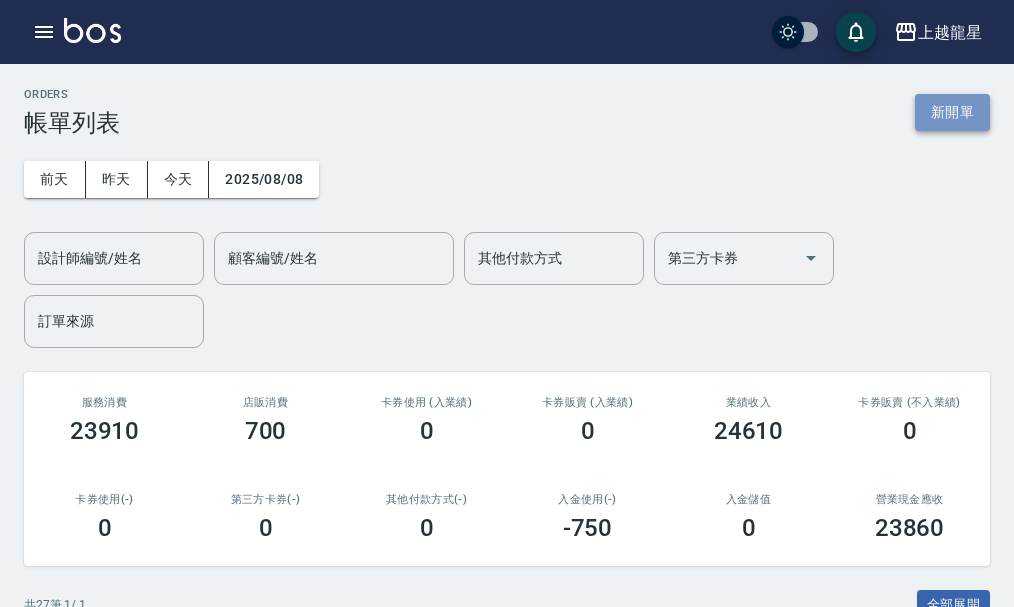 click on "新開單" at bounding box center [952, 112] 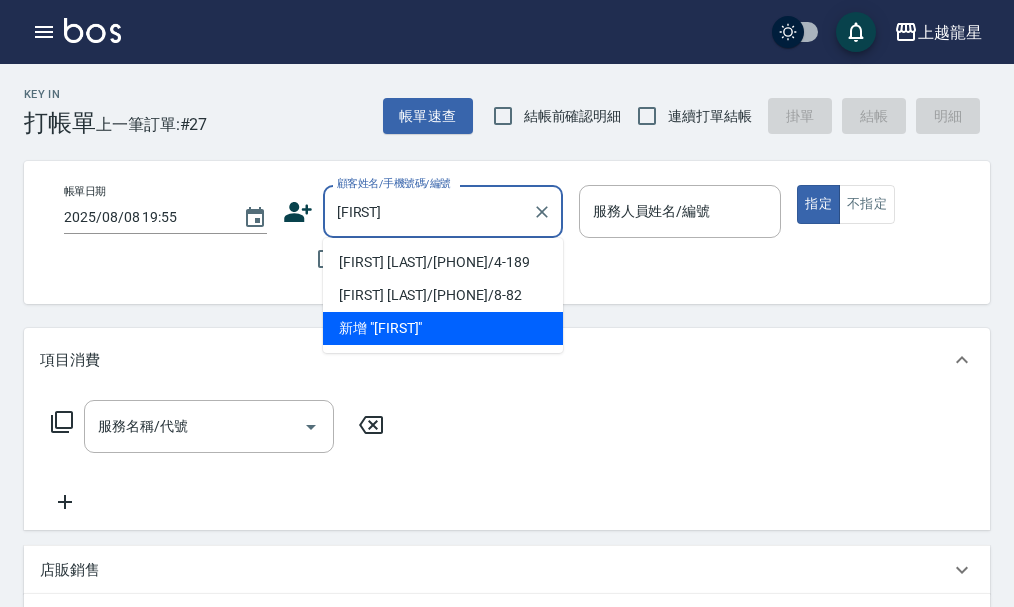 click on "[LAST]/[PHONE]/4-189" at bounding box center [443, 262] 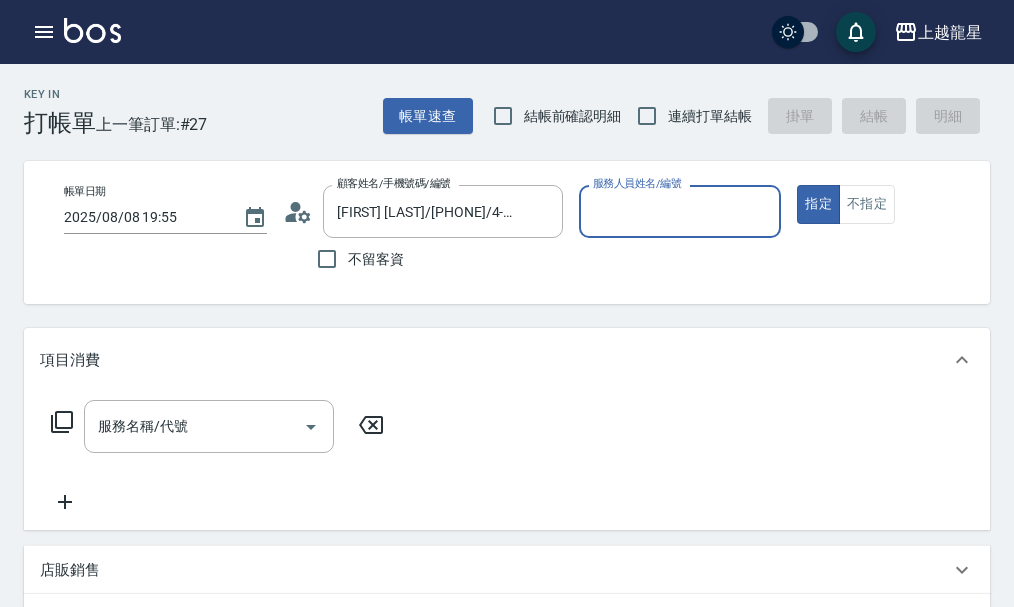 type on "雅君-7" 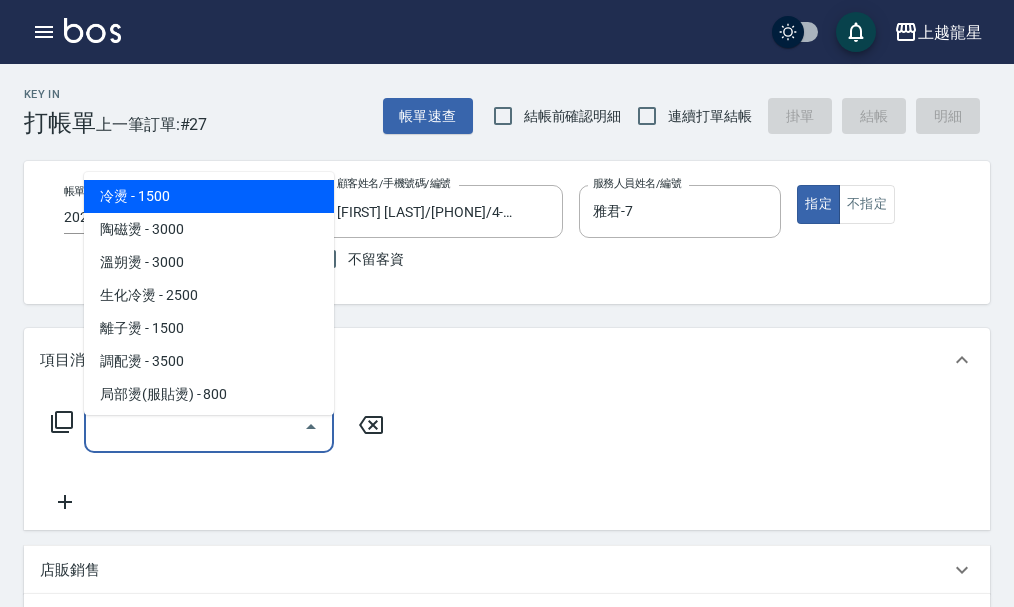click on "服務名稱/代號 服務名稱/代號" at bounding box center (209, 426) 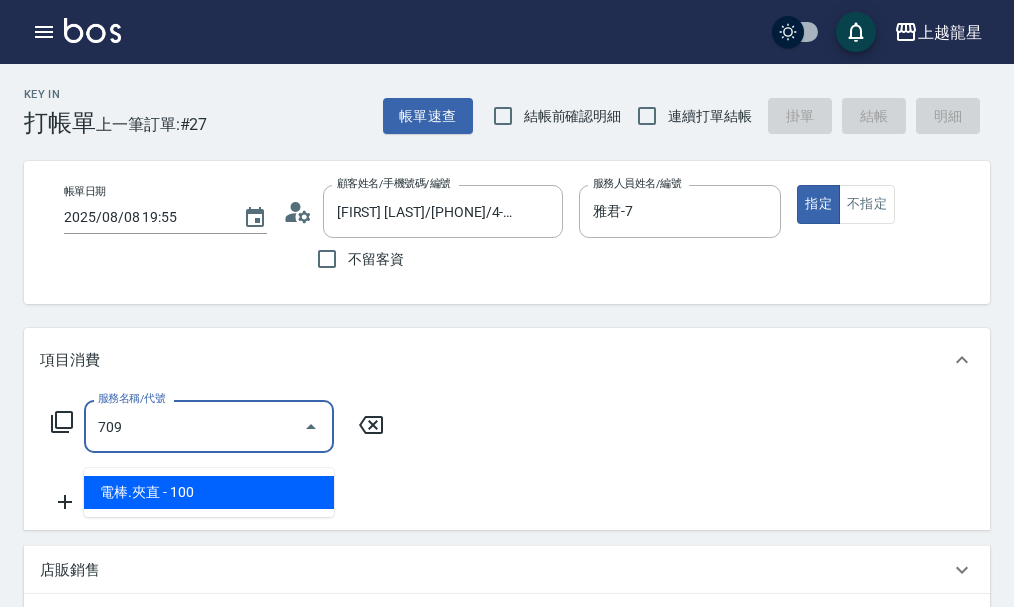 type on "電棒.夾直(709)" 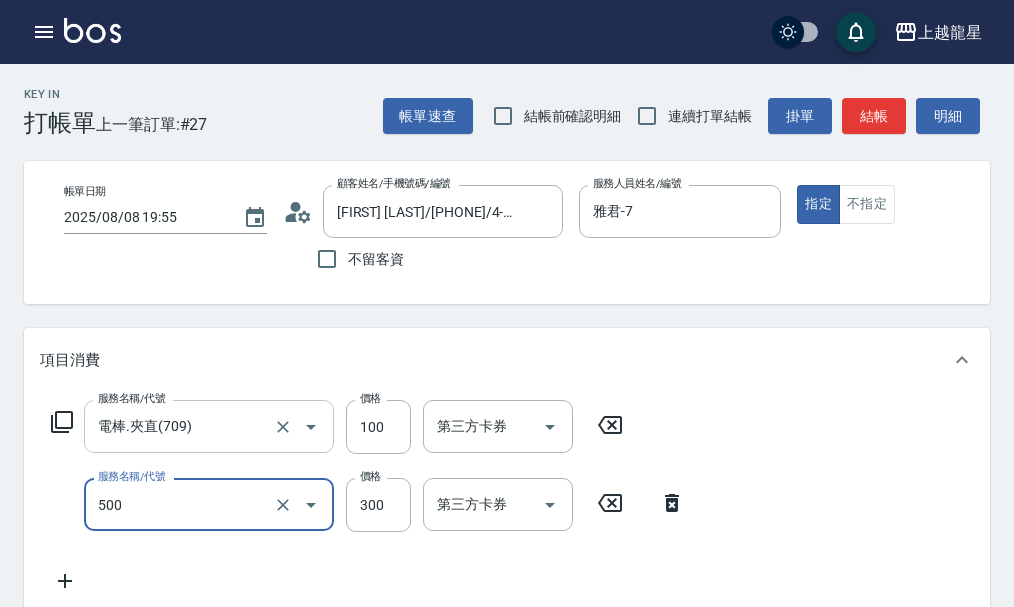 type on "一般洗髮(500)" 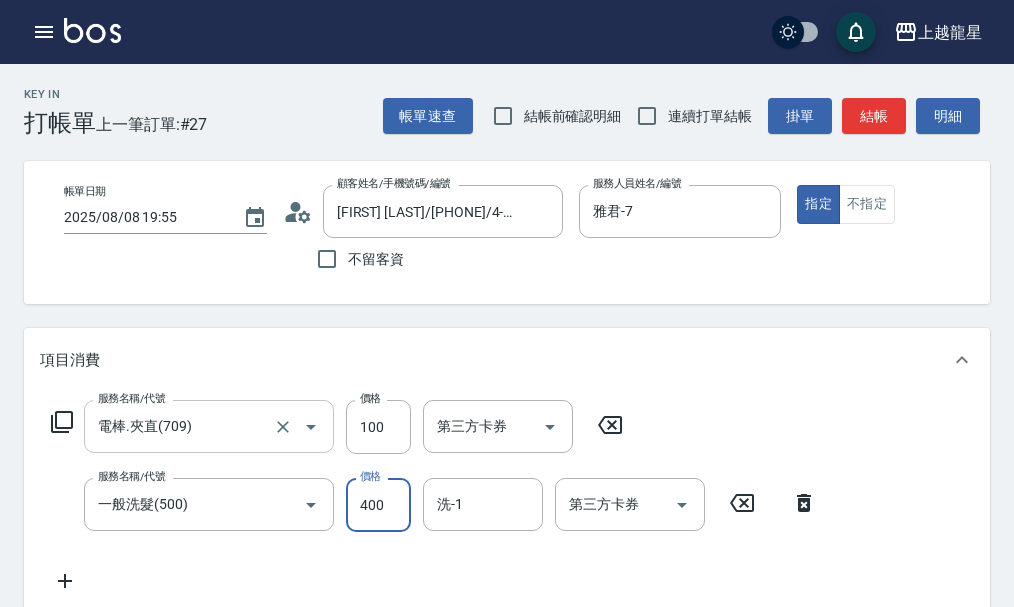 type on "400" 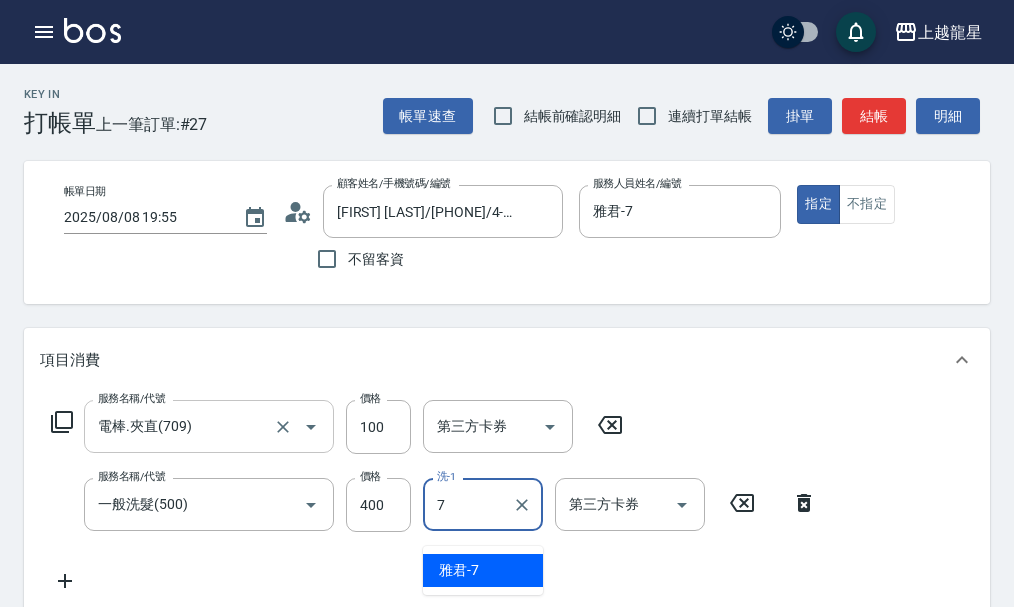 type on "雅君-7" 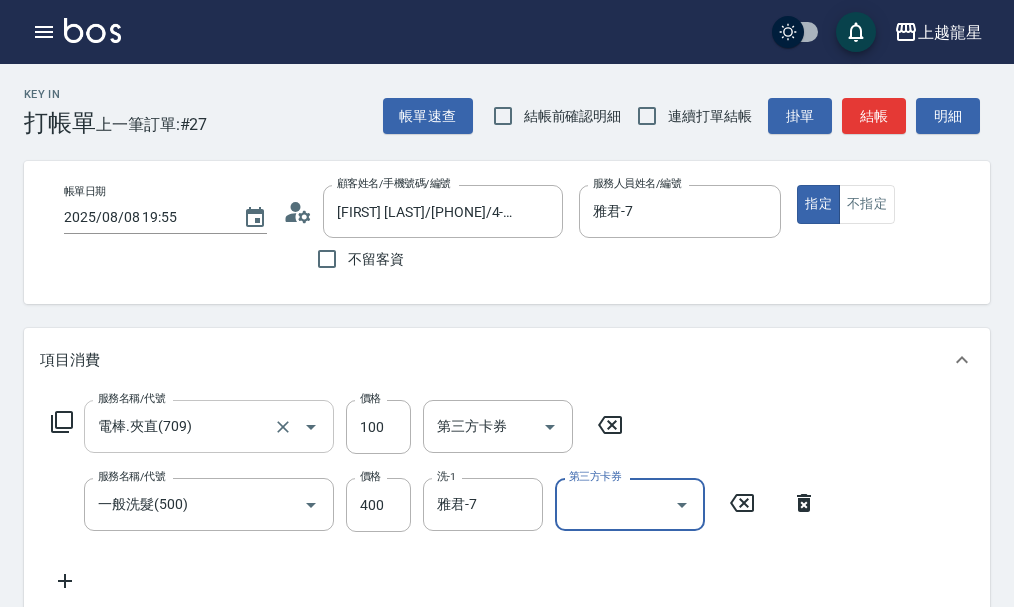 scroll, scrollTop: 9, scrollLeft: 0, axis: vertical 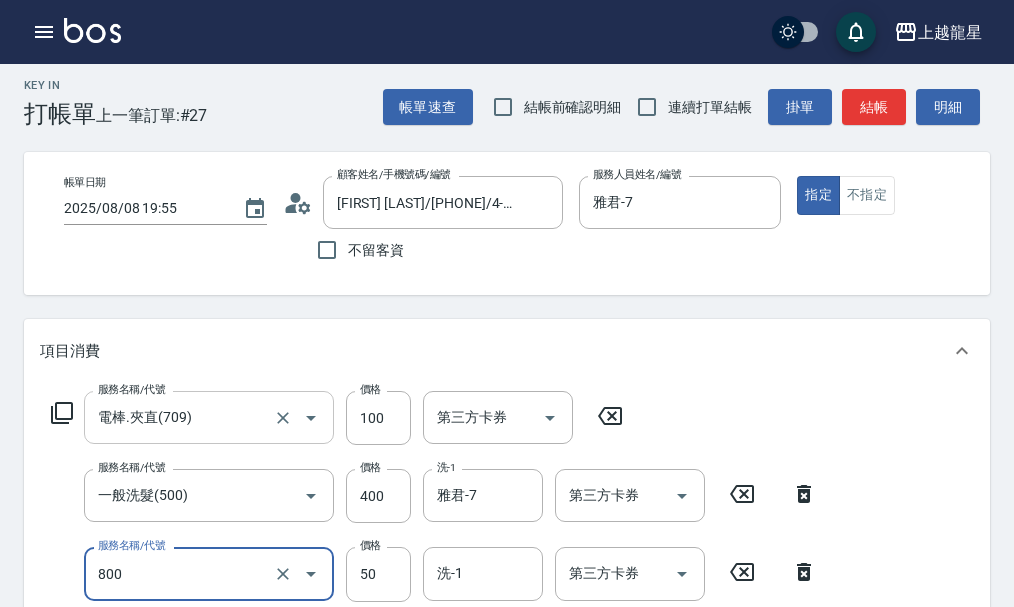 type on "快速修護(800)" 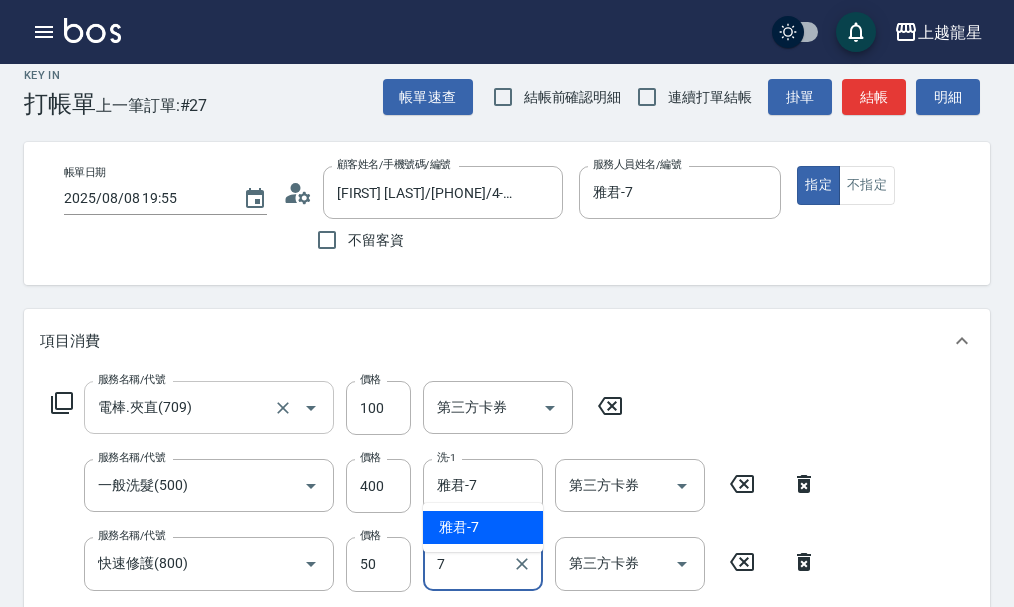 type on "雅君-7" 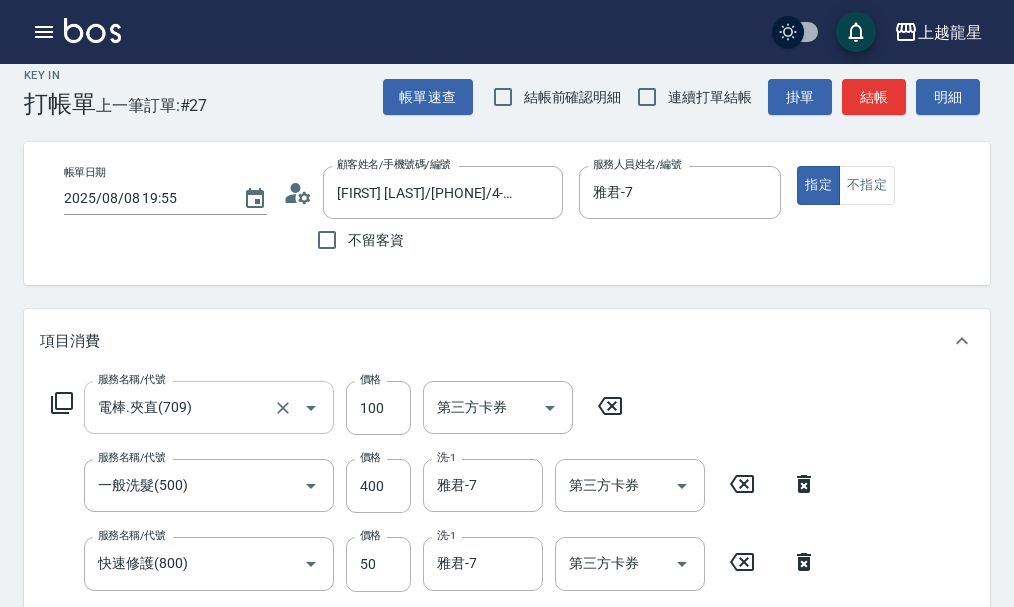 scroll, scrollTop: 373, scrollLeft: 0, axis: vertical 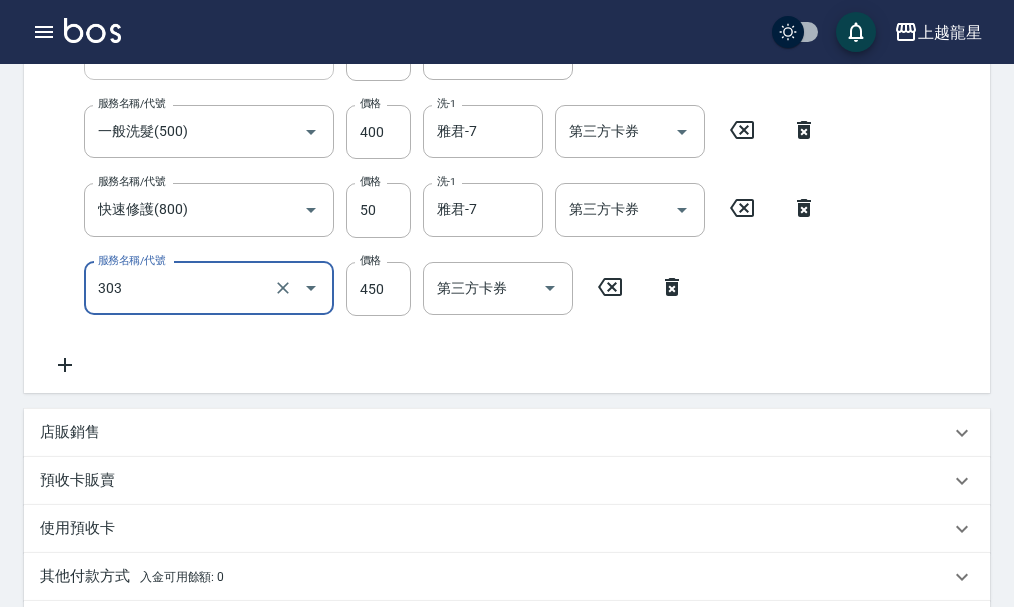 type on "剪髮(303)" 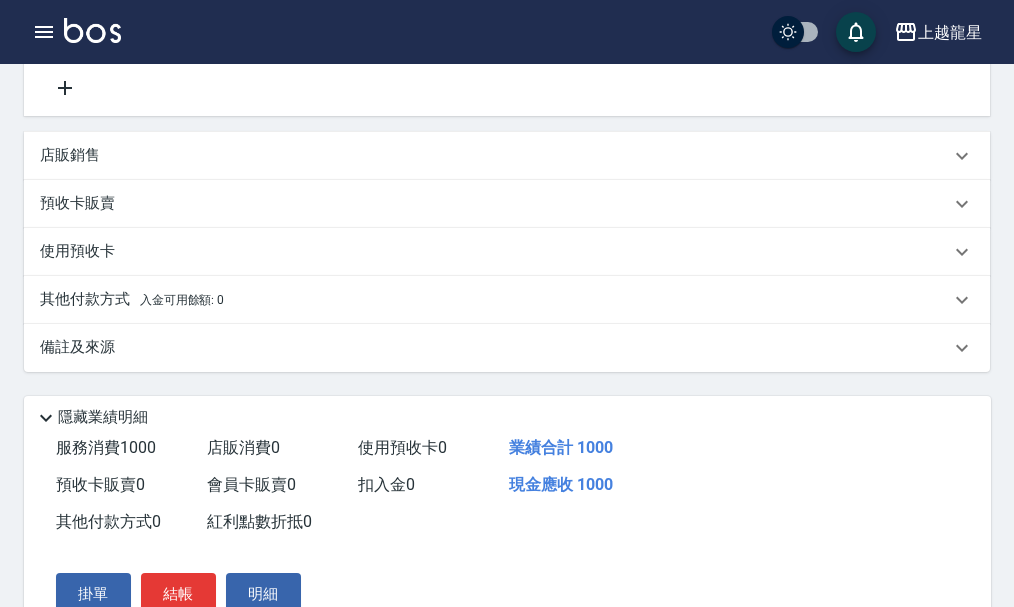 scroll, scrollTop: 462, scrollLeft: 0, axis: vertical 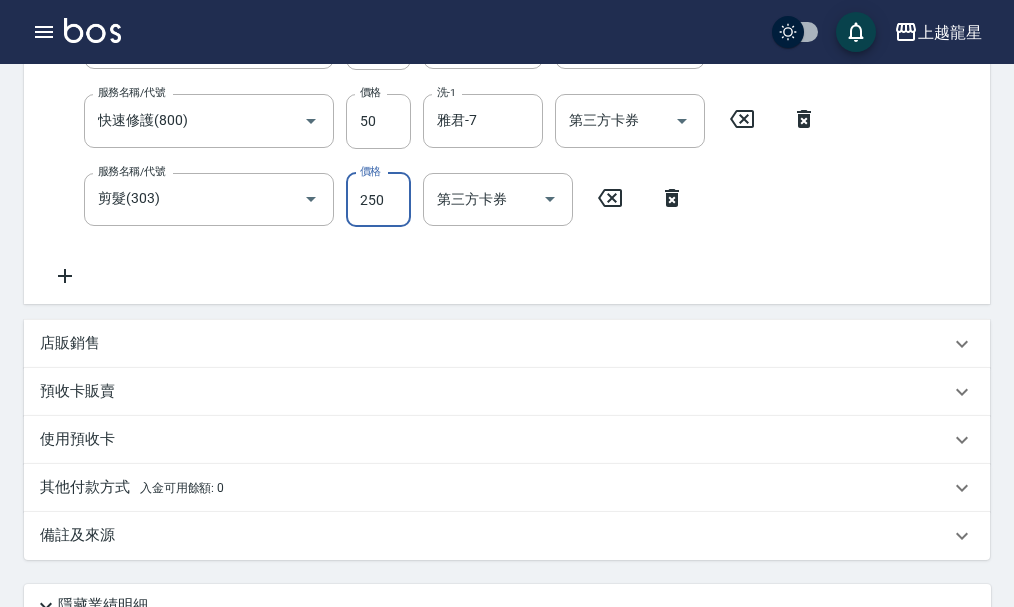 type on "250" 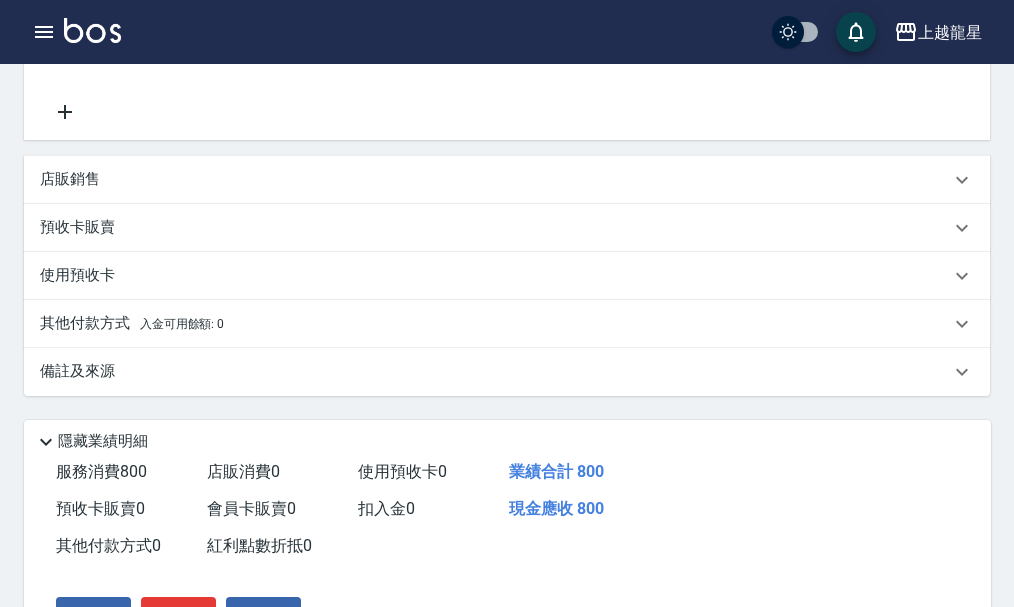 scroll, scrollTop: 762, scrollLeft: 0, axis: vertical 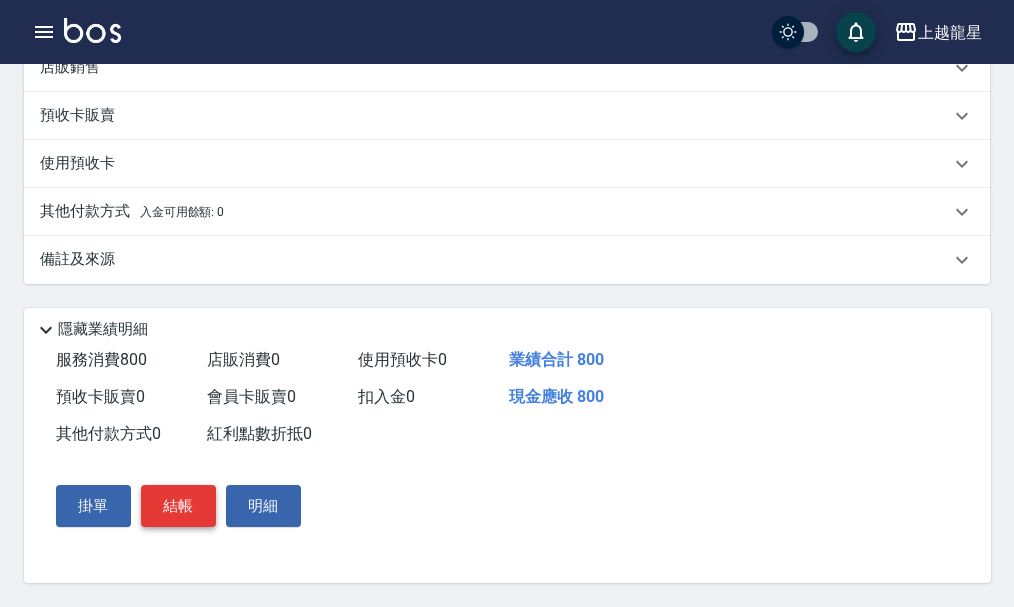click on "結帳" at bounding box center [178, 506] 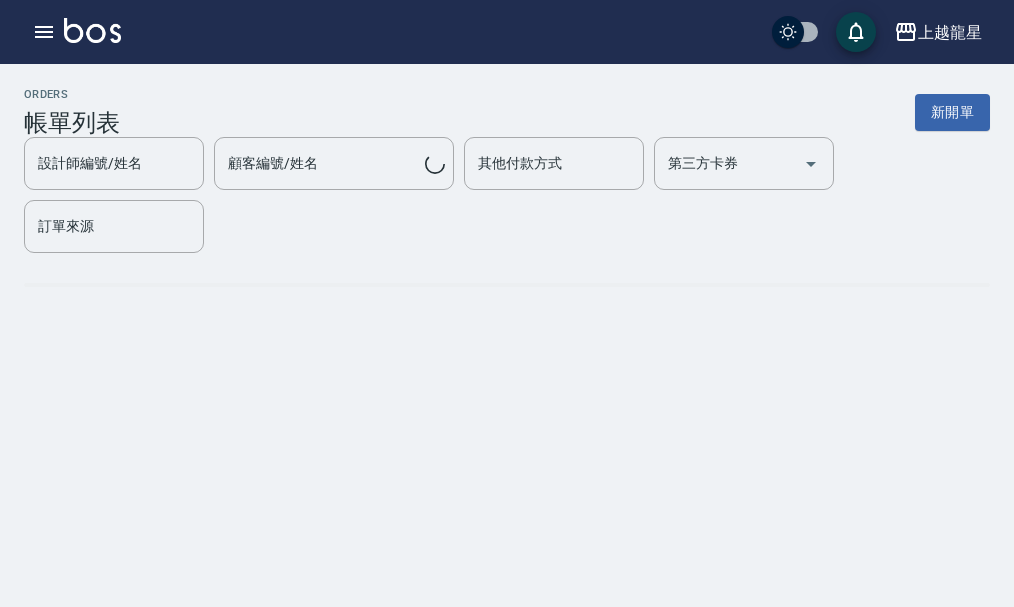 scroll, scrollTop: 0, scrollLeft: 0, axis: both 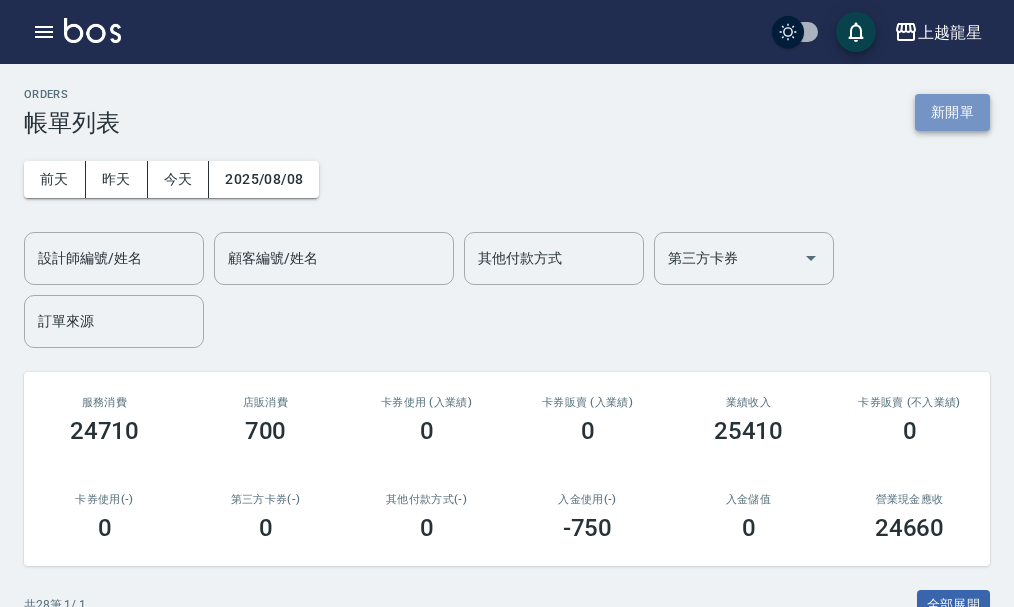 click on "新開單" at bounding box center (952, 112) 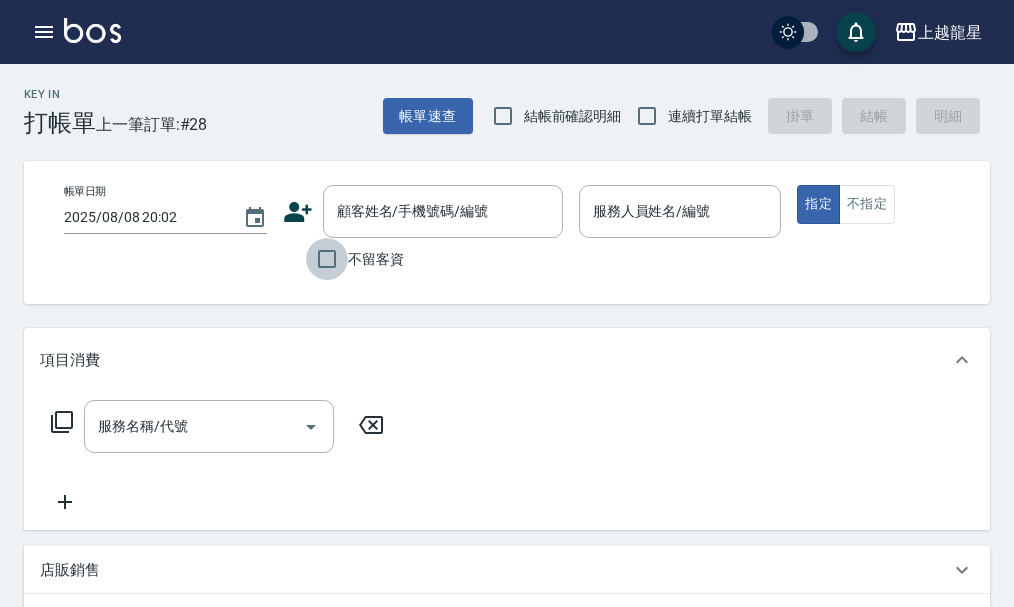 click on "不留客資" at bounding box center (327, 259) 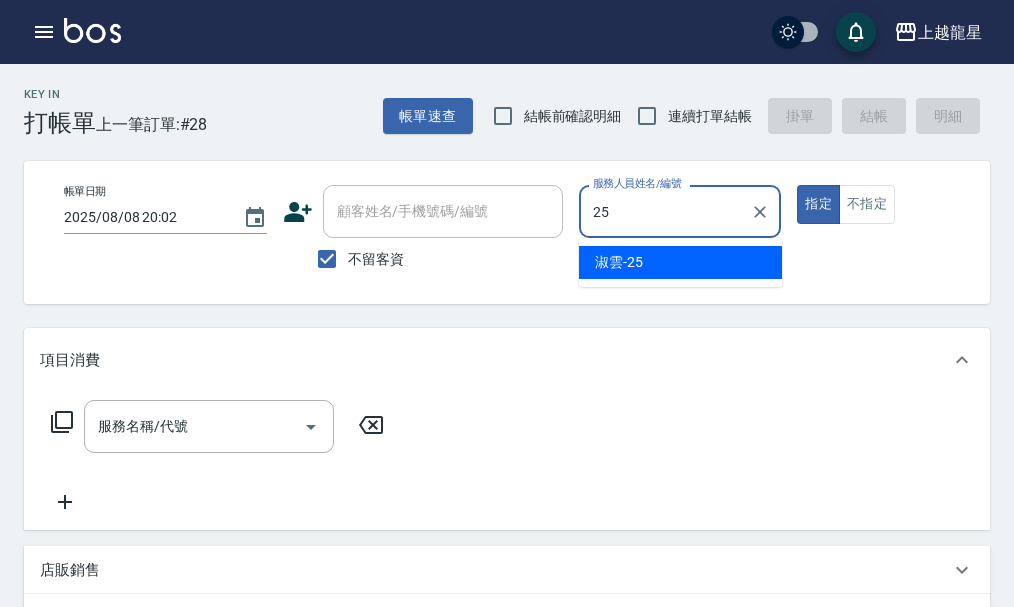 click on "淑雲 -25" at bounding box center [619, 262] 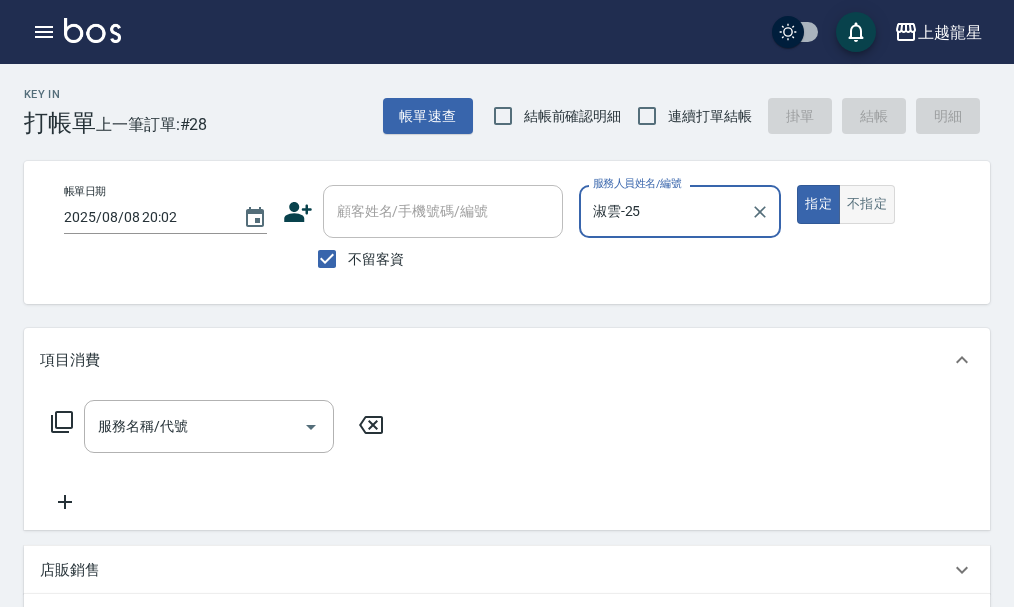 type on "淑雲-25" 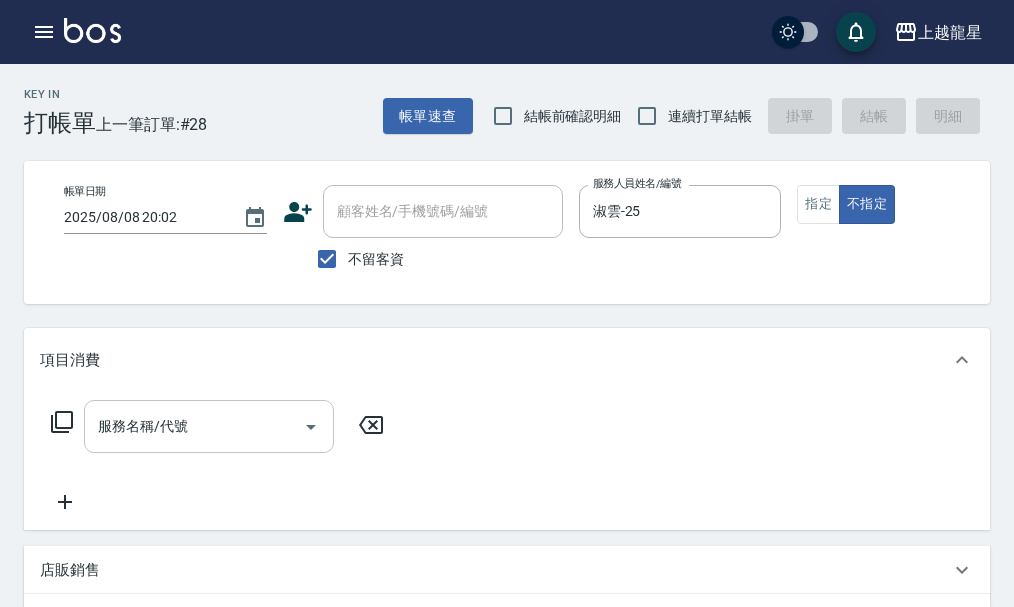 click on "服務名稱/代號" at bounding box center [209, 426] 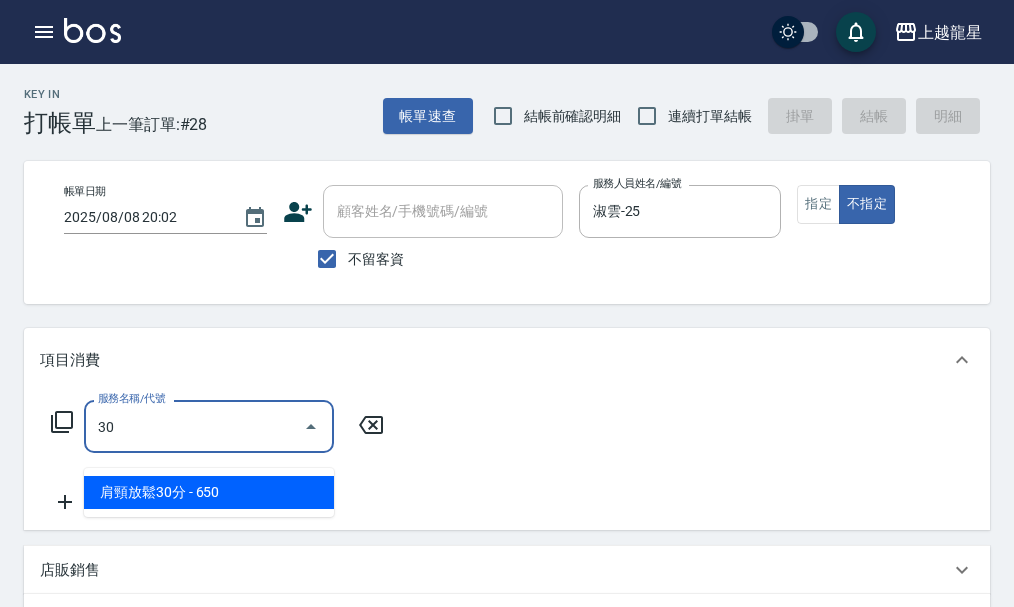 type on "304" 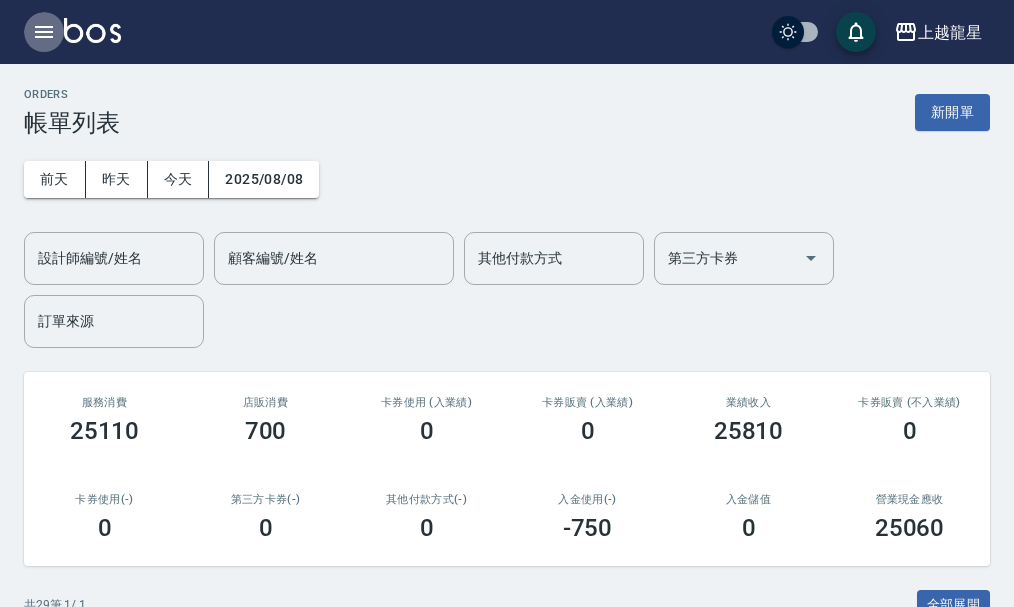click 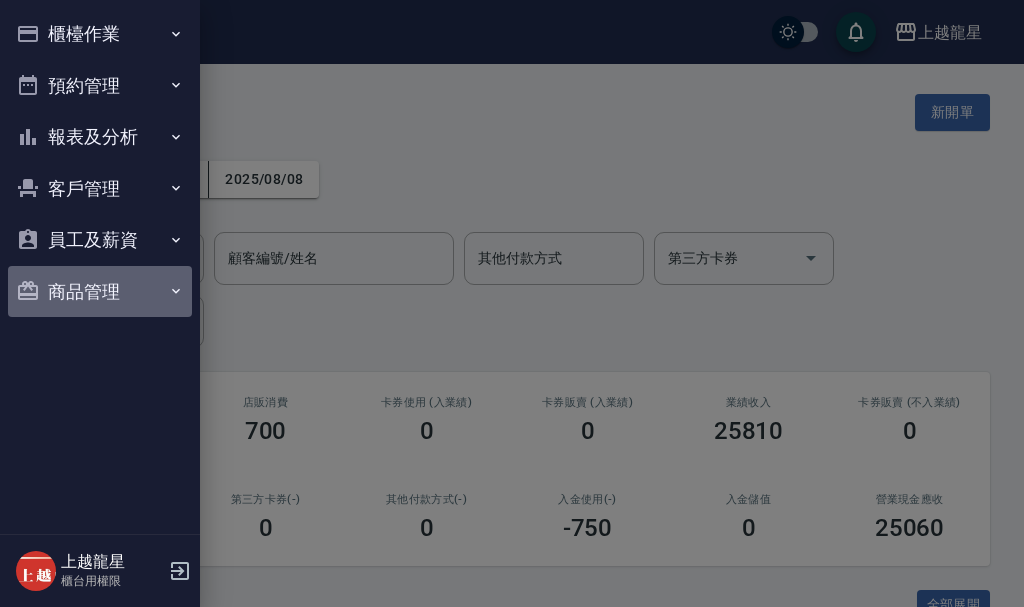 click on "商品管理" at bounding box center (100, 292) 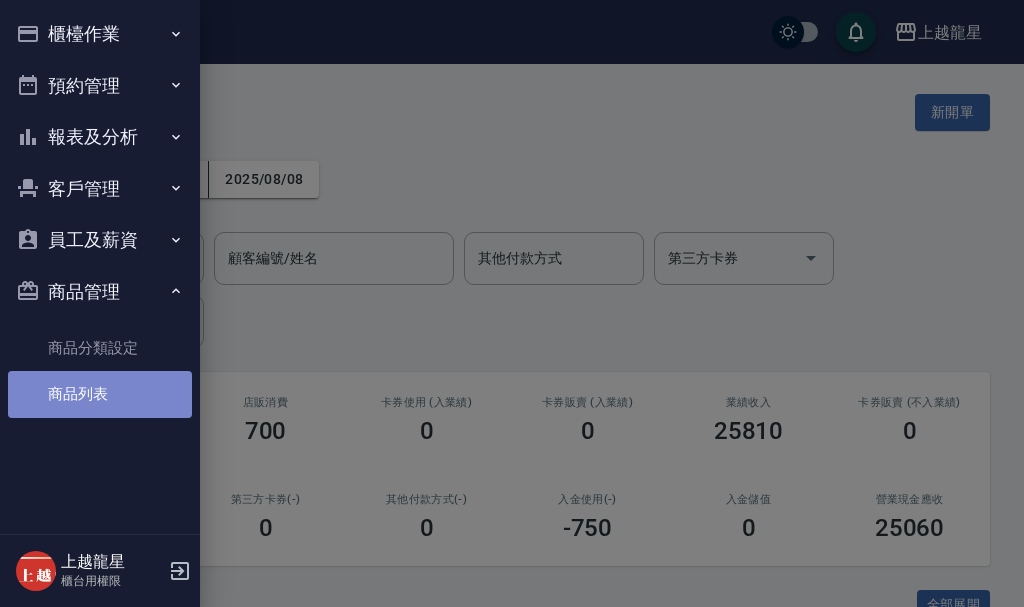 click on "商品列表" at bounding box center (100, 394) 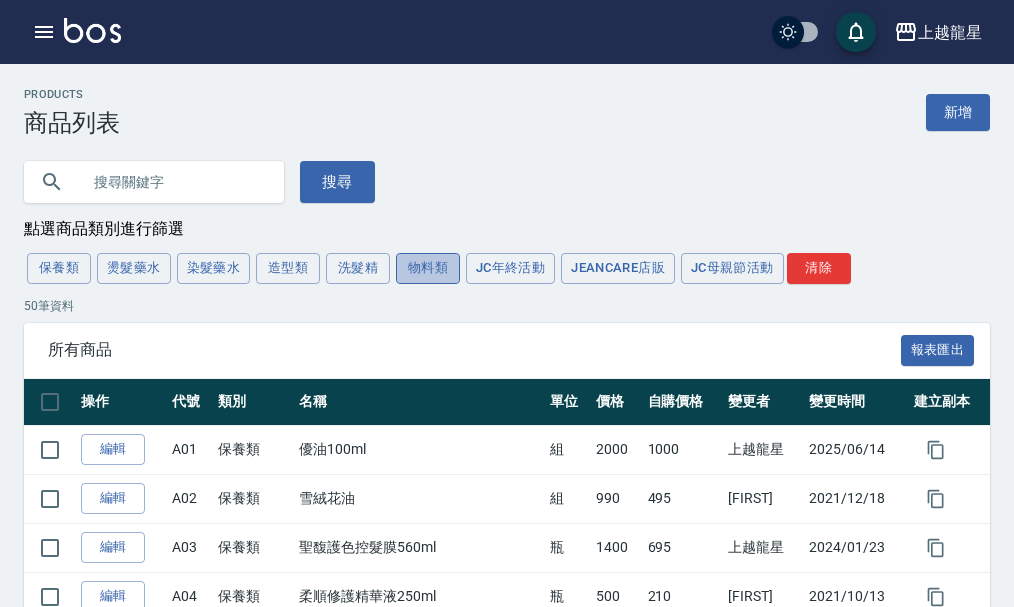 click on "物料類" at bounding box center [428, 268] 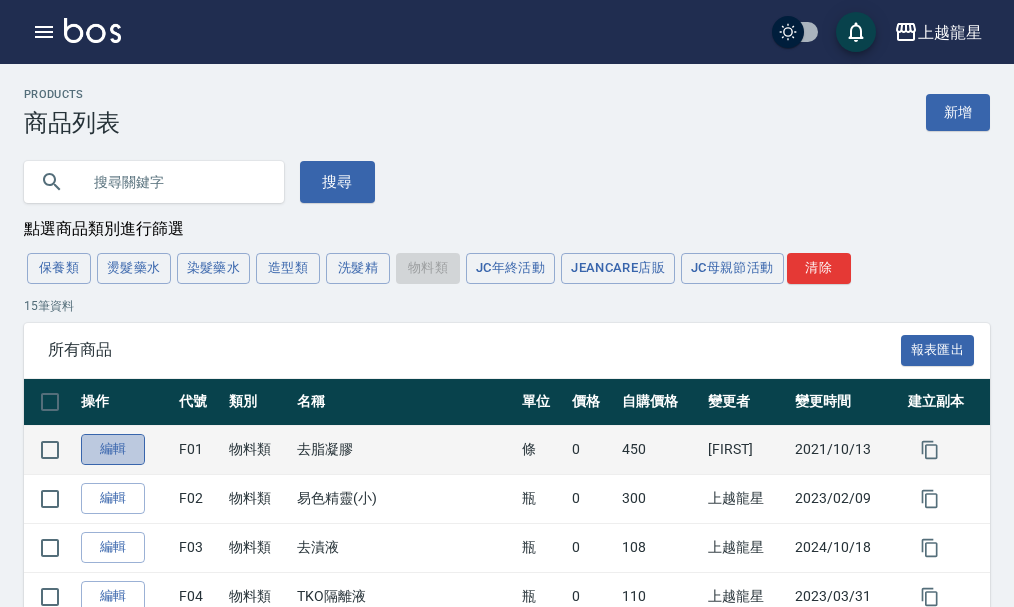 click on "編輯" at bounding box center [113, 449] 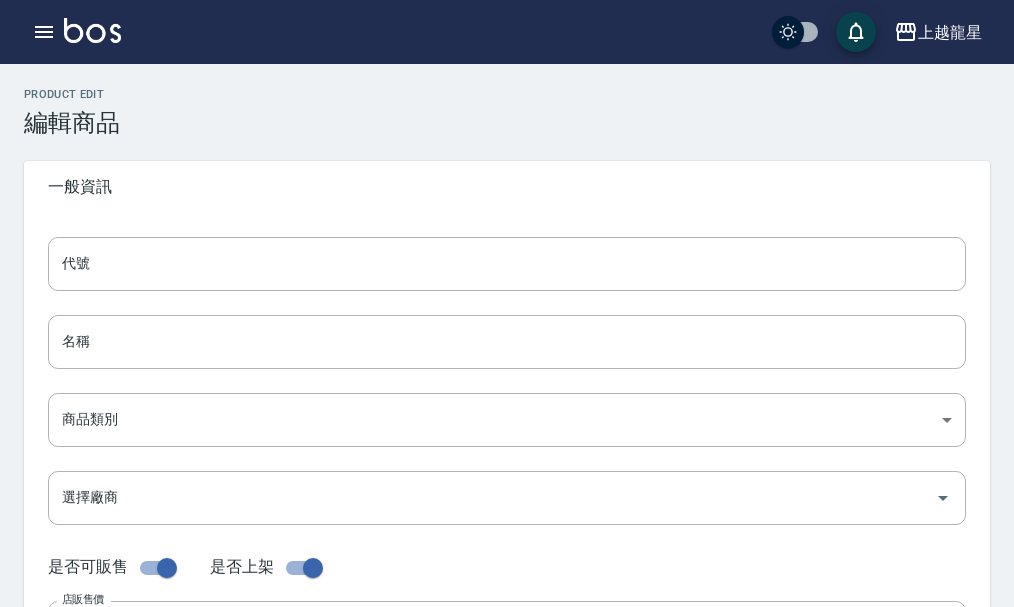type on "F01" 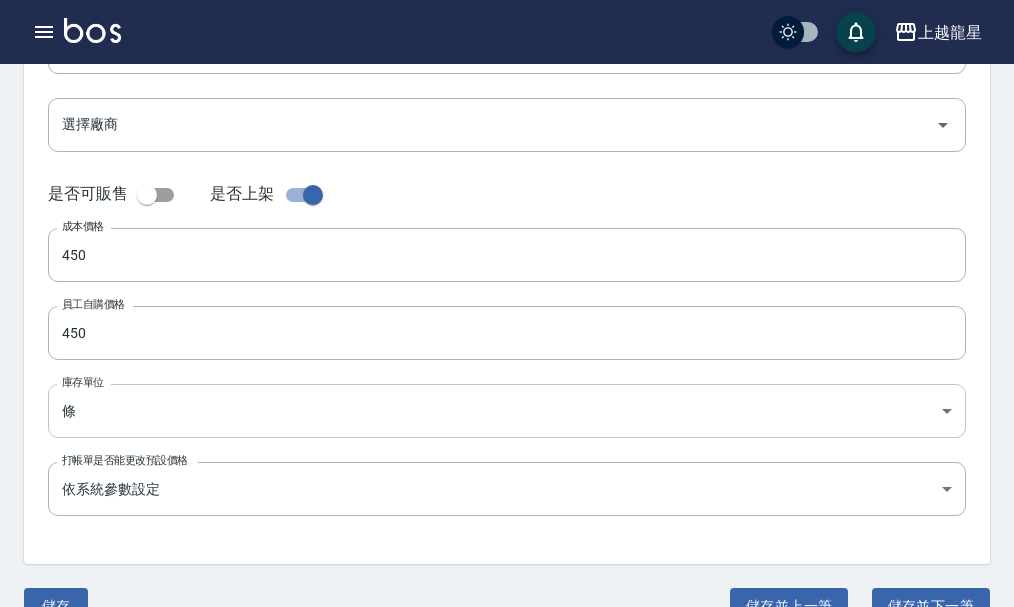 scroll, scrollTop: 400, scrollLeft: 0, axis: vertical 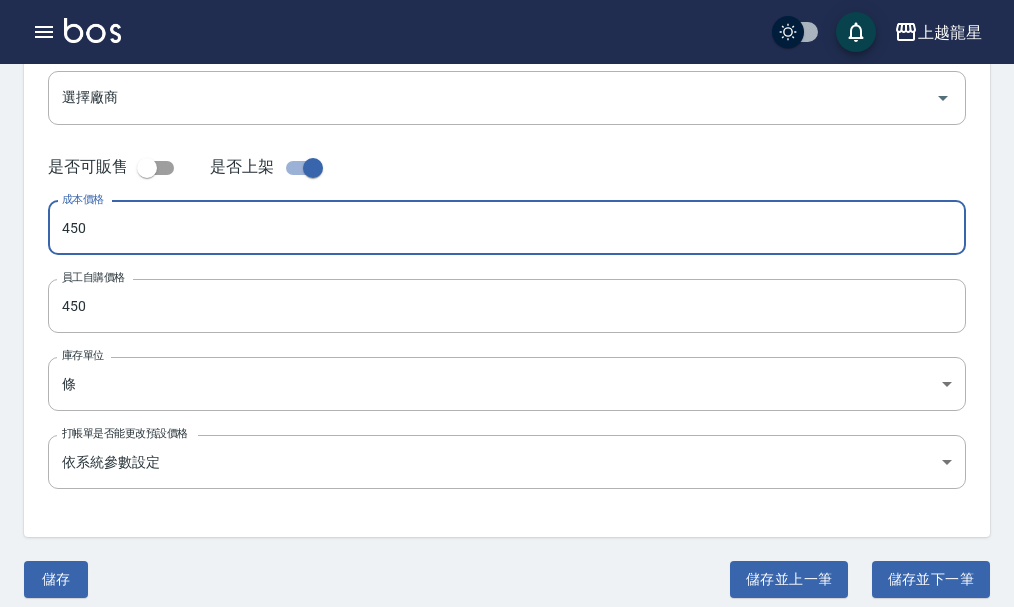 click on "450" at bounding box center (507, 228) 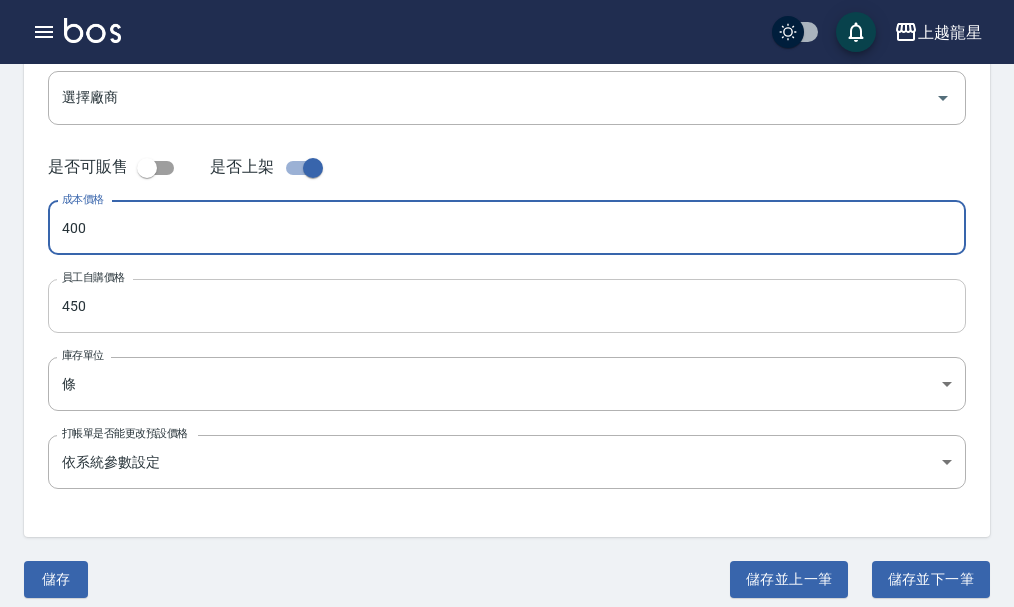 type on "400" 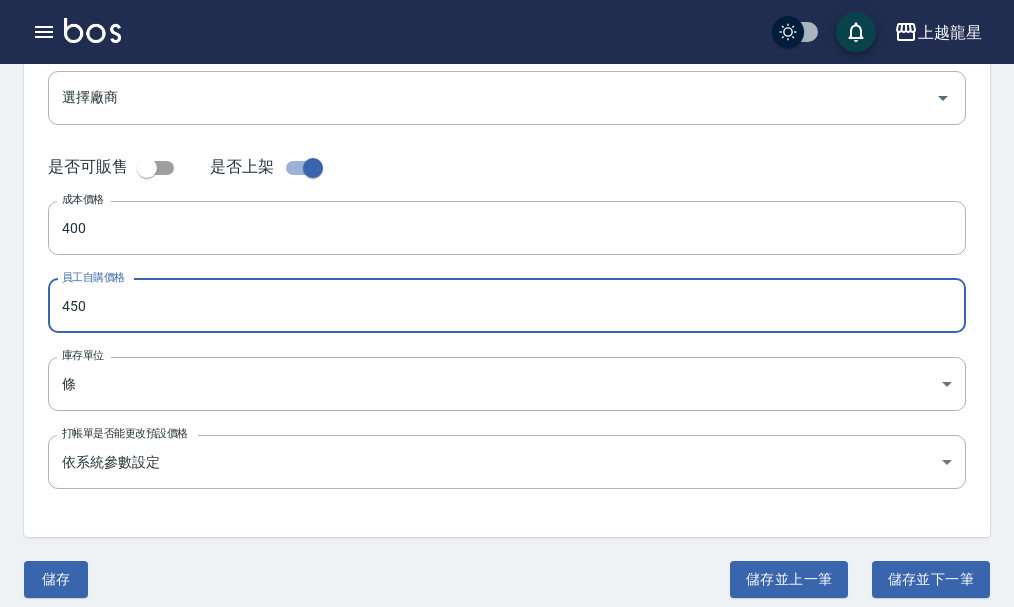 click on "450" at bounding box center (507, 306) 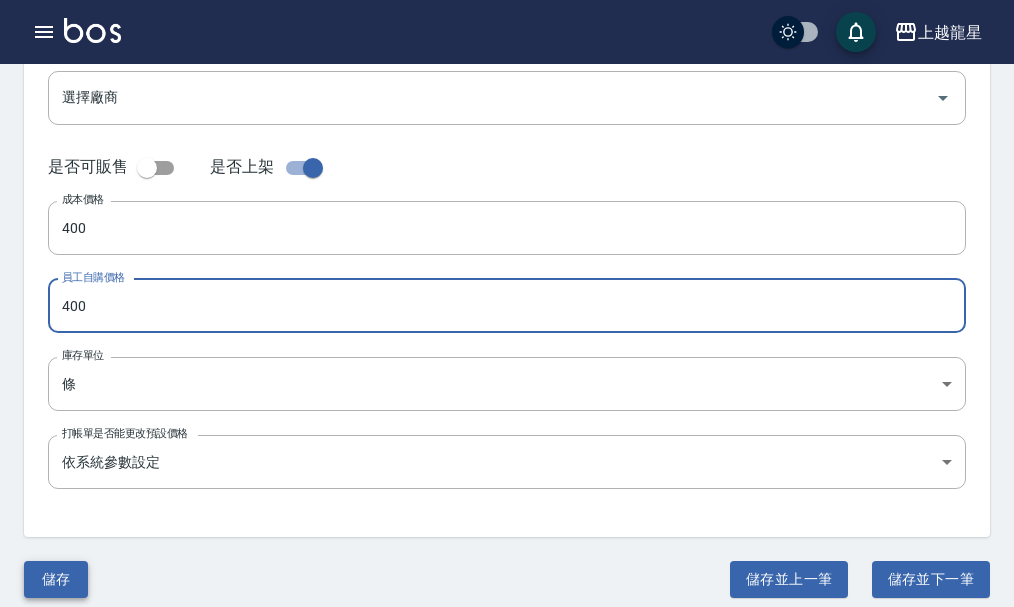 type on "400" 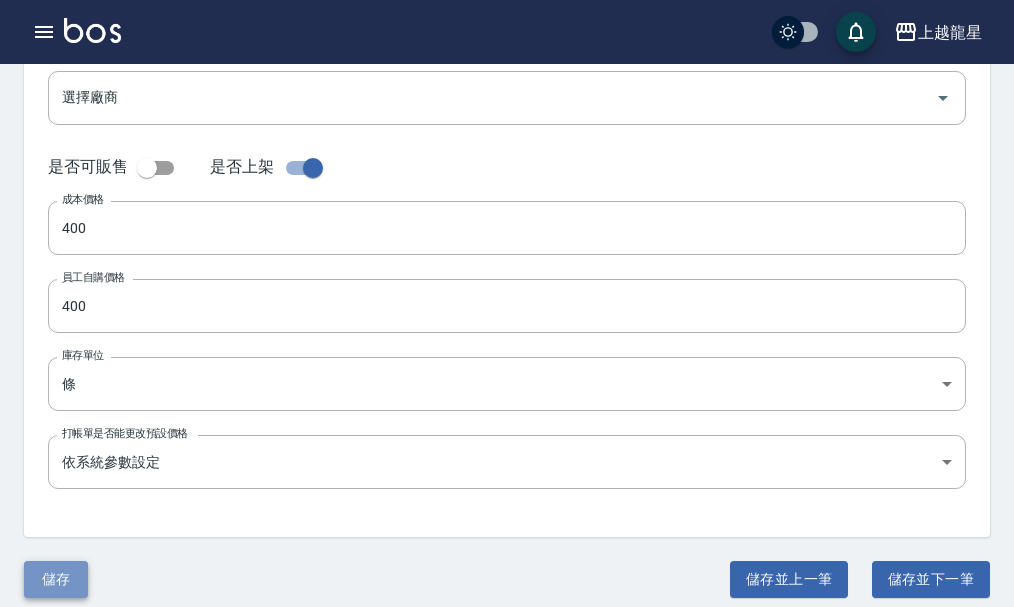 click on "儲存" at bounding box center [56, 579] 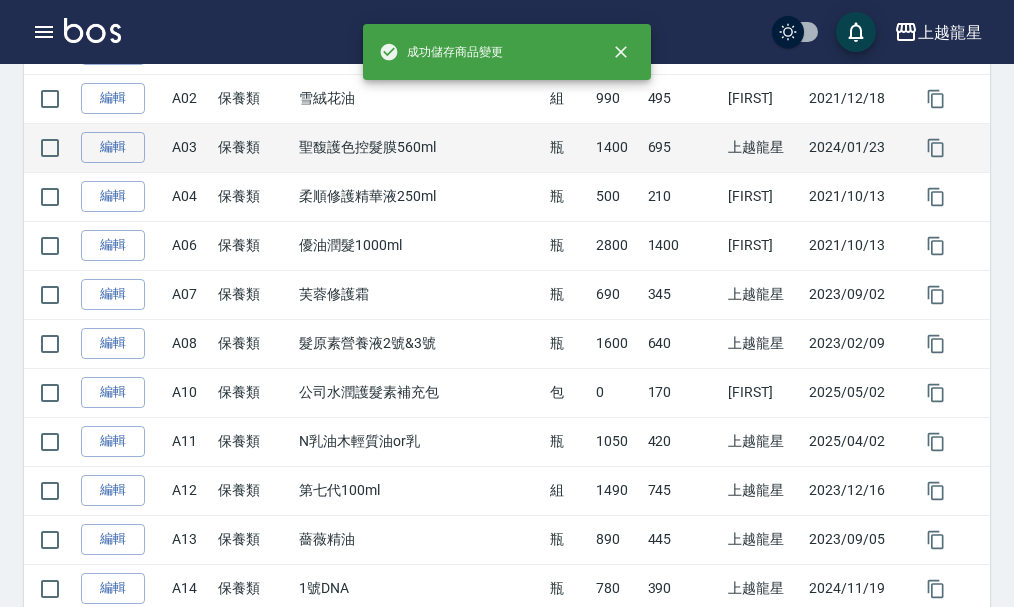 scroll, scrollTop: 0, scrollLeft: 0, axis: both 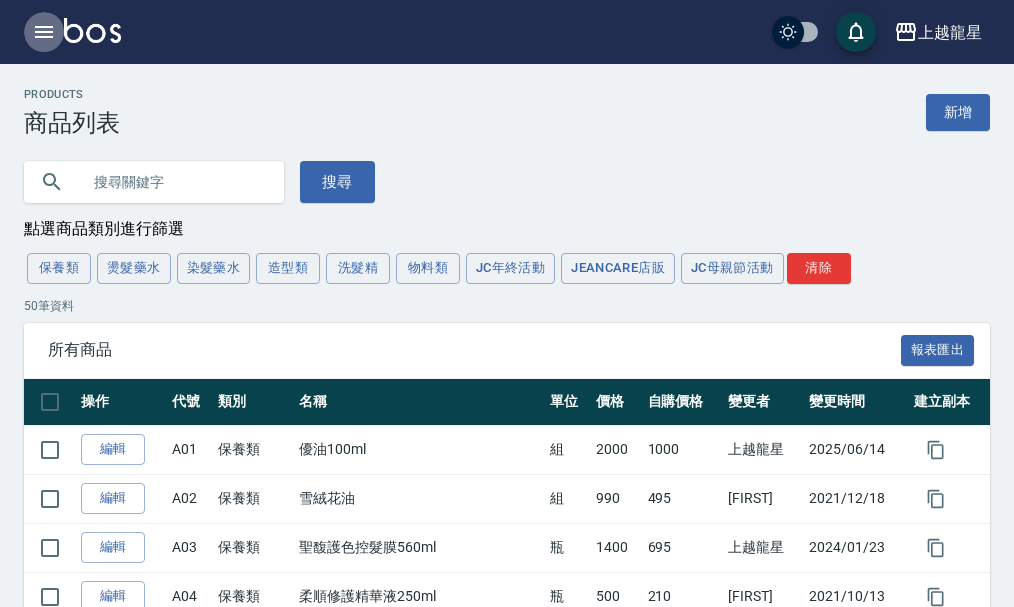 click 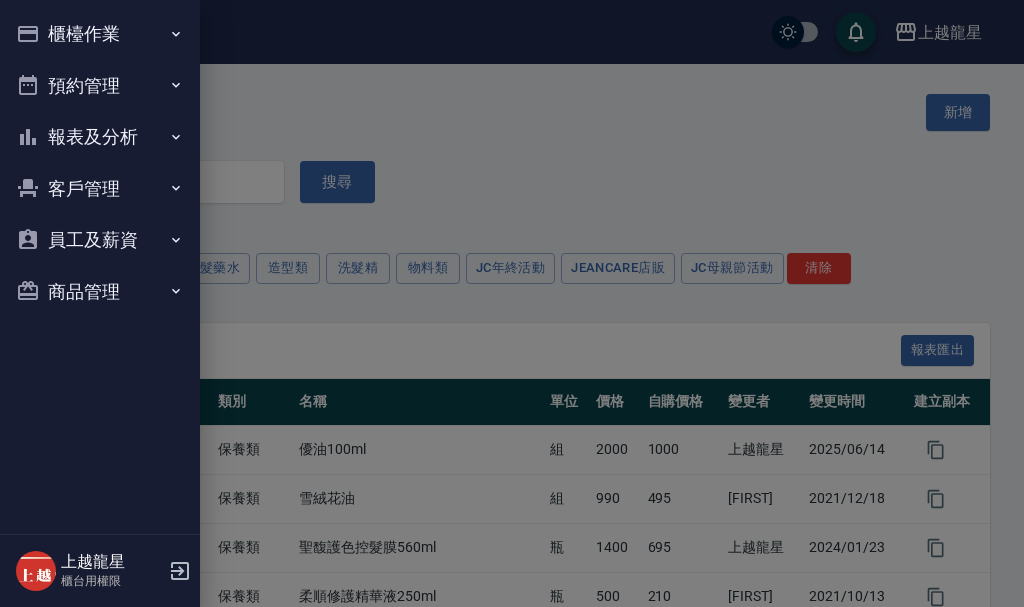 click on "櫃檯作業" at bounding box center [100, 34] 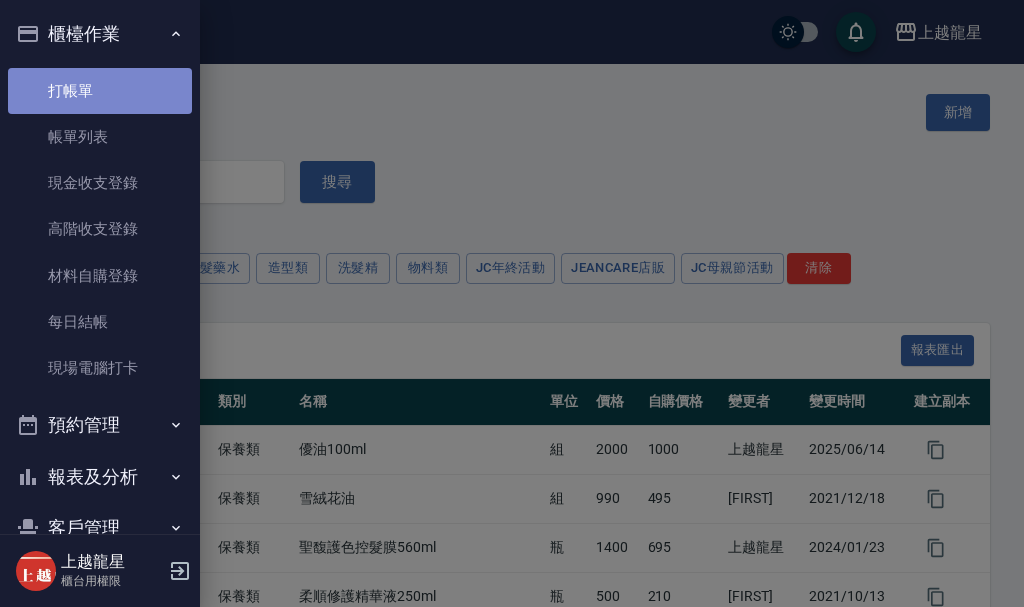 click on "打帳單" at bounding box center [100, 91] 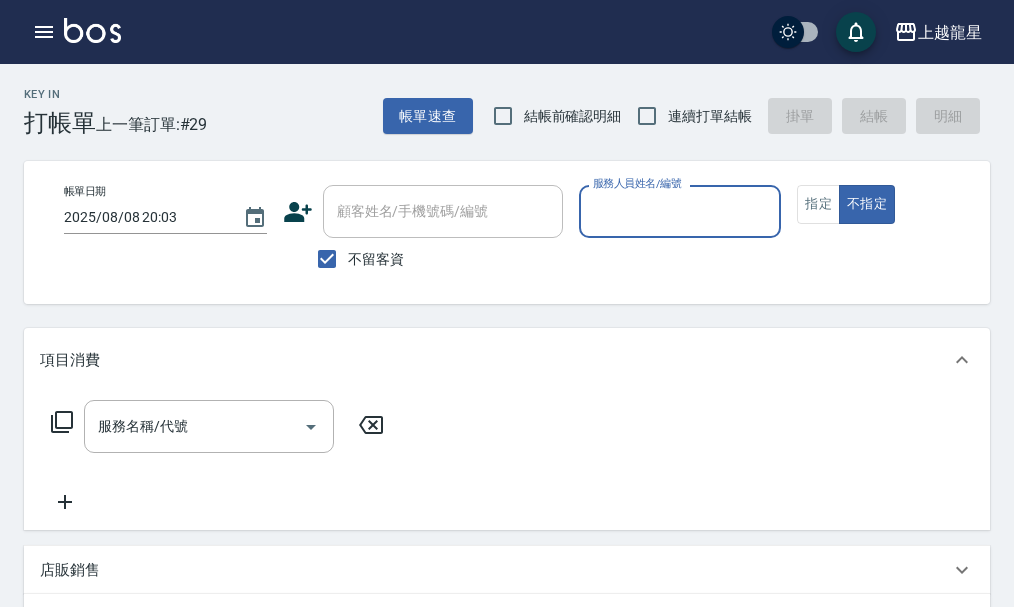 click on "服務人員姓名/編號" at bounding box center [680, 211] 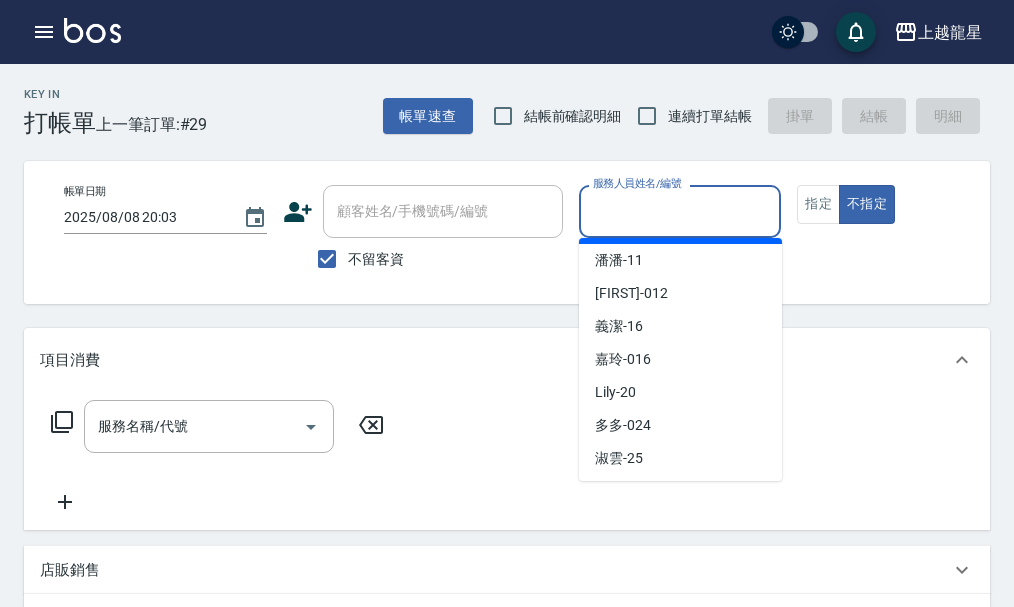 scroll, scrollTop: 367, scrollLeft: 0, axis: vertical 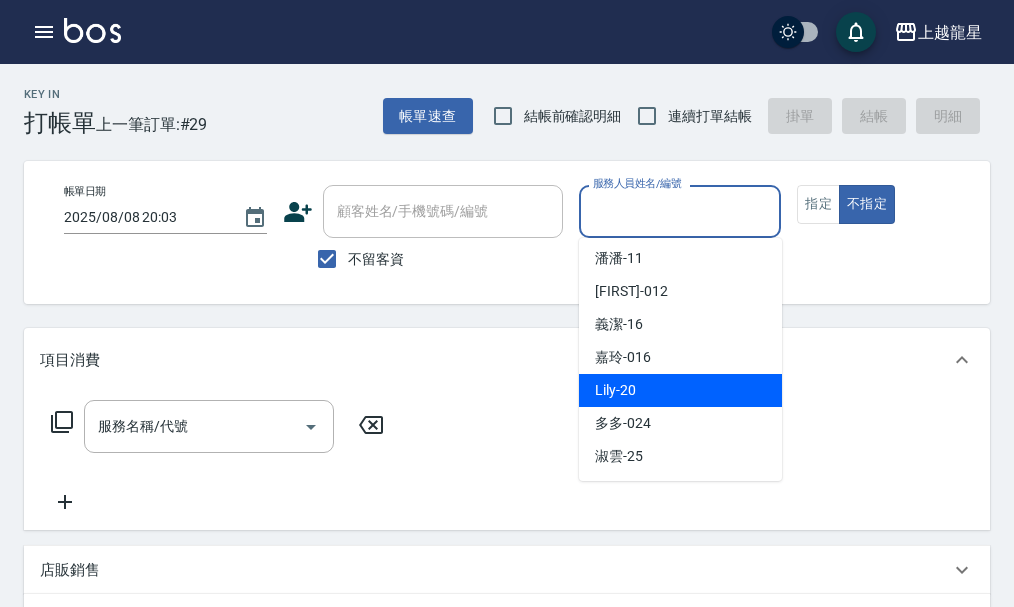 click on "Lily -20" at bounding box center [680, 390] 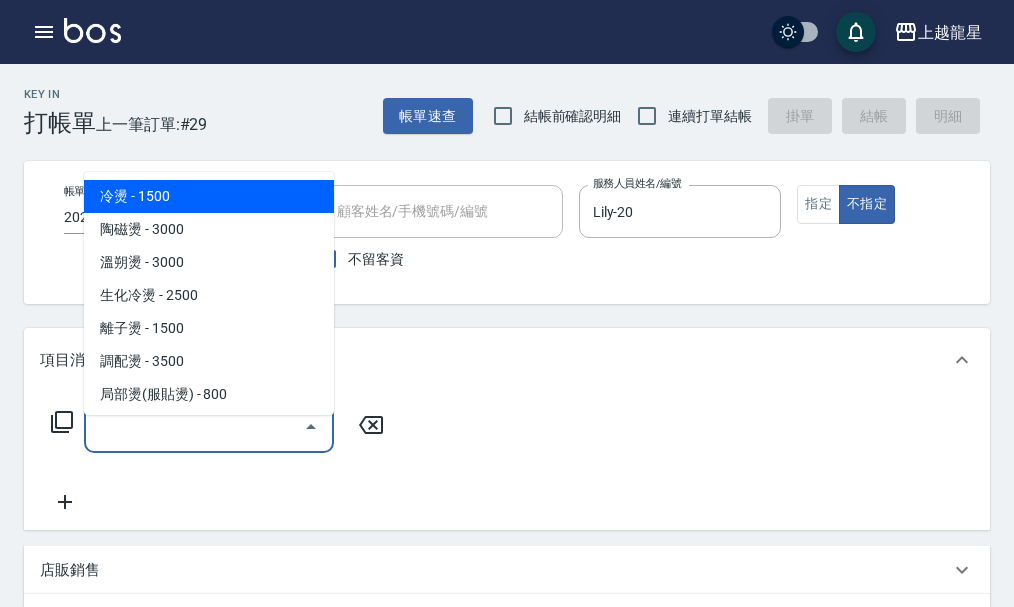 click on "服務名稱/代號" at bounding box center [194, 426] 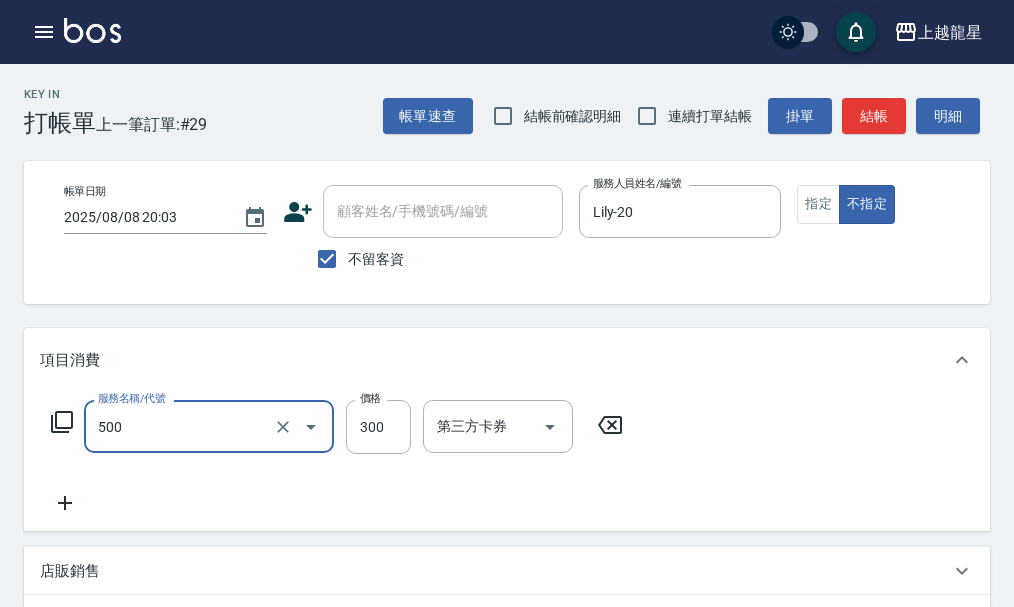 type on "一般洗髮(500)" 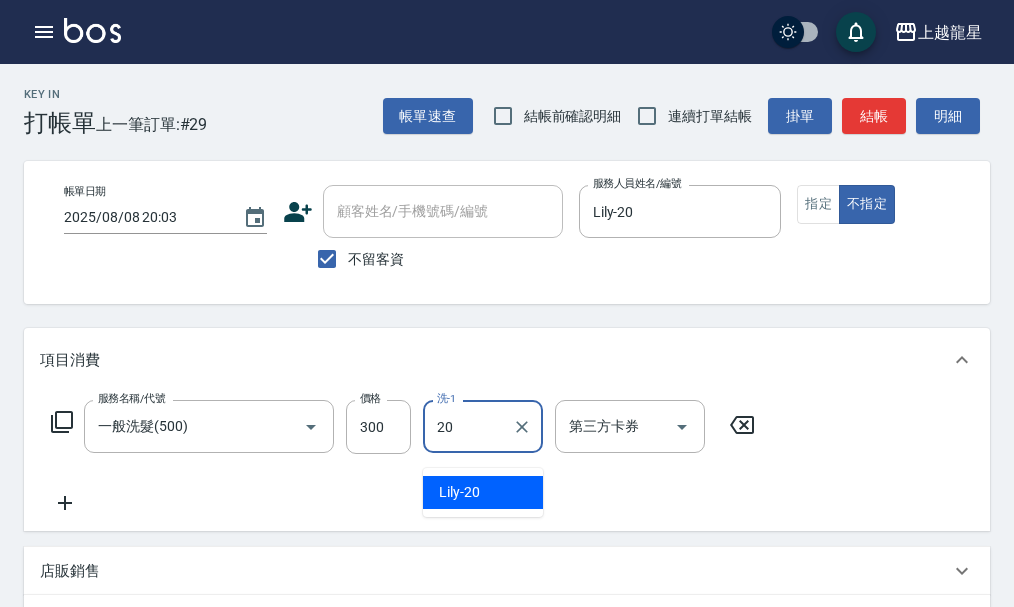 type on "Lily-20" 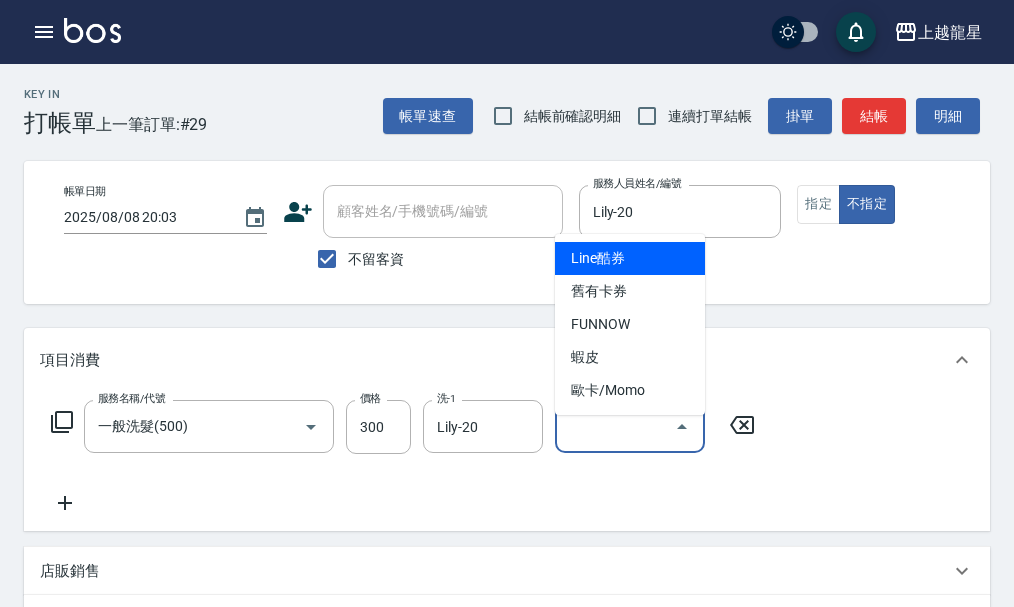 type 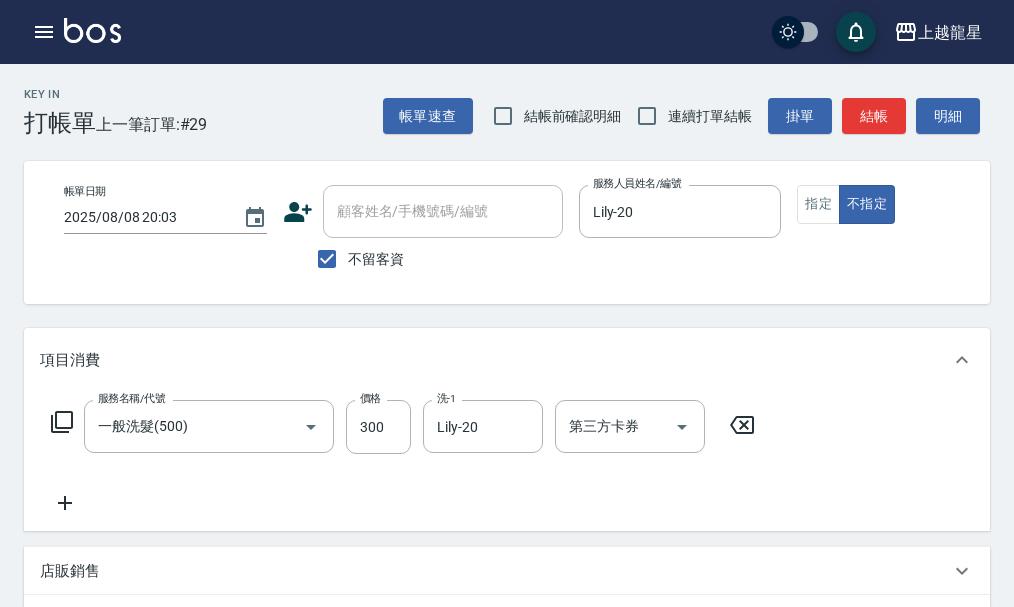 click 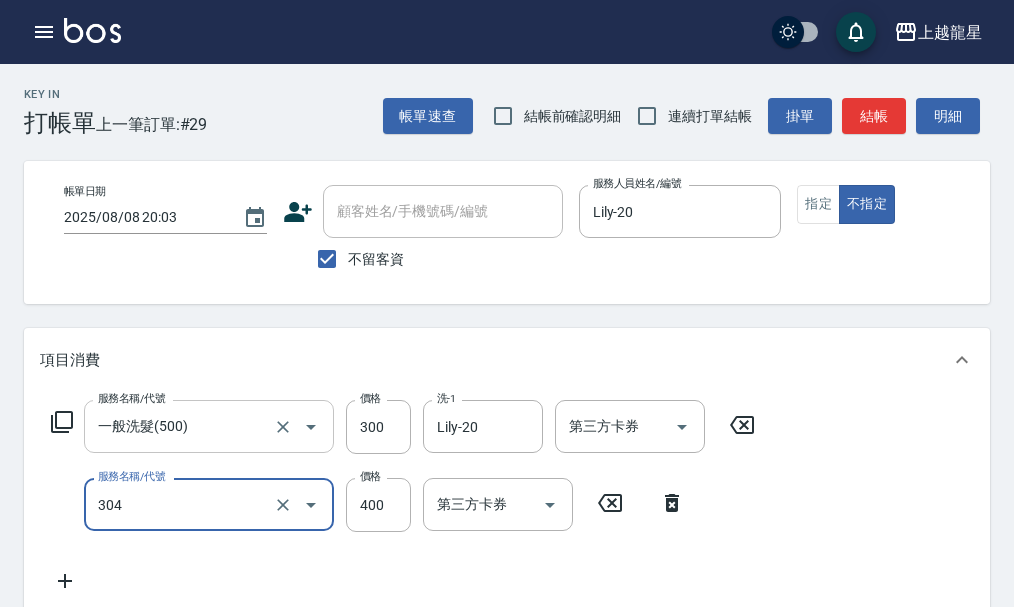 type on "剪髮(304)" 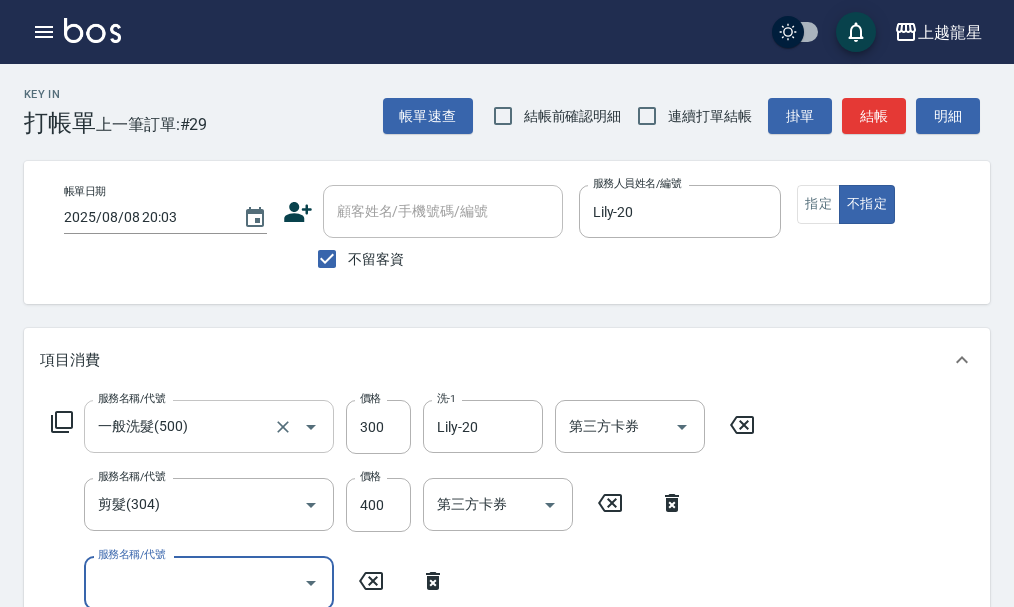 scroll, scrollTop: 9, scrollLeft: 0, axis: vertical 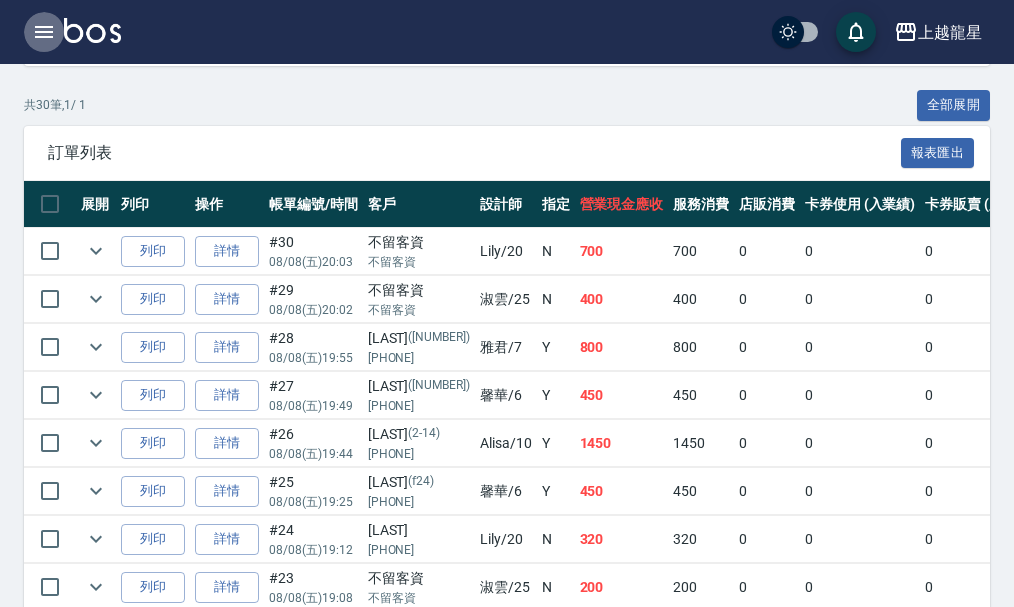 click 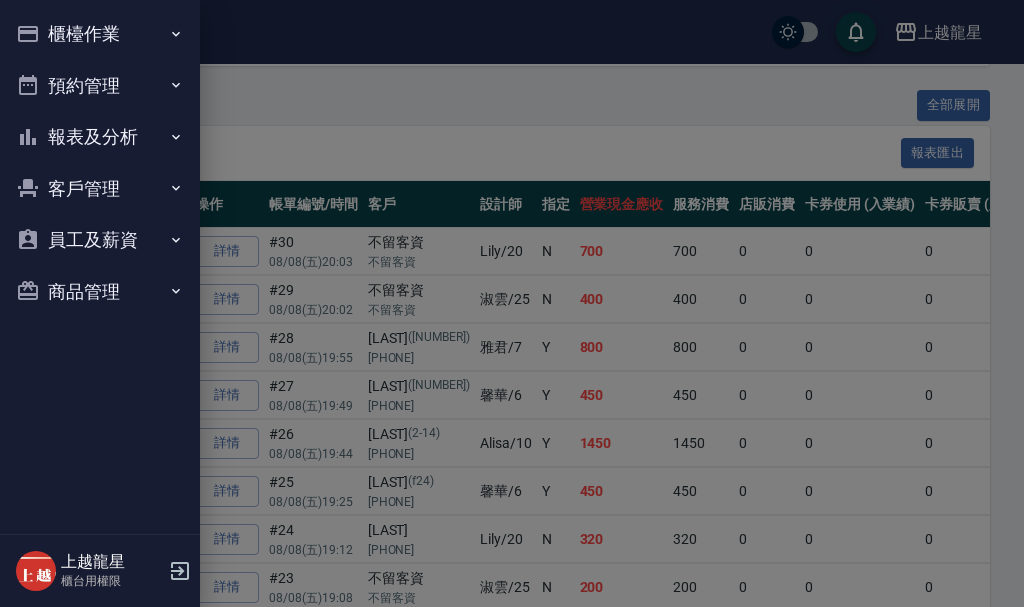click on "櫃檯作業" at bounding box center [100, 34] 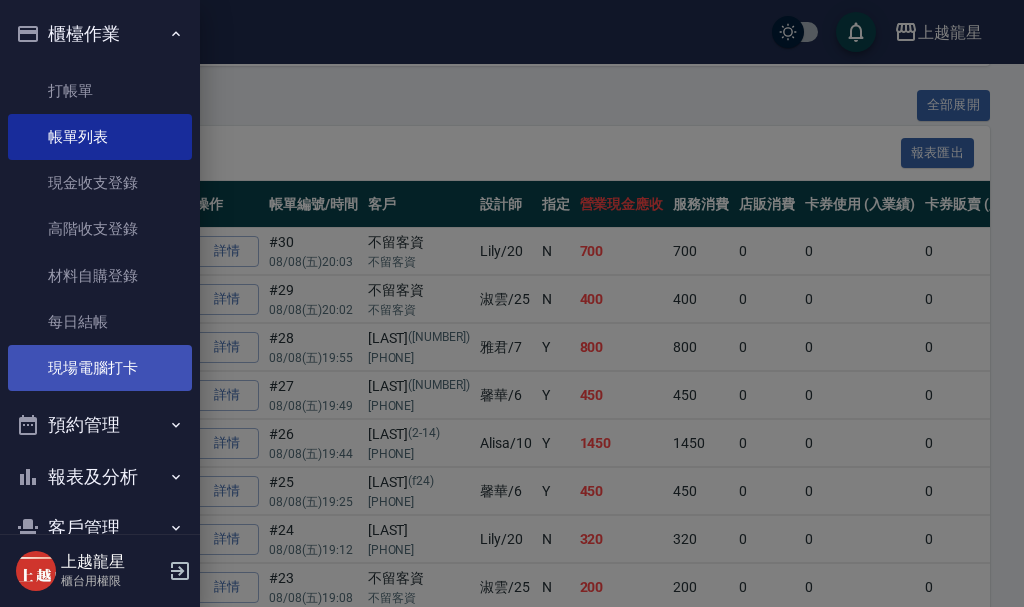 click on "現場電腦打卡" at bounding box center [100, 368] 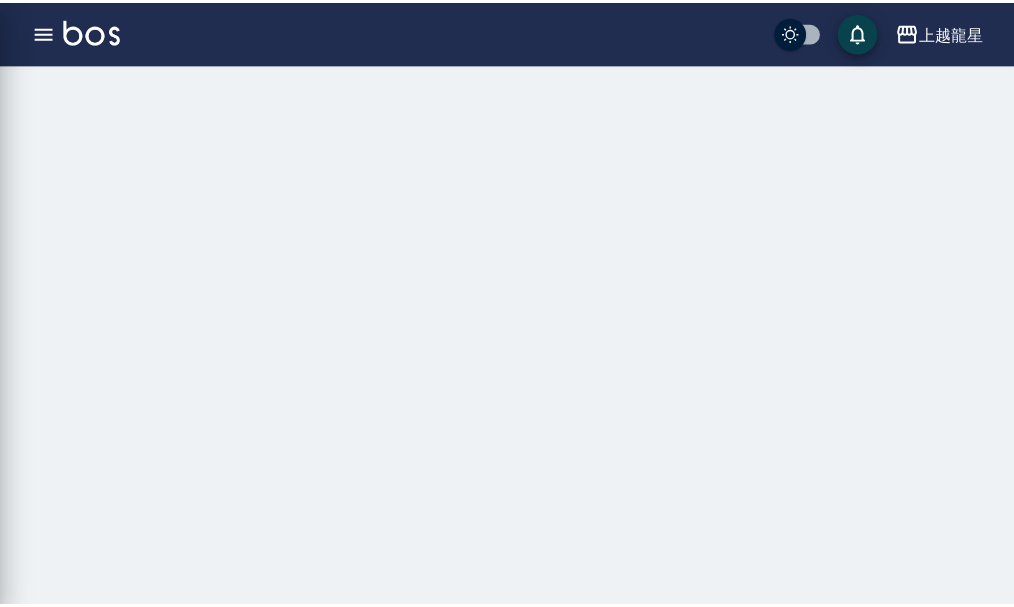 scroll, scrollTop: 0, scrollLeft: 0, axis: both 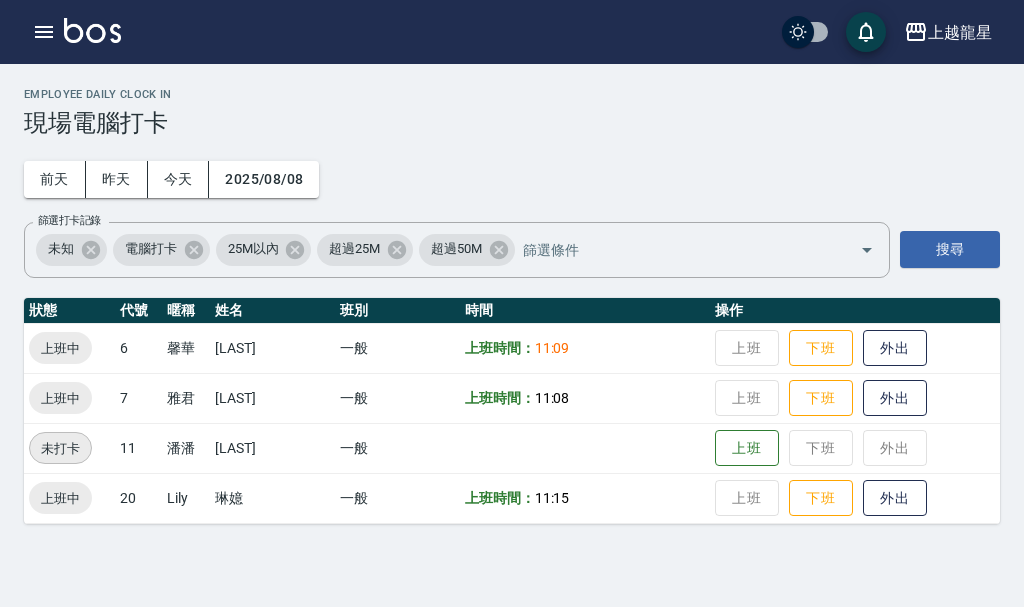 click at bounding box center (92, 30) 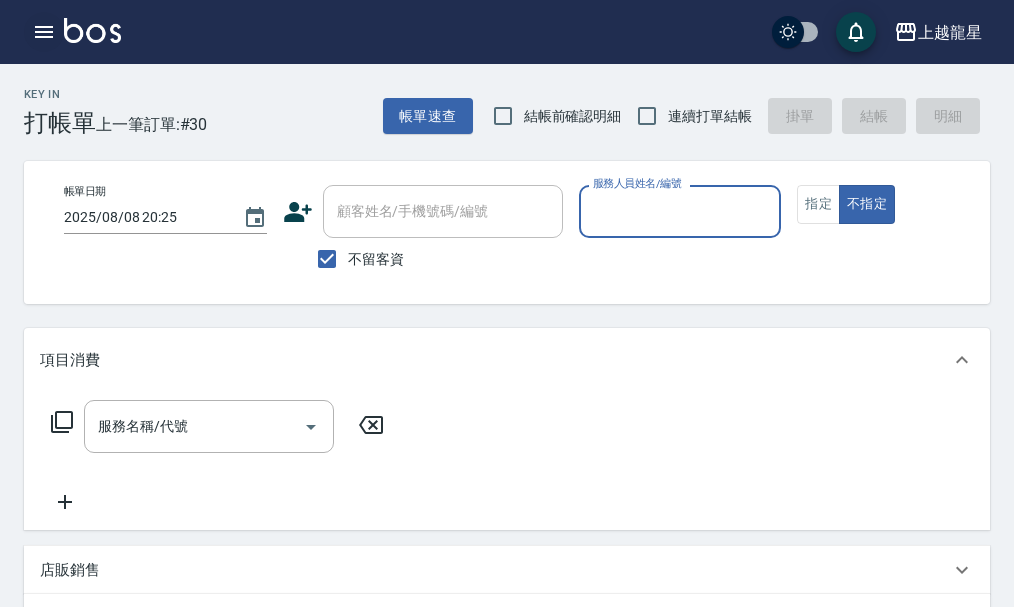 click 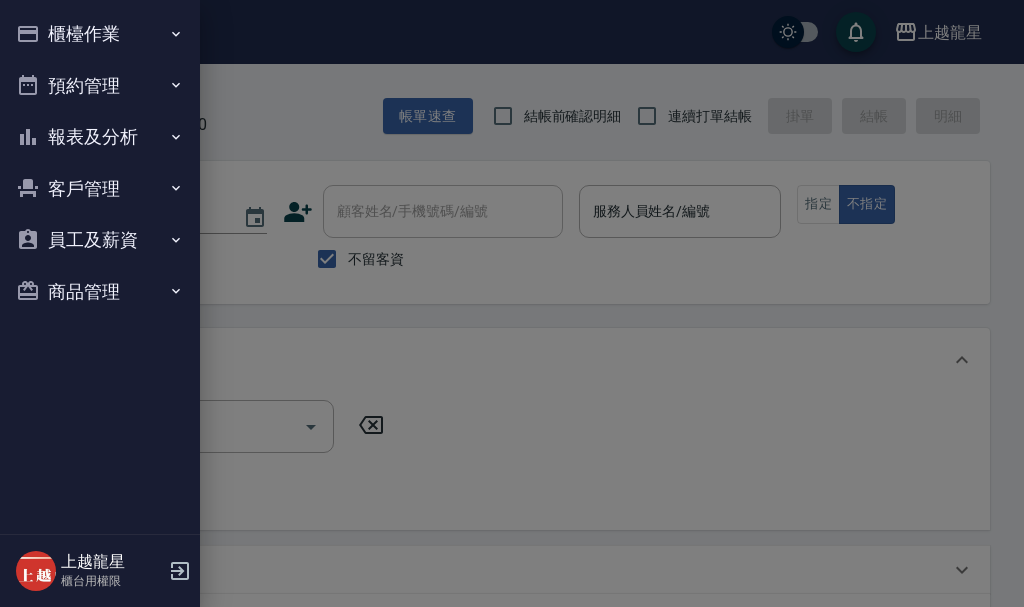 click on "櫃檯作業" at bounding box center (100, 34) 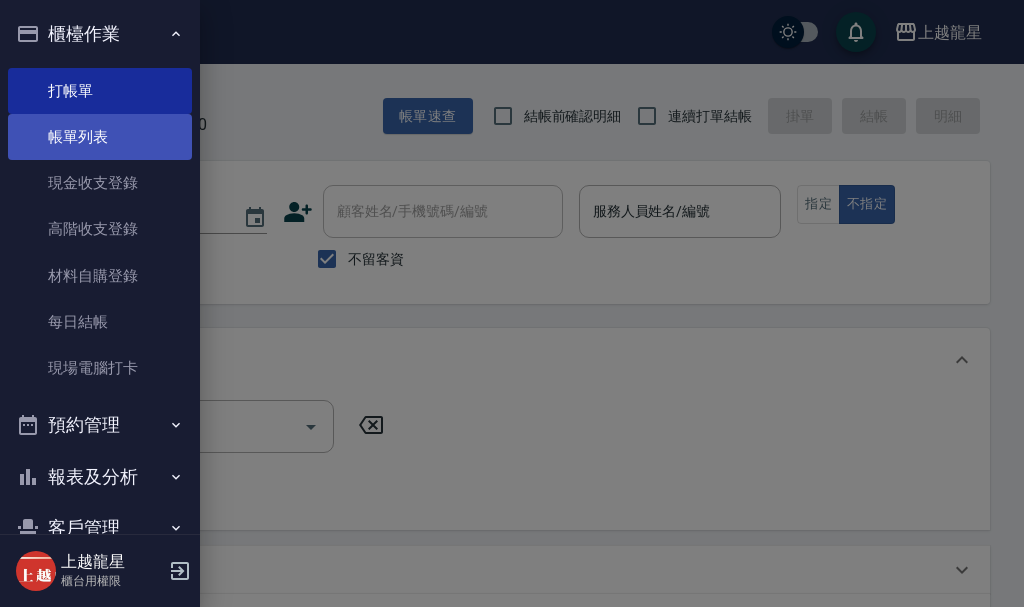 click on "帳單列表" at bounding box center [100, 137] 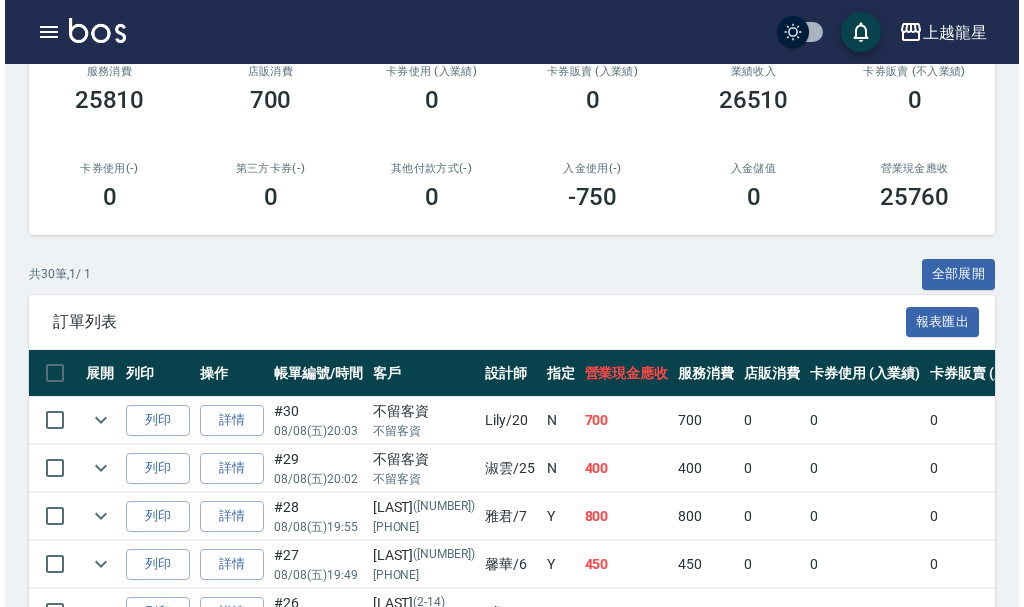 scroll, scrollTop: 400, scrollLeft: 0, axis: vertical 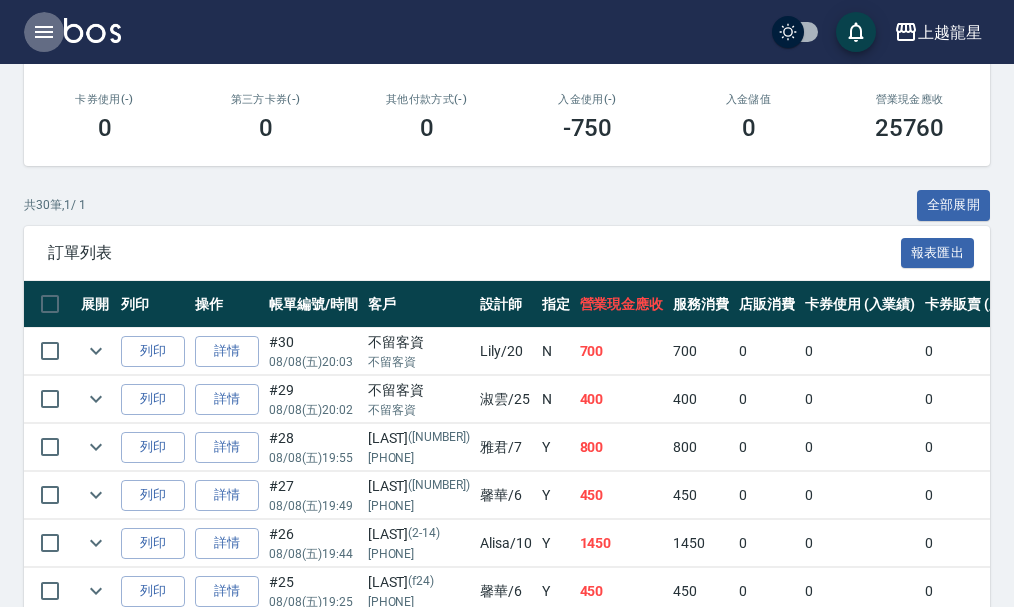 click at bounding box center (44, 32) 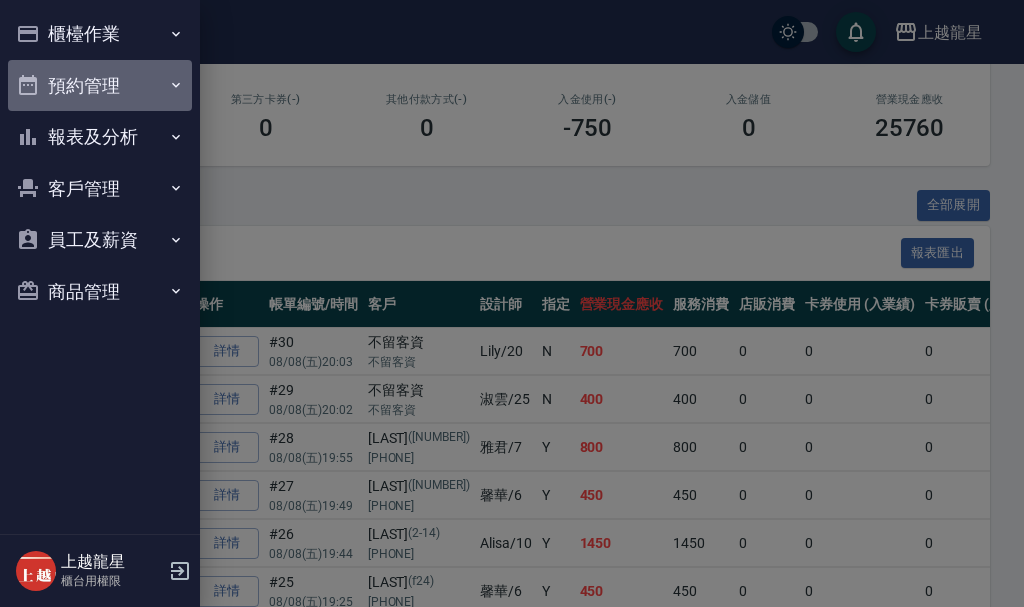drag, startPoint x: 88, startPoint y: 78, endPoint x: 109, endPoint y: 96, distance: 27.658634 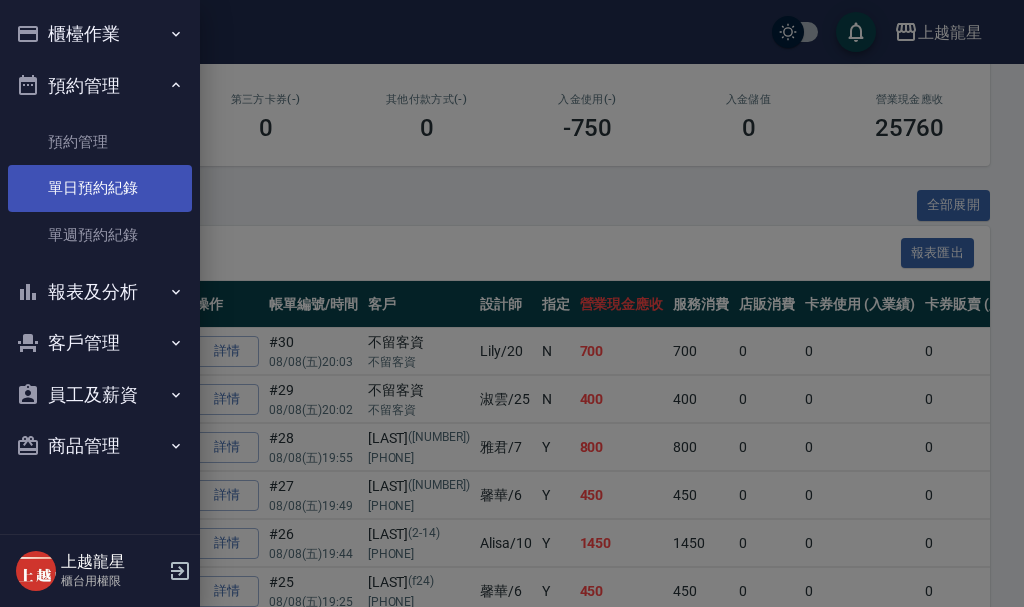 click on "單日預約紀錄" at bounding box center [100, 188] 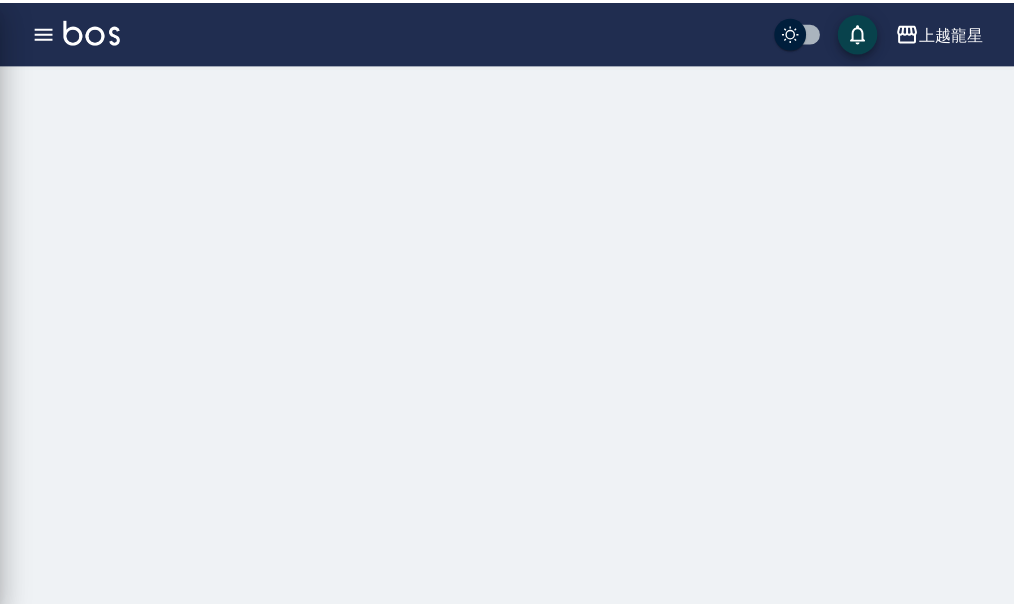 scroll, scrollTop: 0, scrollLeft: 0, axis: both 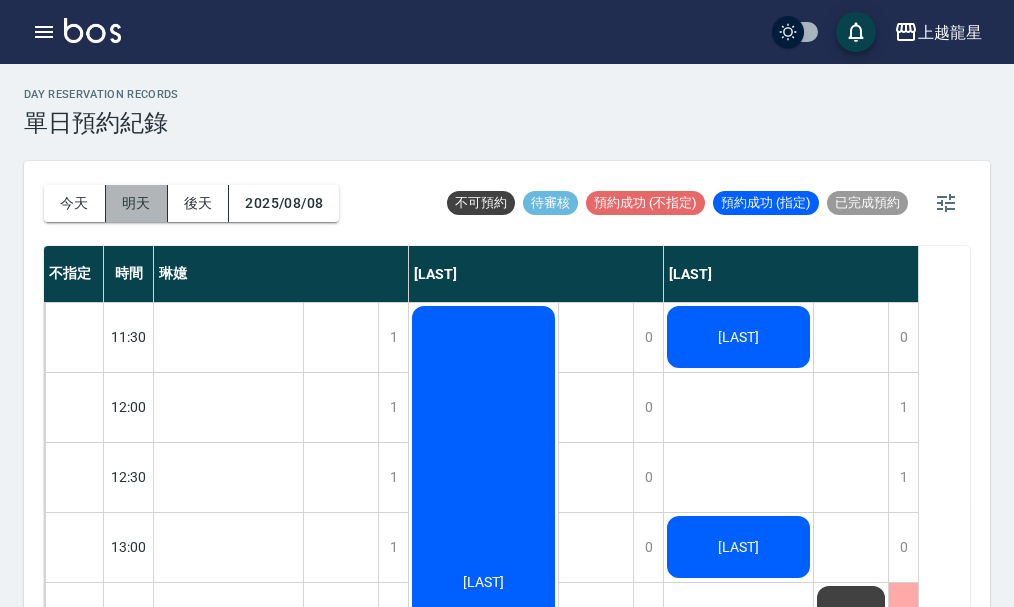 click on "明天" at bounding box center [137, 203] 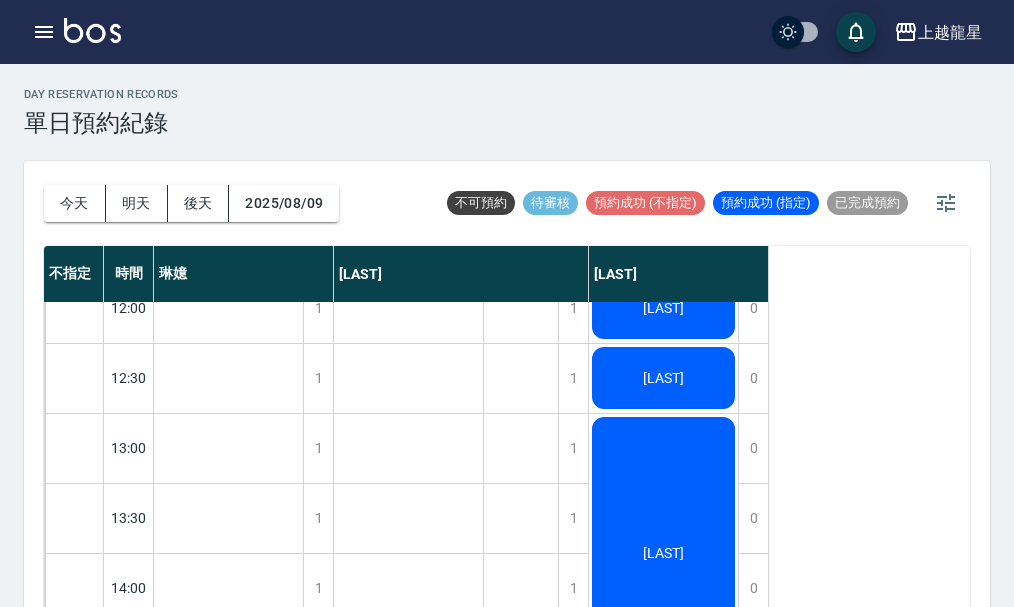 scroll, scrollTop: 0, scrollLeft: 0, axis: both 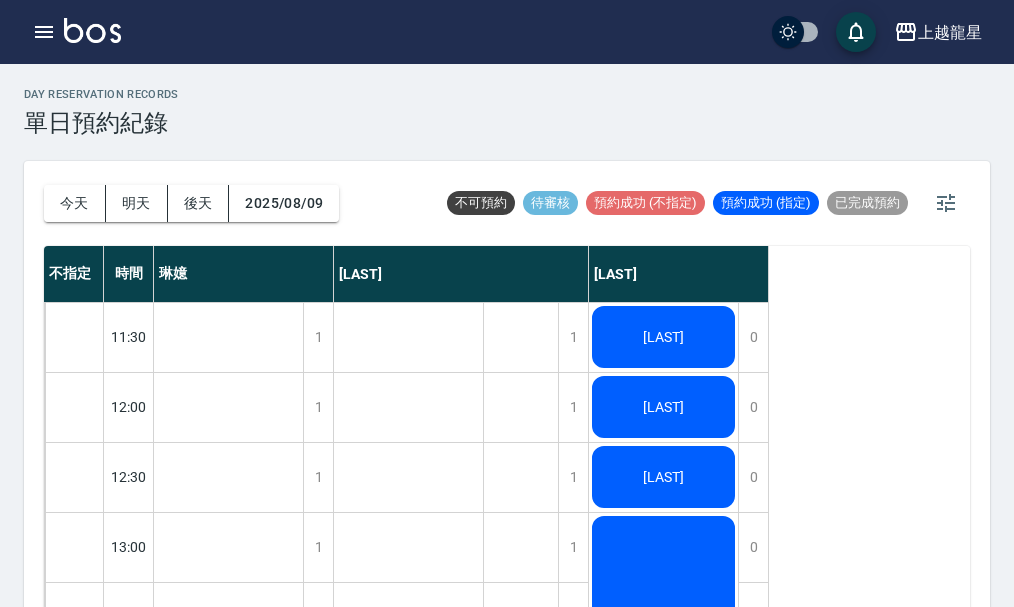 click on "[LAST]" at bounding box center [229, 1527] 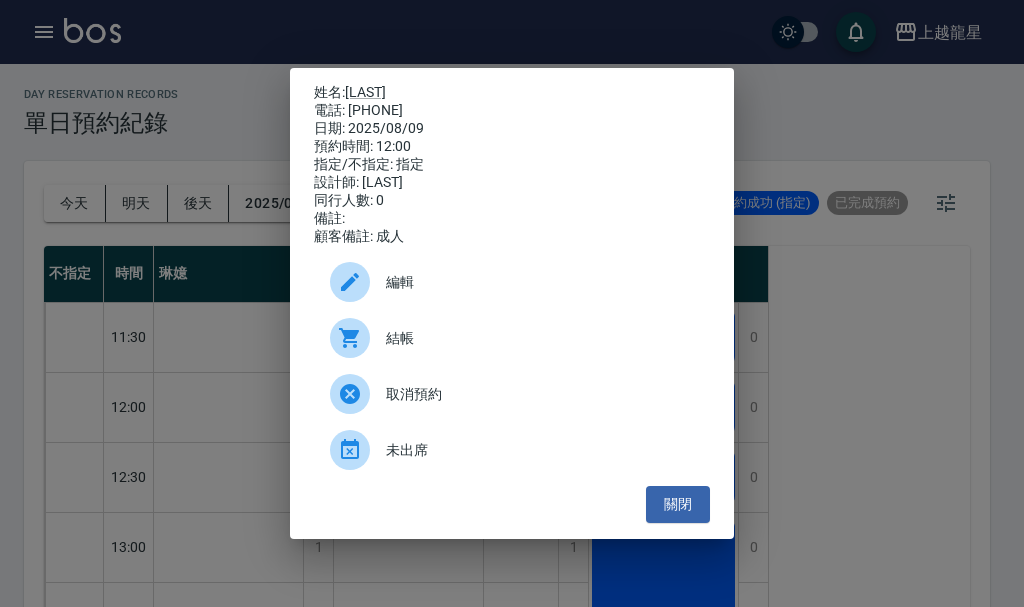 click on "姓名:  [LAST] 電話: [PHONE] 日期: 2025/08/09 預約時間: 12:00 指定/不指定: 指定 設計師: [LAST] 同行人數: 0 備註:  顧客備註: 成人  編輯 結帳 取消預約 未出席 關閉" at bounding box center [512, 303] 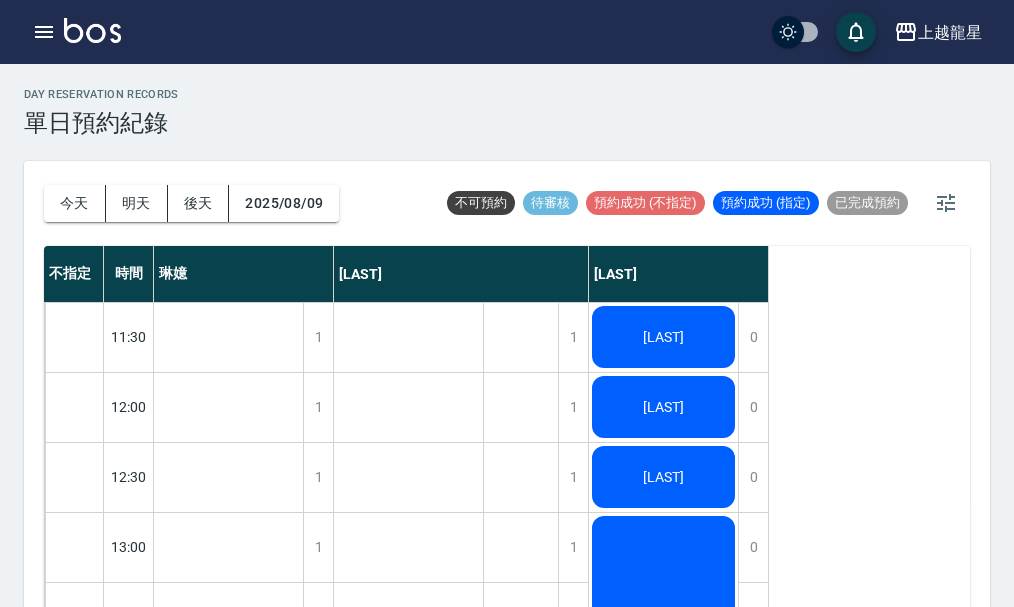 click on "[LAST]" at bounding box center [229, 1527] 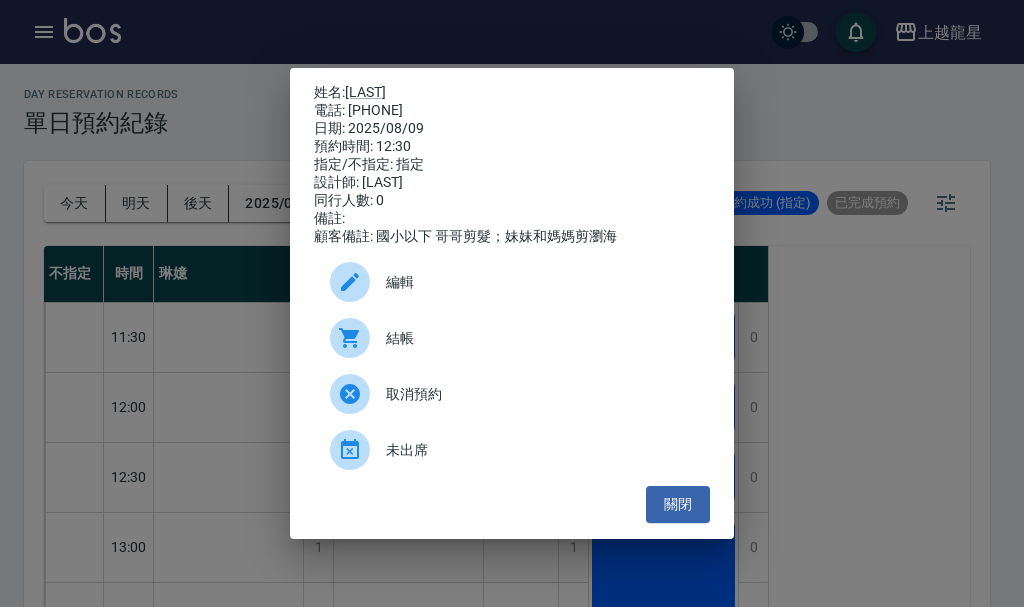 click on "姓名:  [LAST] 電話: [PHONE] 日期: 2025/08/09 預約時間: 12:30 指定/不指定: 指定 設計師: [LAST] 同行人數: 0 備註:  顧客備註: 國小以下 哥哥剪髮；妹妹和媽媽剪瀏海 編輯 結帳 取消預約 未出席 關閉" at bounding box center [512, 303] 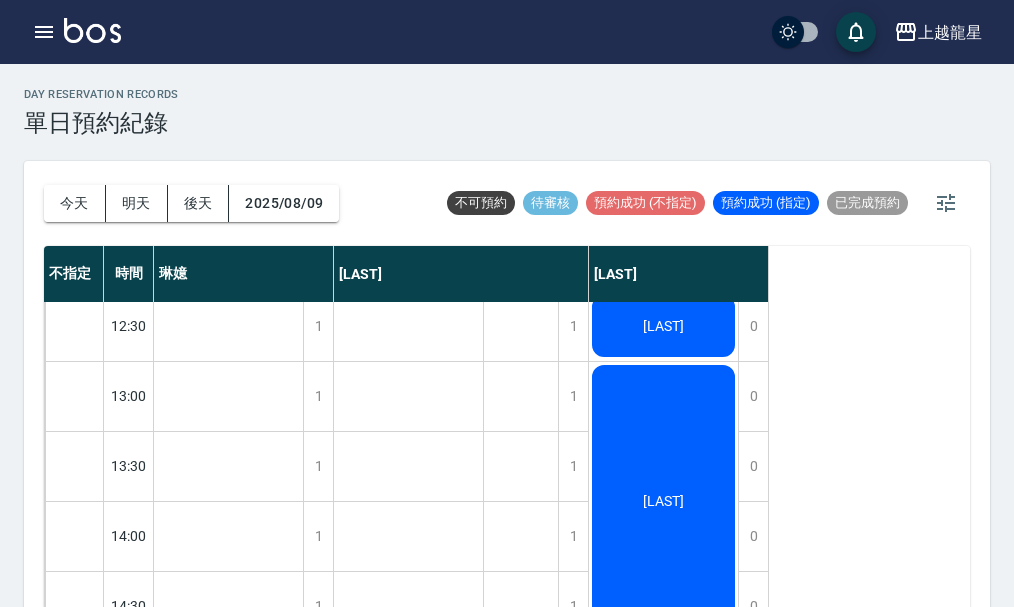 scroll, scrollTop: 200, scrollLeft: 0, axis: vertical 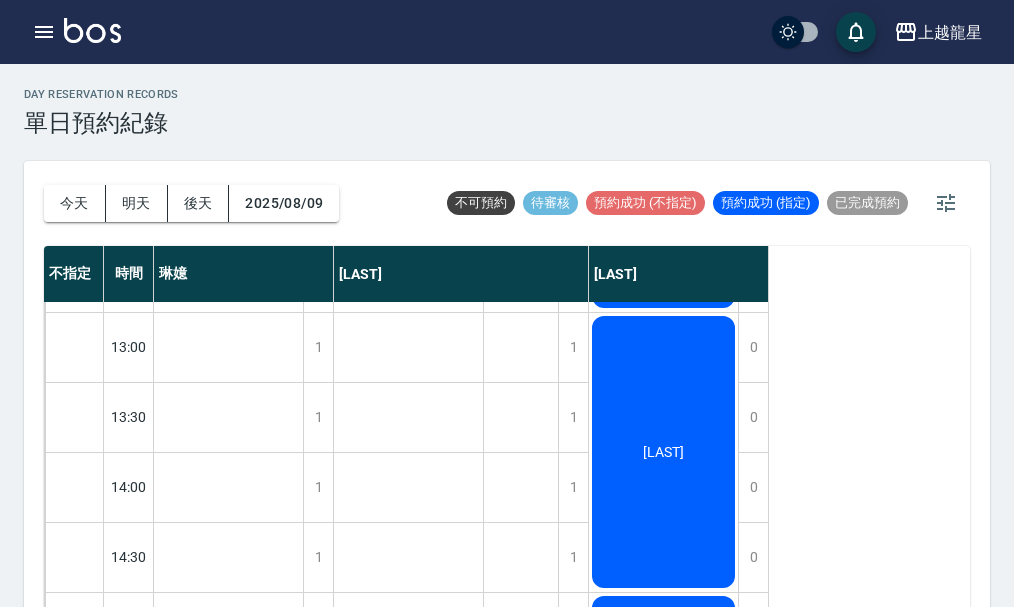 click on "[LAST]" at bounding box center (228, 1327) 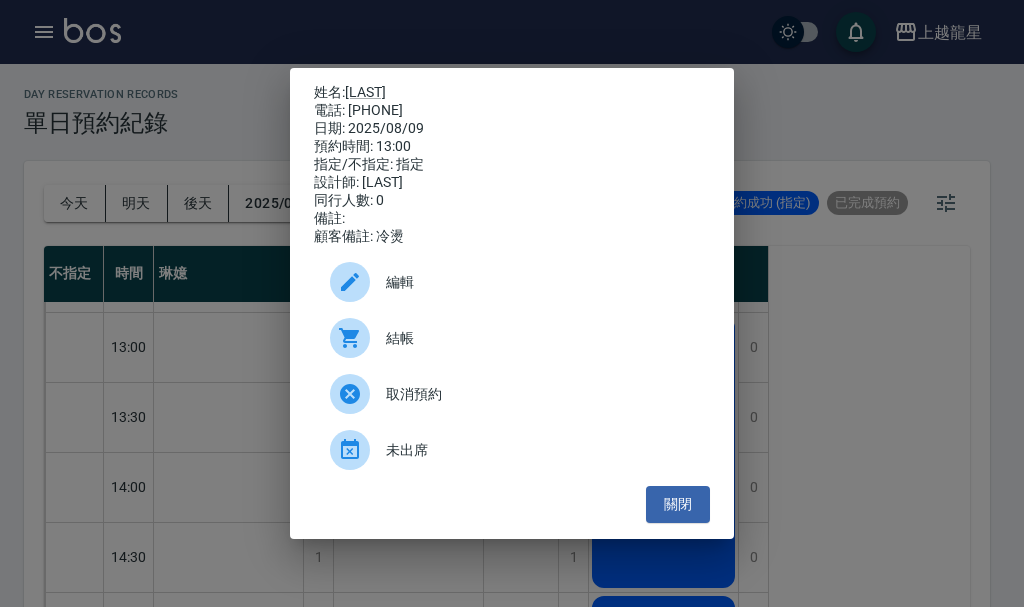 click on "姓名:  [LAST] 電話: [PHONE] 日期: 2025/08/09 預約時間: 13:00 指定/不指定: 指定 設計師: [LAST] 同行人數: 0 備註:  顧客備註: 冷燙  編輯 結帳 取消預約 未出席 關閉" at bounding box center [512, 303] 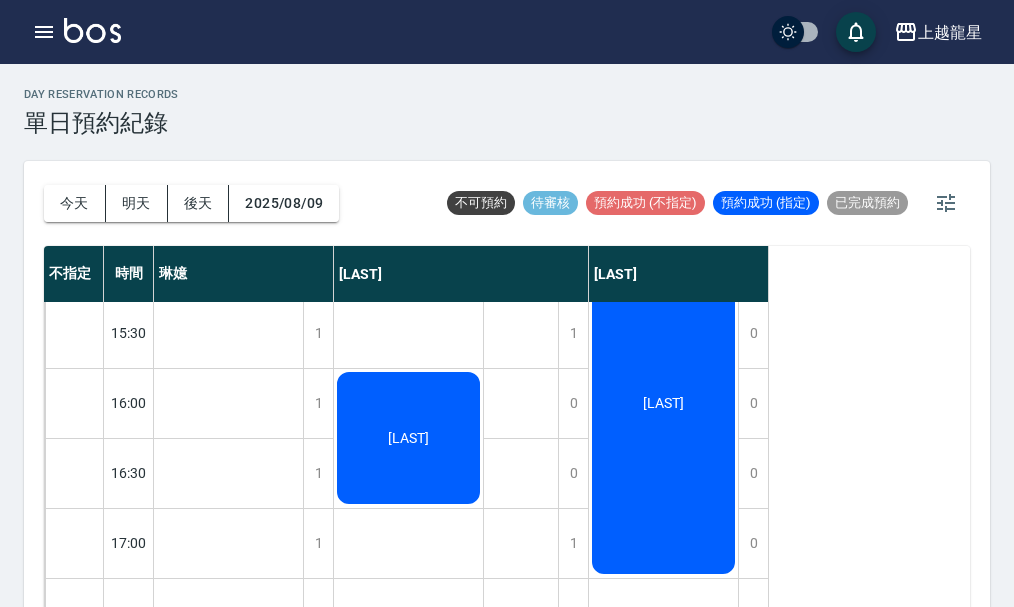 scroll, scrollTop: 600, scrollLeft: 0, axis: vertical 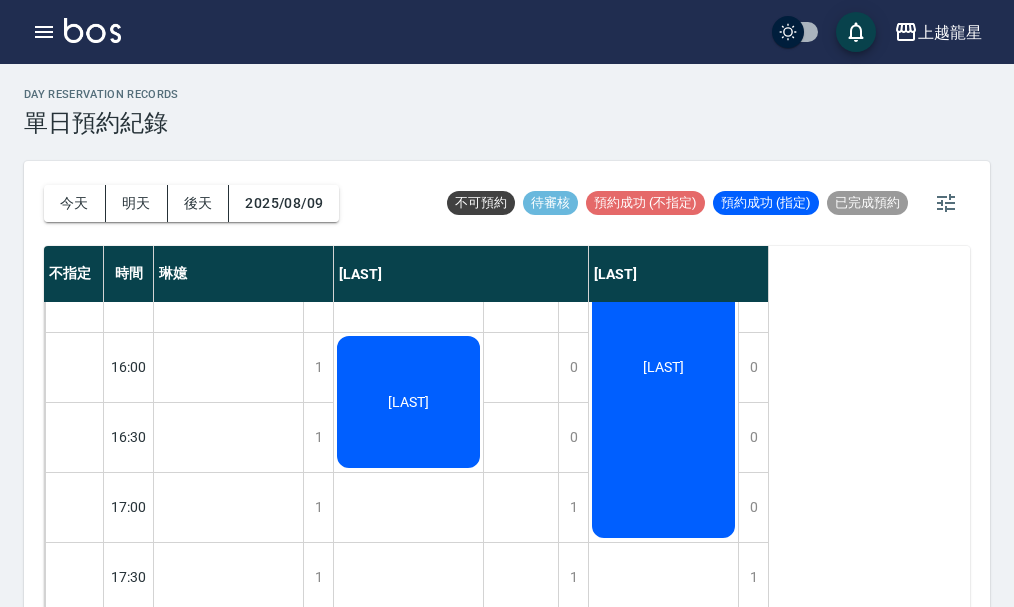 click on "[LAST]" at bounding box center [228, 927] 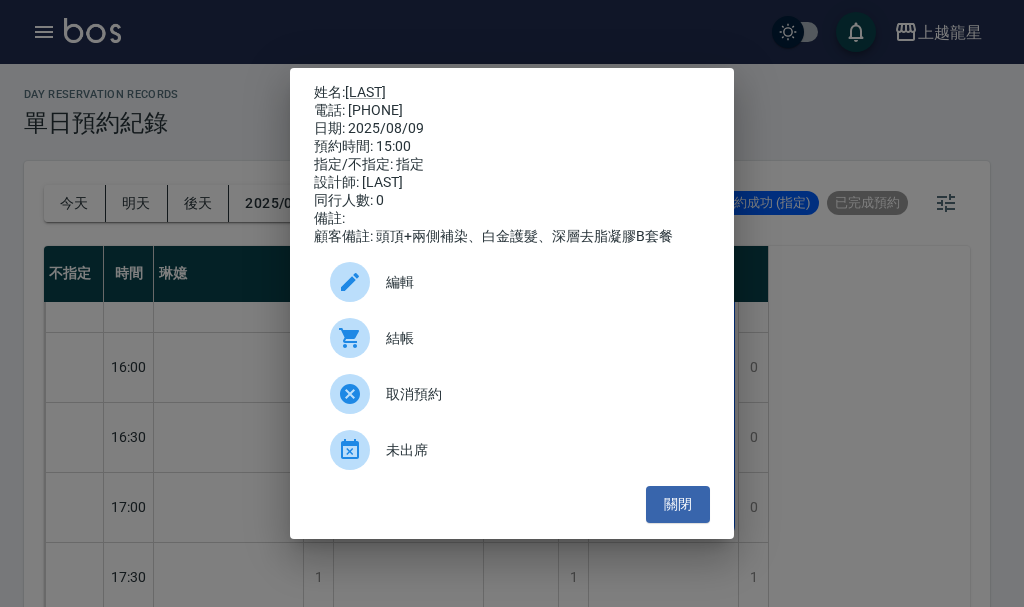 click on "姓名:  [LAST] 電話: [PHONE] 日期: 2025/08/09 預約時間: 15:00 指定/不指定: 指定 設計師: [LAST] 同行人數: 0 備註:  顧客備註: 頭頂+兩側補染、白金護髮、深層去脂凝膠B套餐  編輯 結帳 取消預約 未出席 關閉" at bounding box center [512, 303] 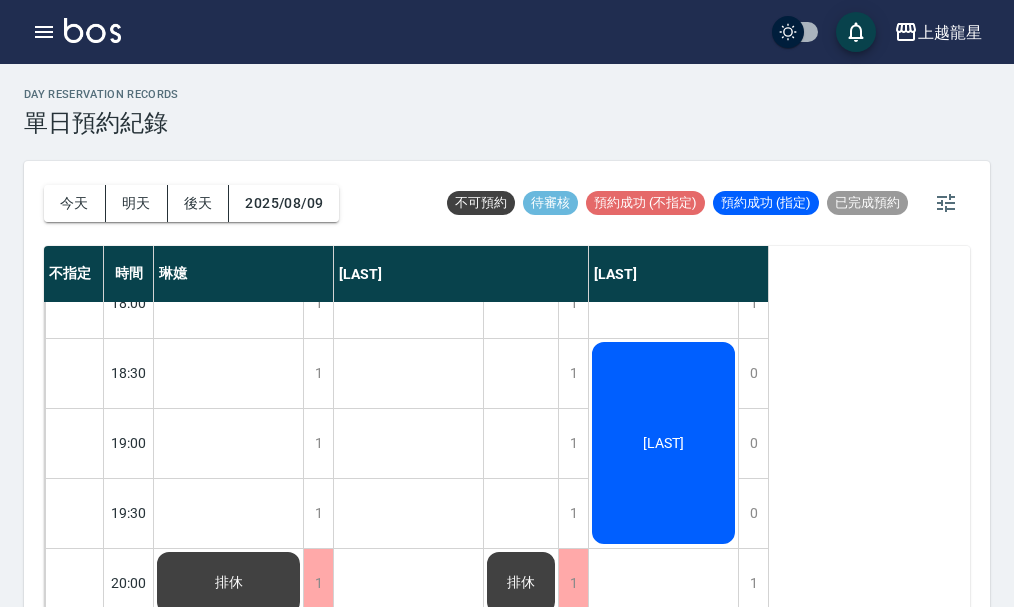 scroll, scrollTop: 968, scrollLeft: 0, axis: vertical 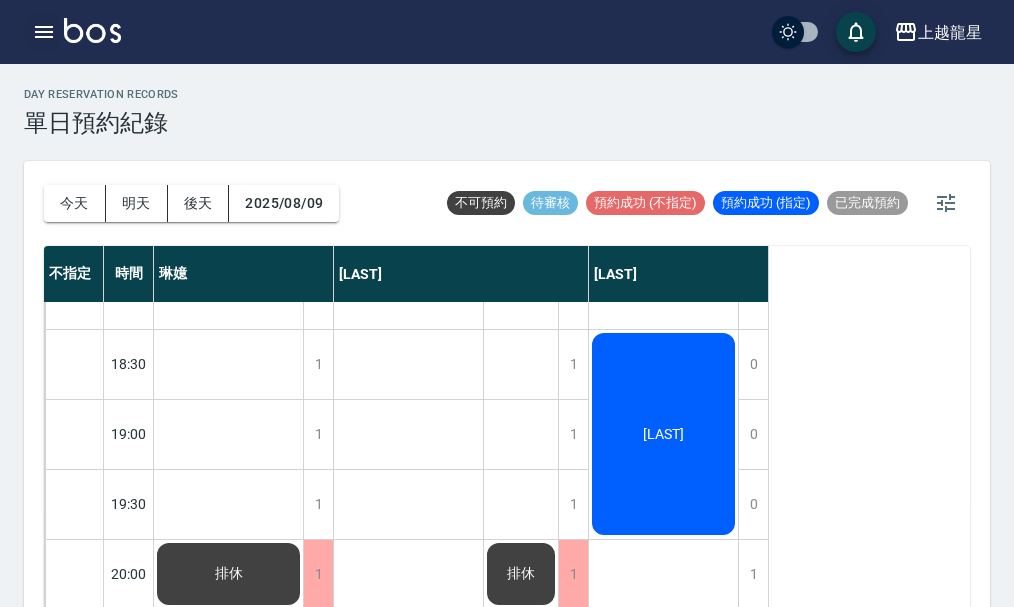 click 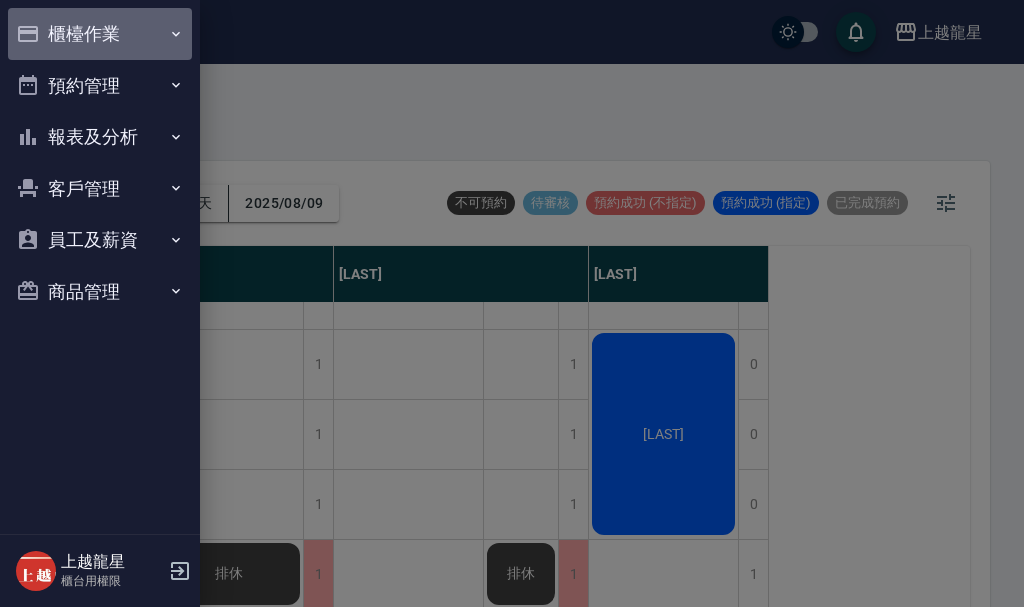 click 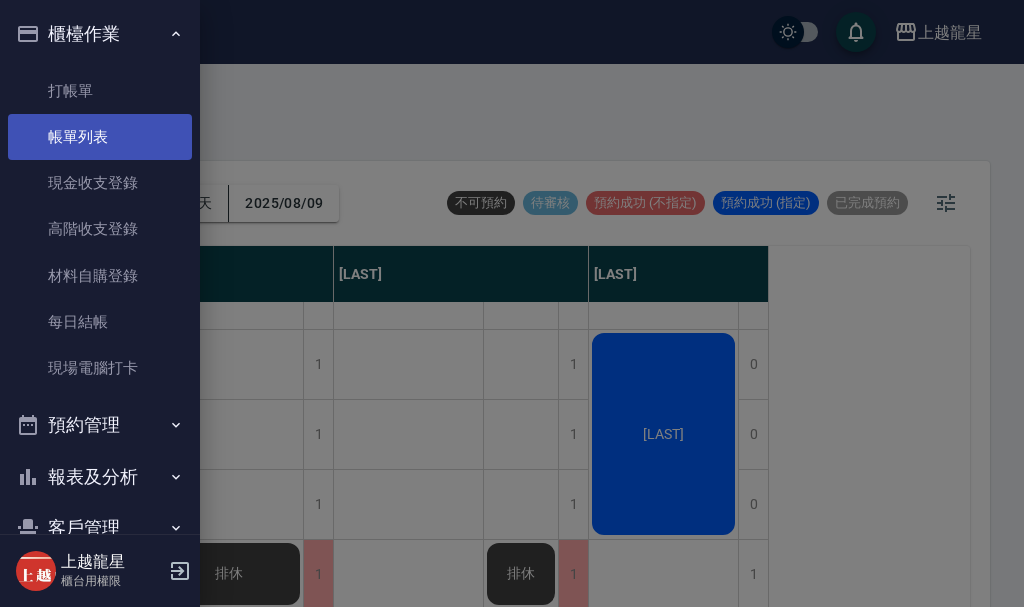 click on "帳單列表" at bounding box center [100, 137] 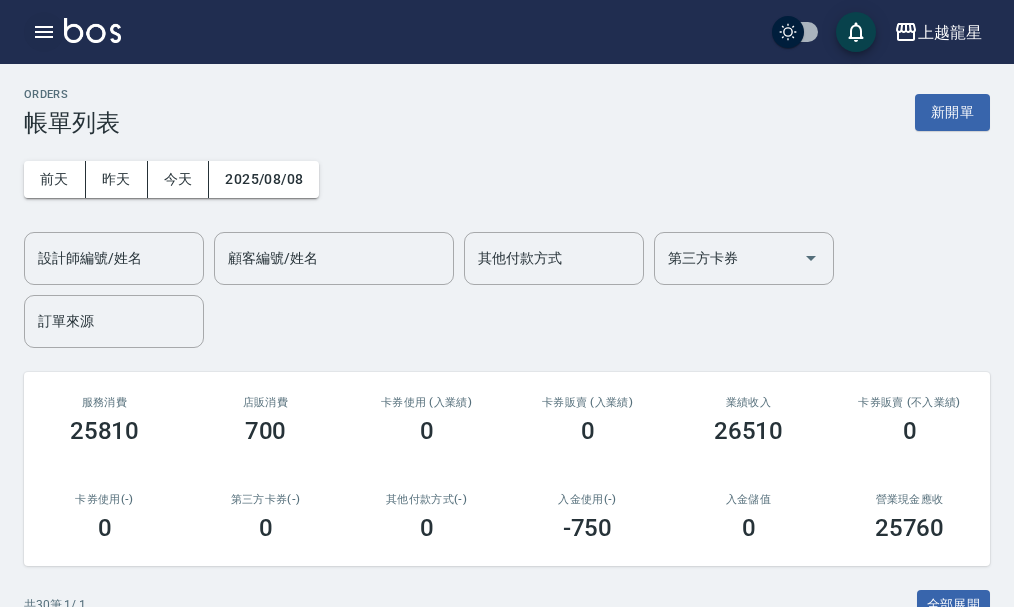 click 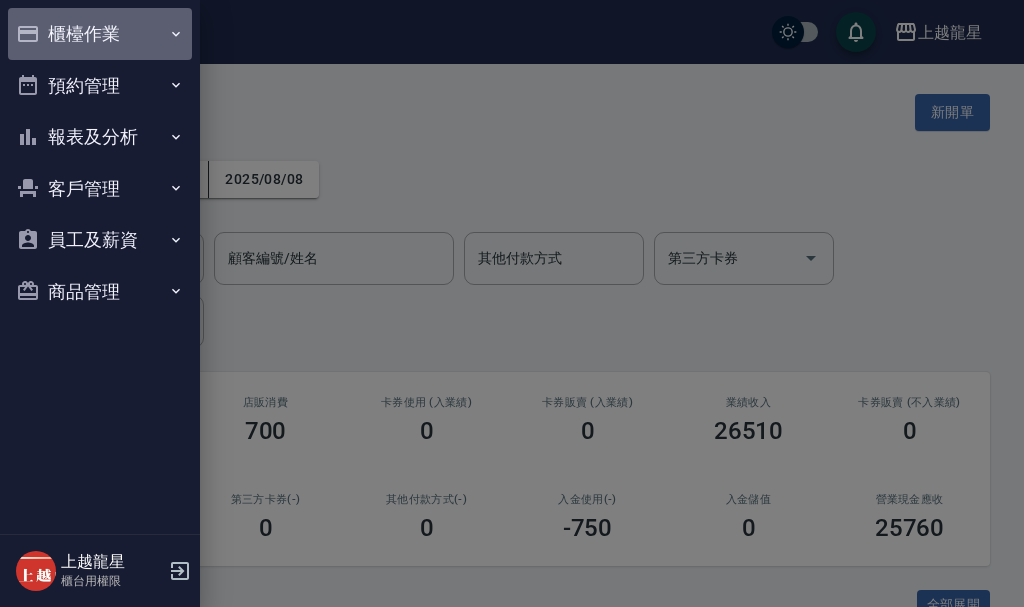 click on "櫃檯作業" at bounding box center [100, 34] 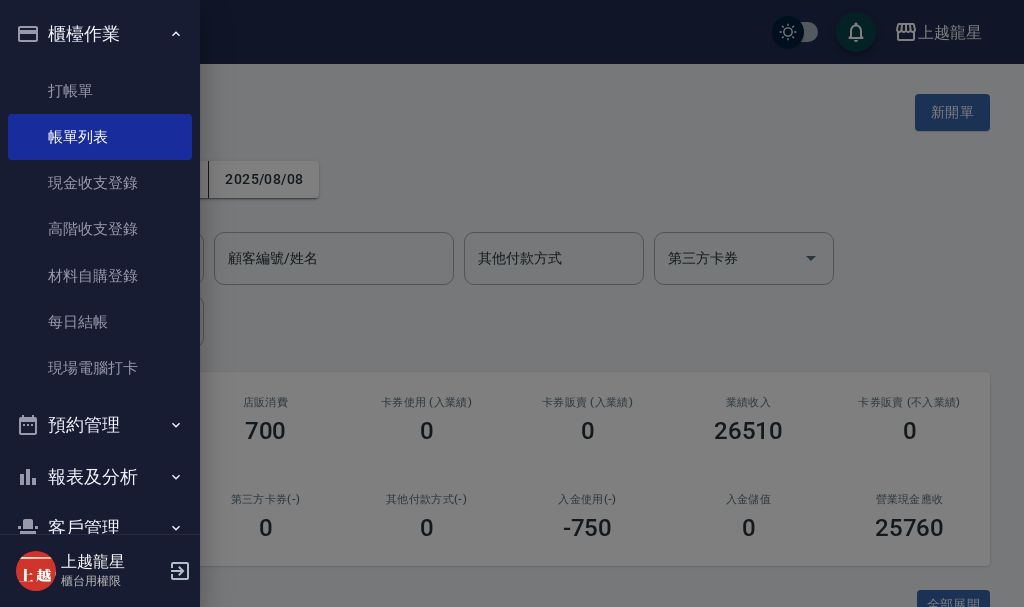 click on "櫃檯作業" at bounding box center (100, 34) 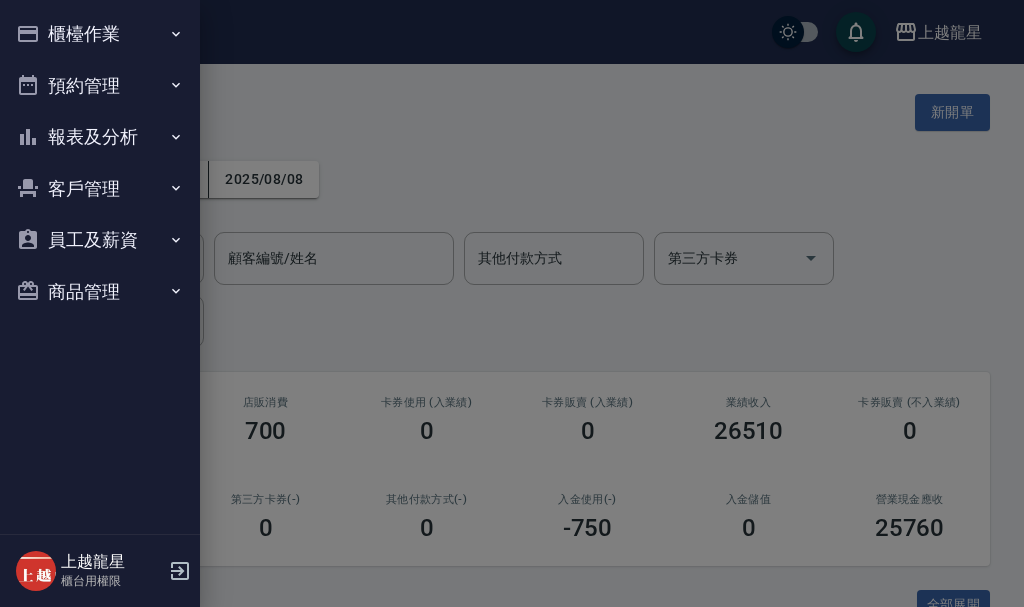 click on "預約管理" at bounding box center [100, 86] 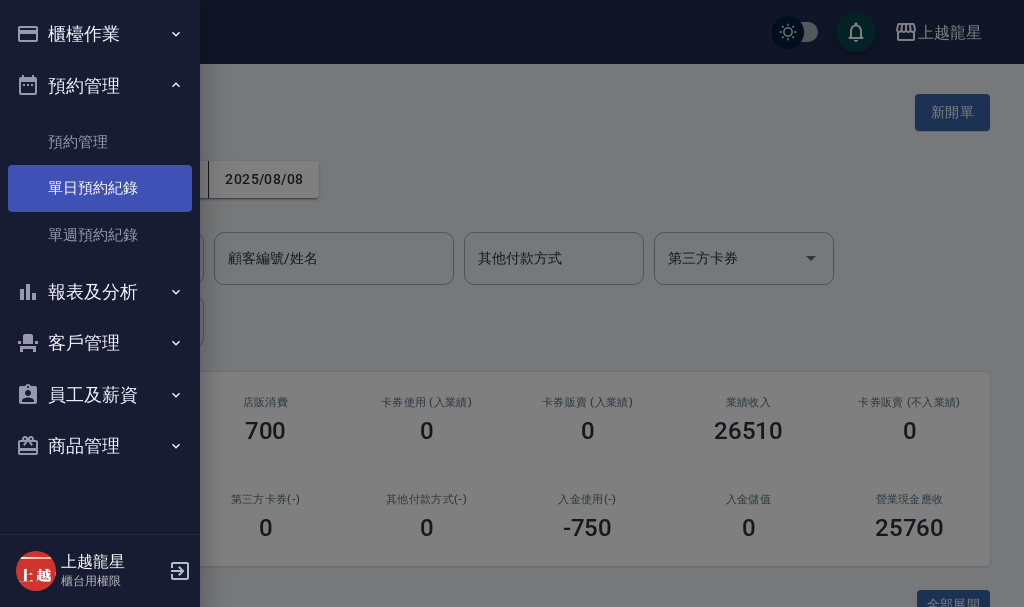 click on "單日預約紀錄" at bounding box center [100, 188] 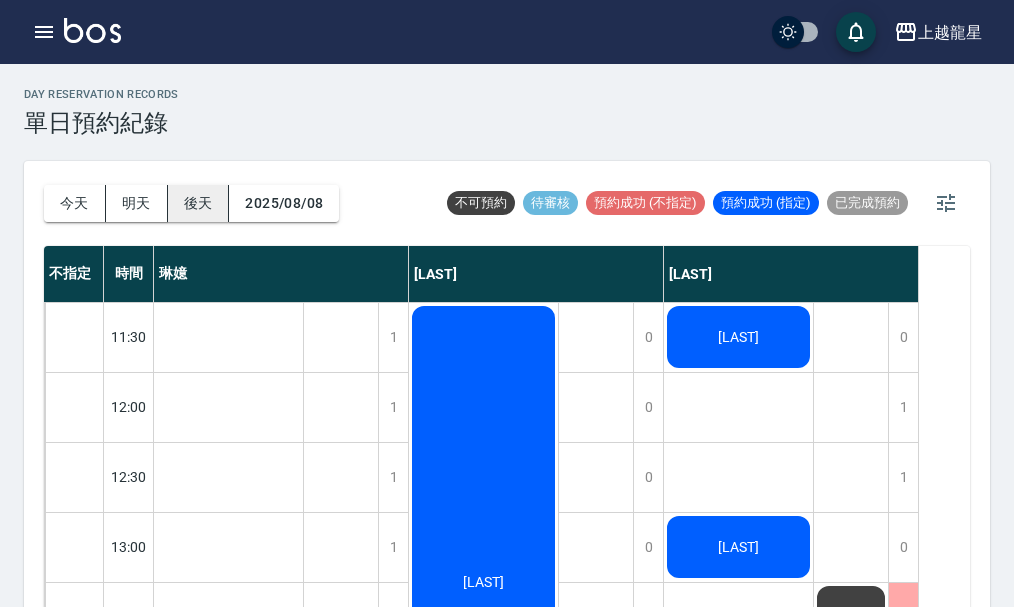 scroll, scrollTop: 200, scrollLeft: 0, axis: vertical 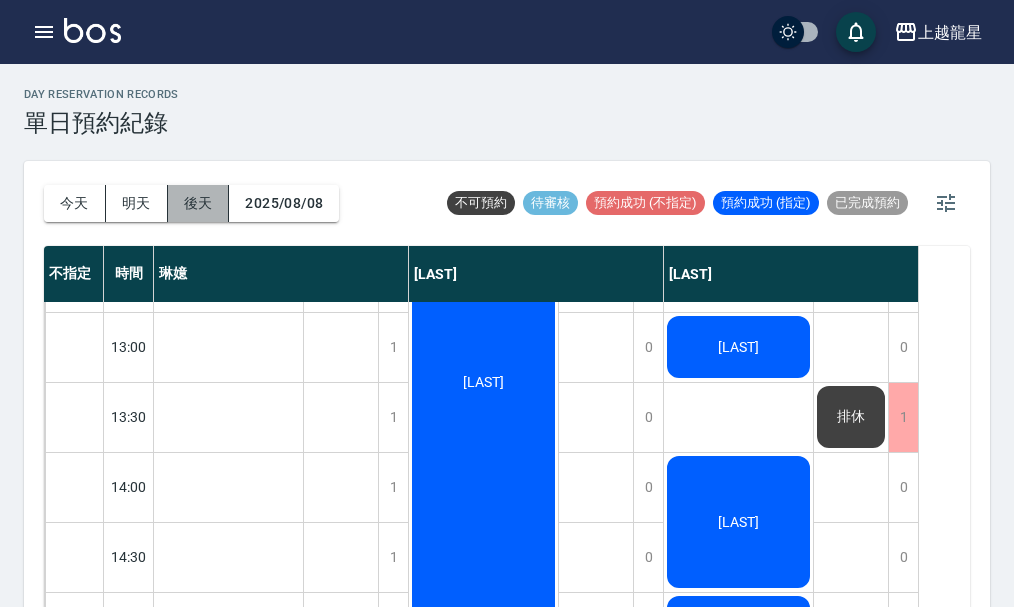 click on "後天" at bounding box center (199, 203) 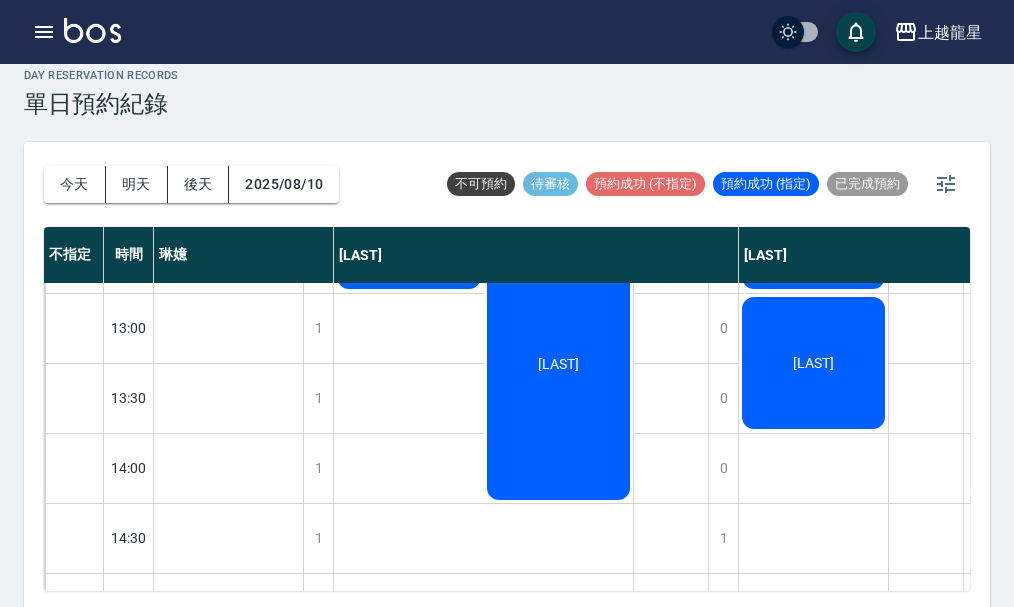 scroll, scrollTop: 23, scrollLeft: 0, axis: vertical 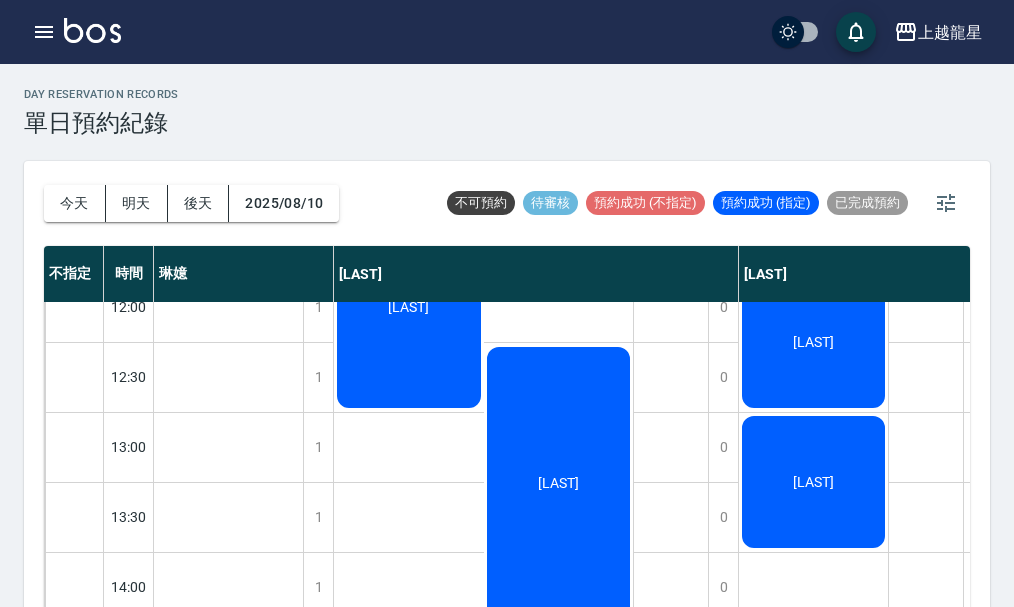 click on "[LAST]" at bounding box center [559, 483] 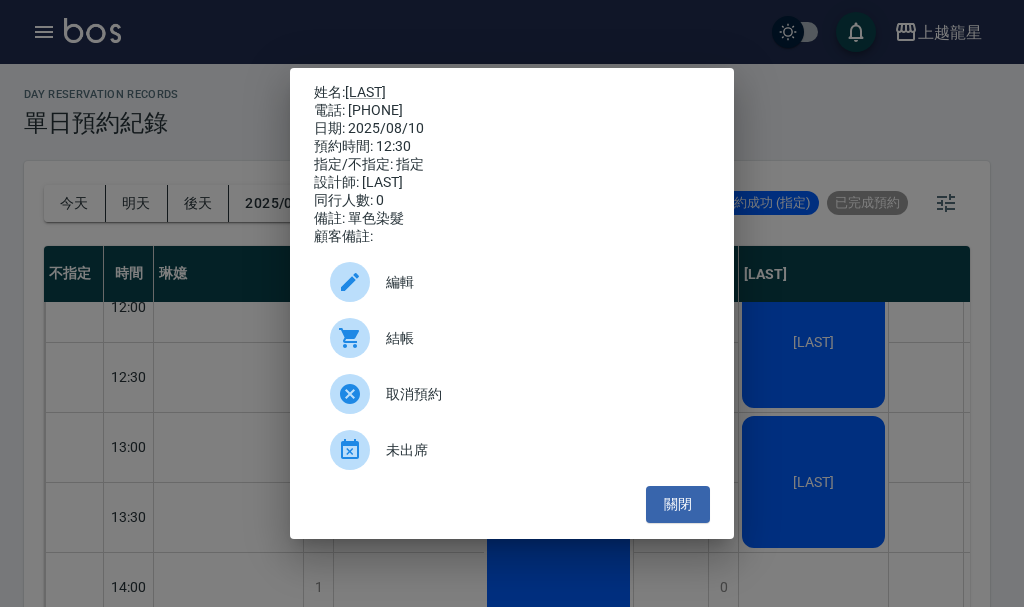 click on "姓名:  [LAST] 電話: [PHONE] 日期: 2025/08/10 預約時間: 12:30 指定/不指定: 指定 設計師: [LAST] 同行人數: 0 備註: 單色染髮 顧客備註:  編輯 結帳 取消預約 未出席 關閉" at bounding box center (512, 303) 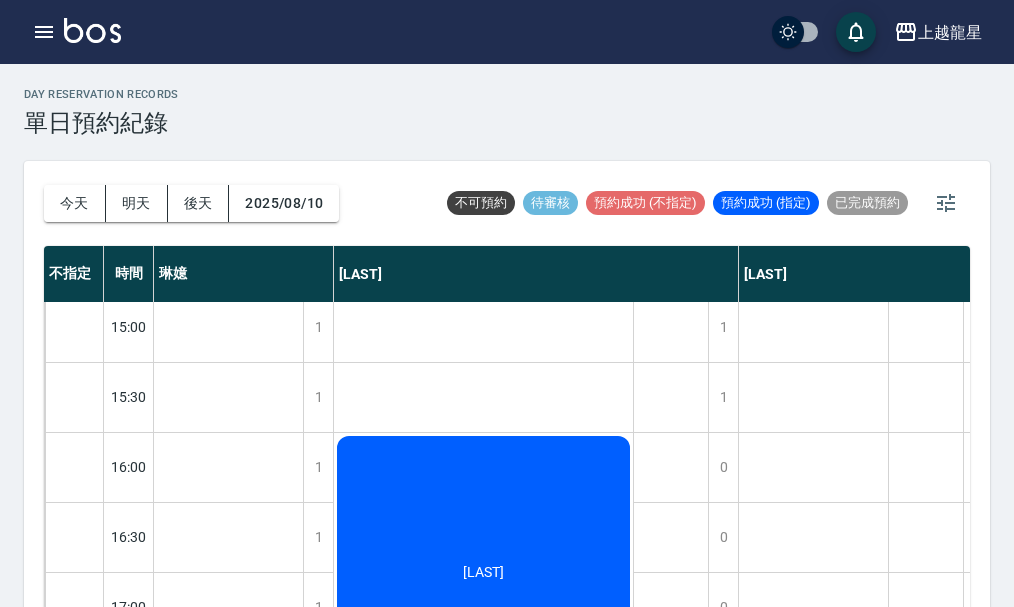 scroll, scrollTop: 700, scrollLeft: 0, axis: vertical 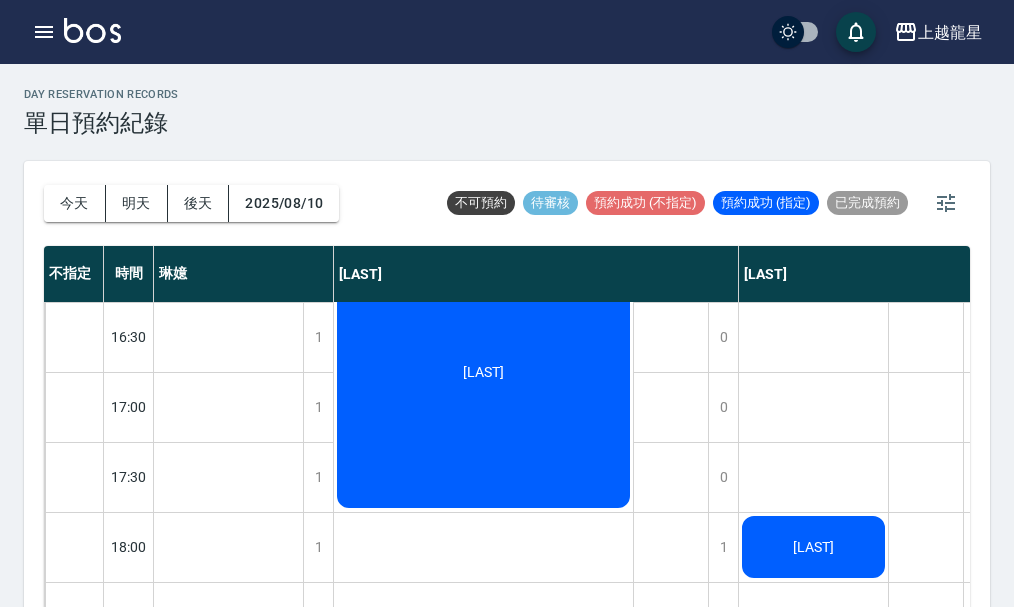 click on "[LAST]" at bounding box center (228, 827) 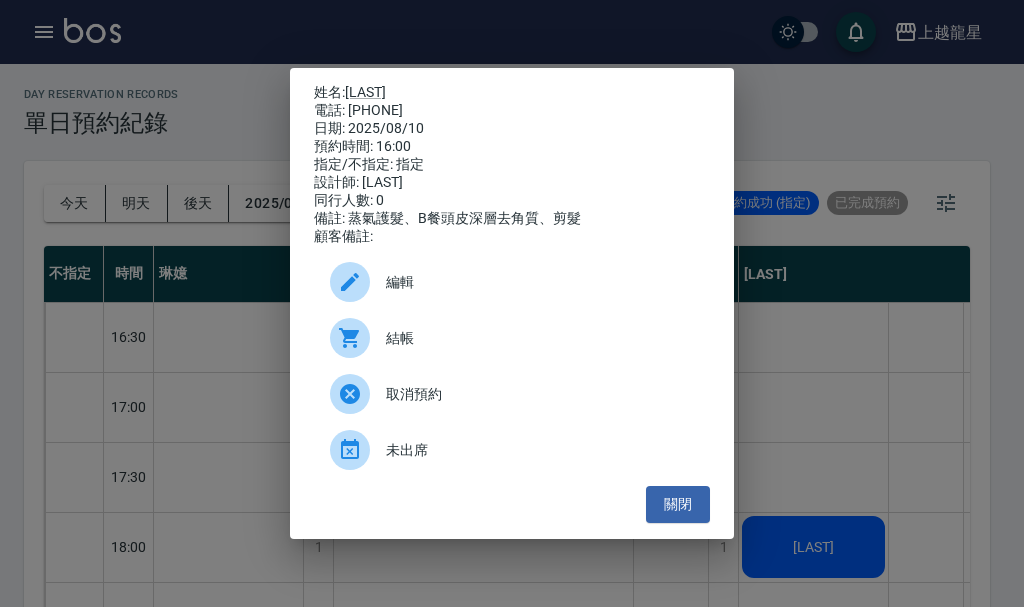 click on "姓名:  [LAST] 電話: [PHONE] 日期: 2025/08/10 預約時間: 16:00 指定/不指定: 指定 設計師: [LAST] 同行人數: 0 備註: 蒸氣護髮、B餐頭皮深層去角質、剪髮 顧客備註:  編輯 結帳 取消預約 未出席 關閉" at bounding box center (512, 303) 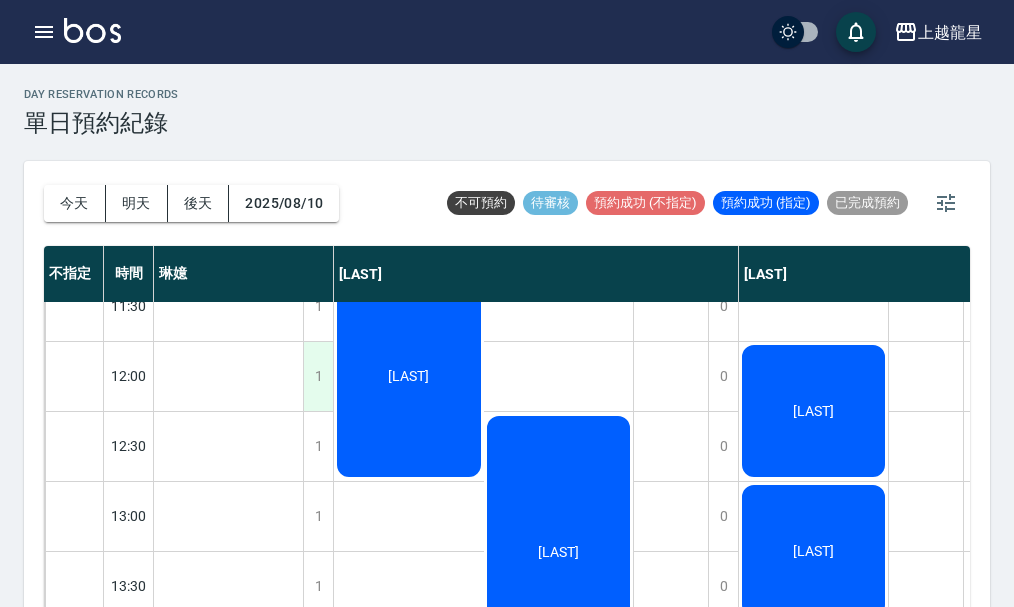 scroll, scrollTop: 0, scrollLeft: 0, axis: both 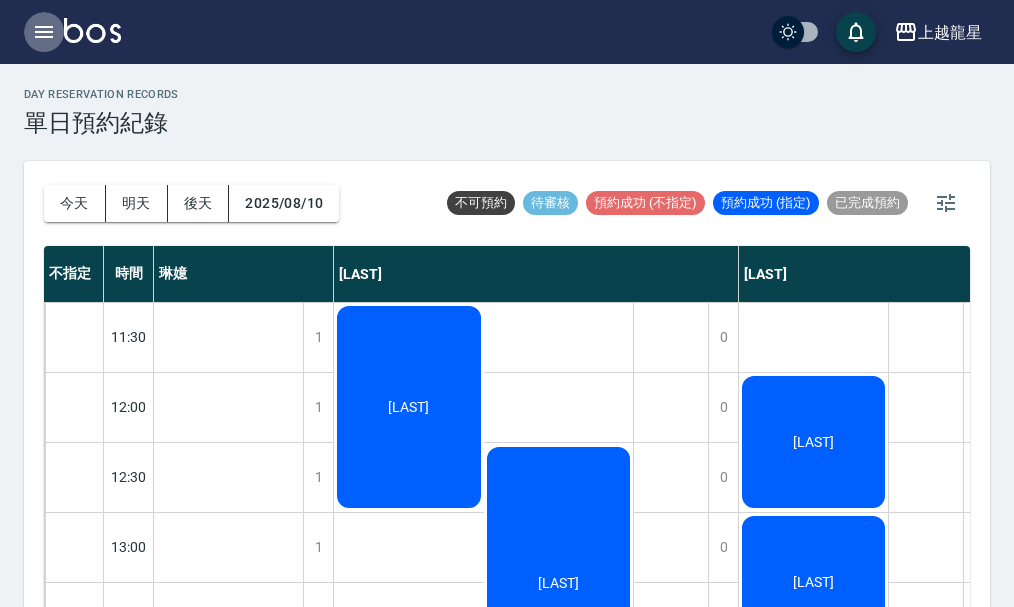 click 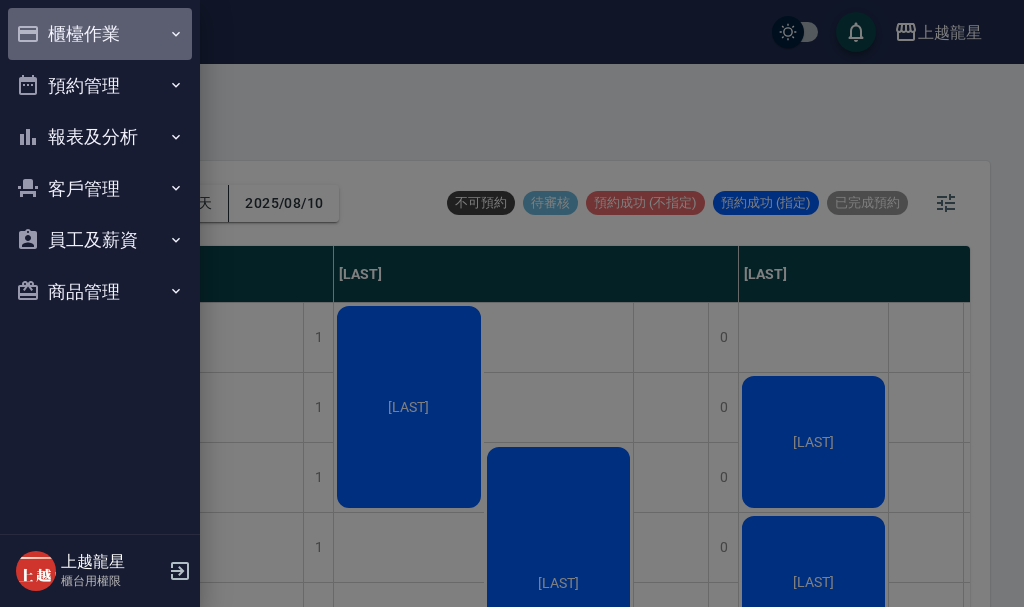 click on "櫃檯作業" at bounding box center (100, 34) 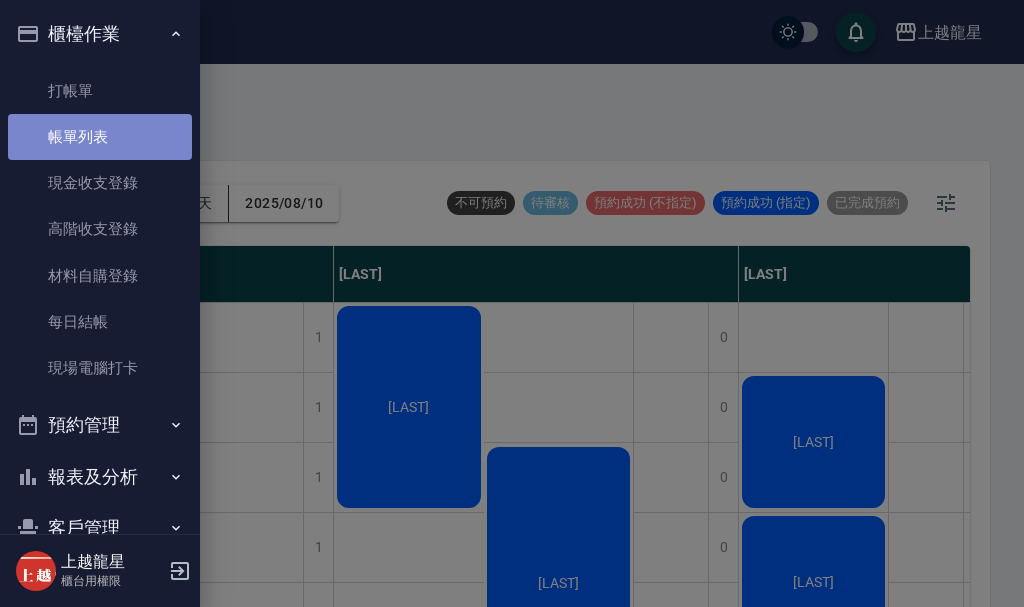 click on "帳單列表" at bounding box center [100, 137] 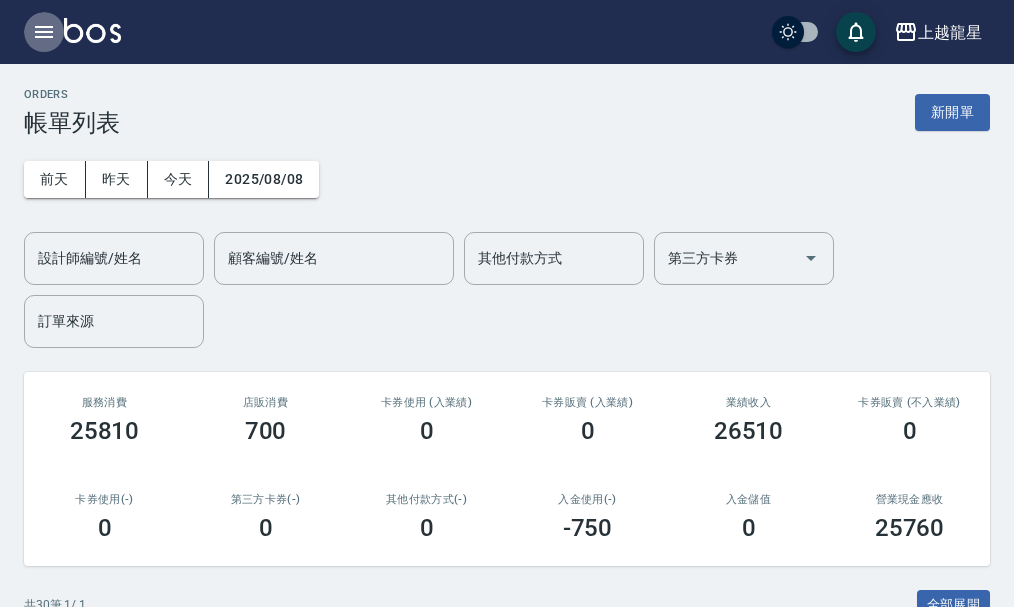 click 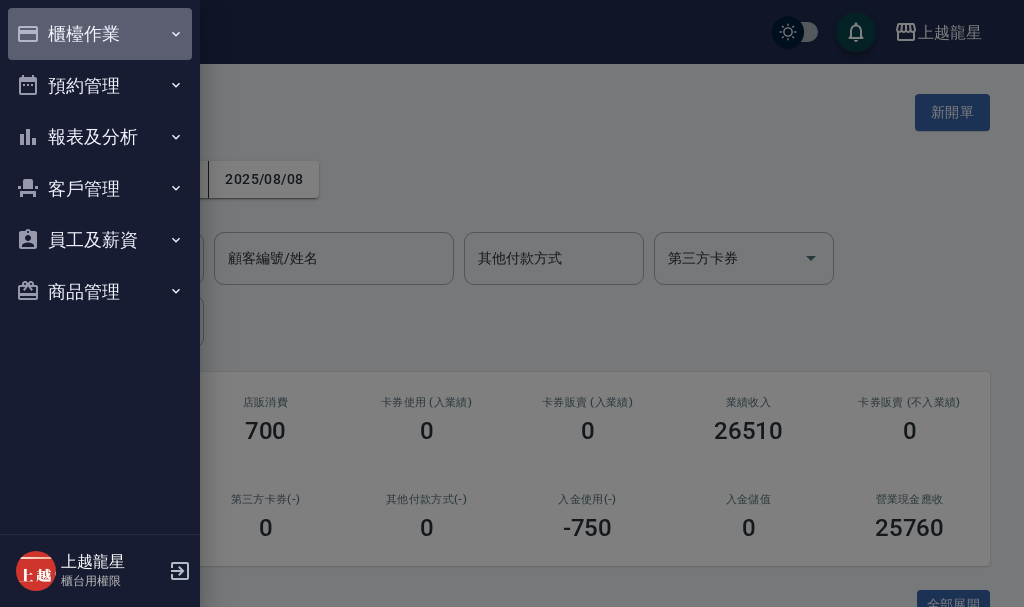 click on "櫃檯作業" at bounding box center (100, 34) 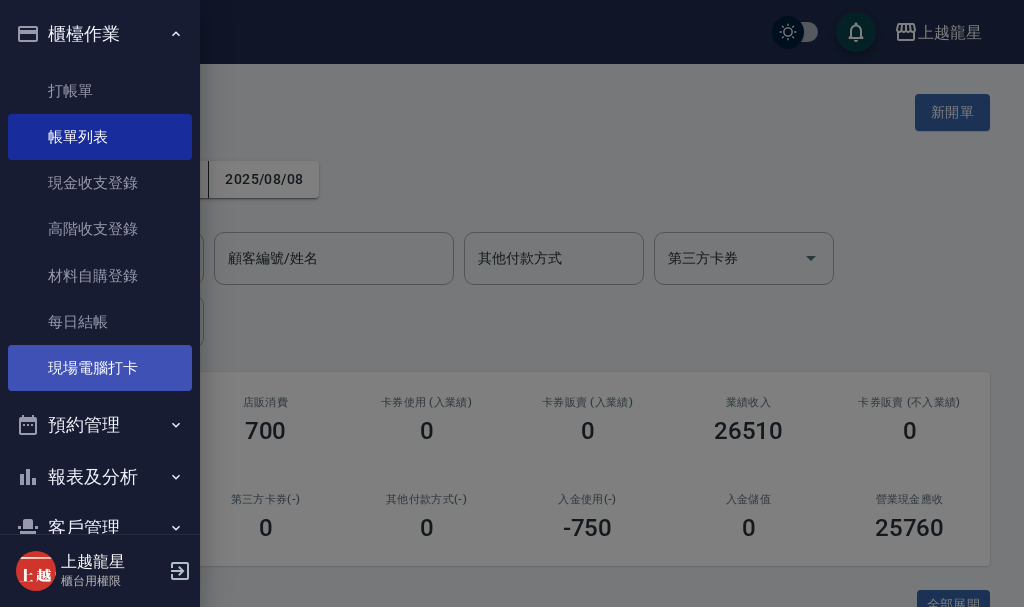 click on "現場電腦打卡" at bounding box center [100, 368] 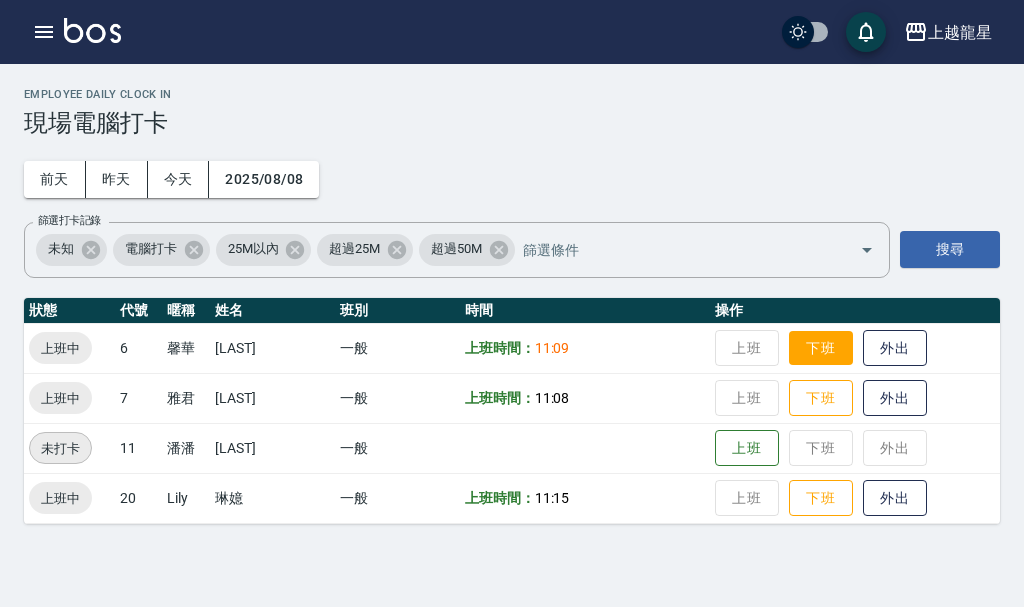 click on "下班" at bounding box center [821, 348] 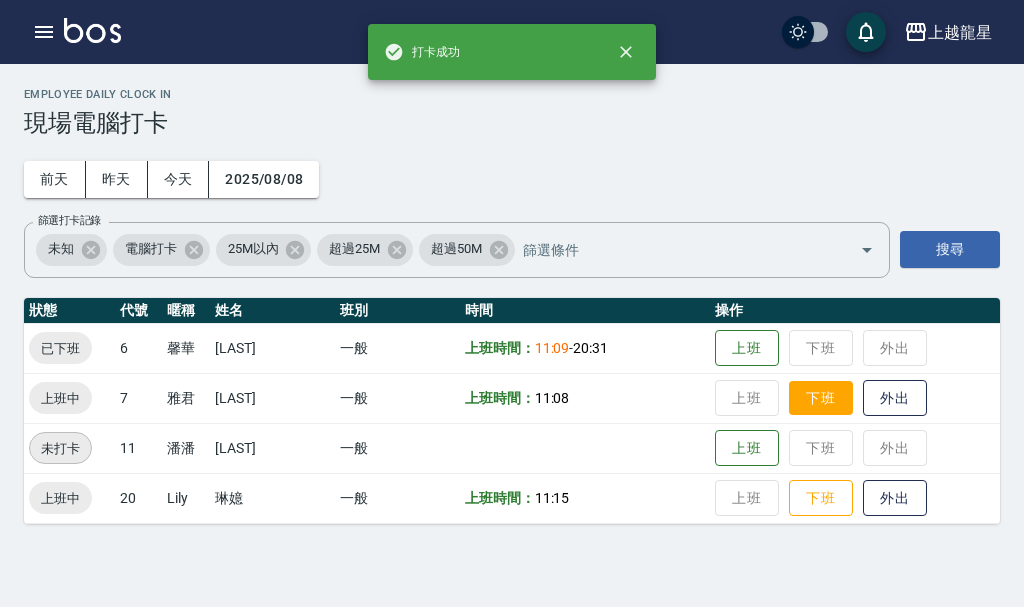 click on "下班" at bounding box center [821, 398] 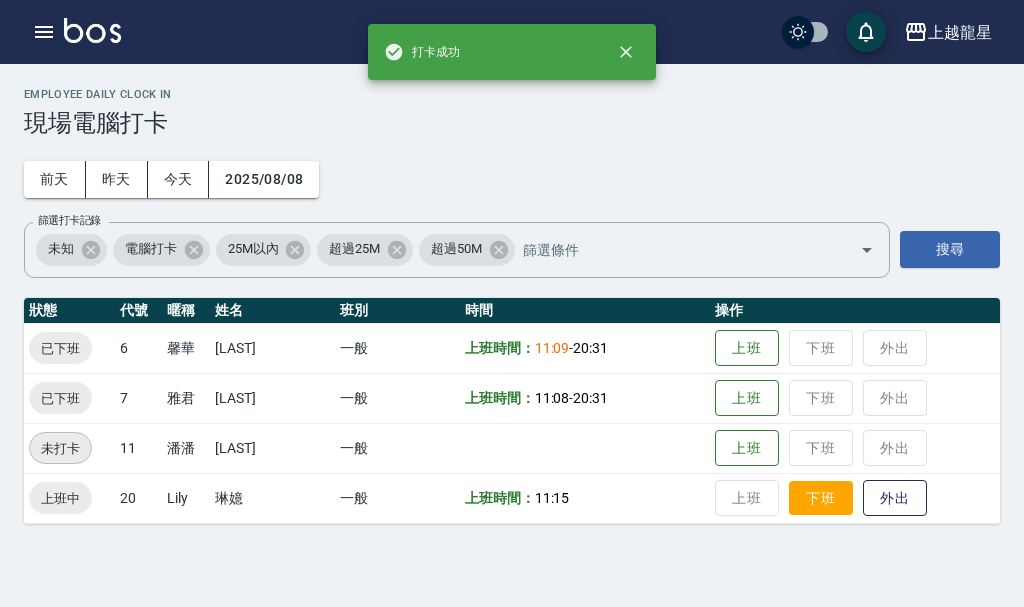 click on "下班" at bounding box center (821, 498) 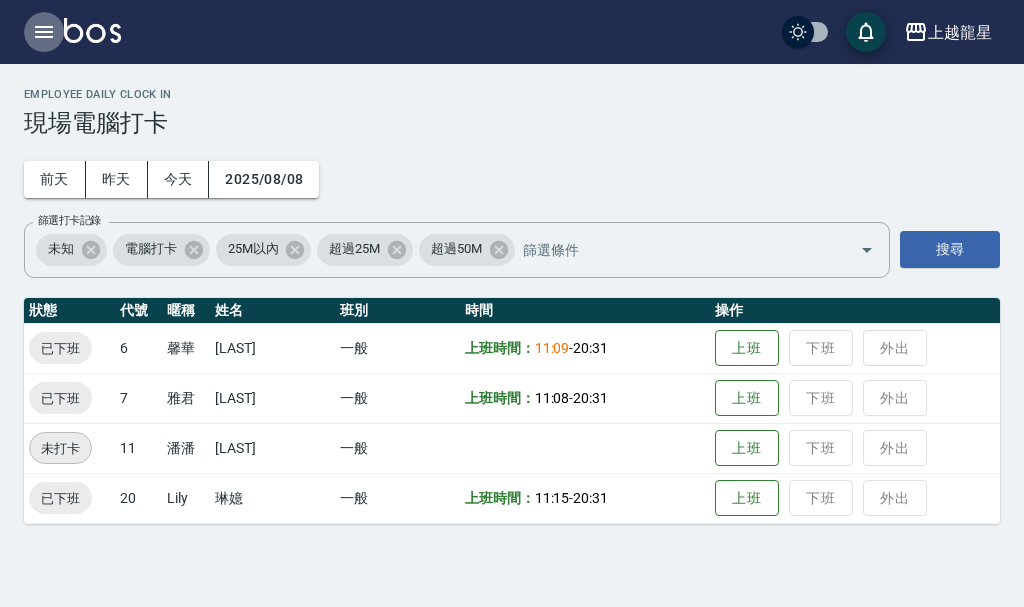 click at bounding box center (44, 32) 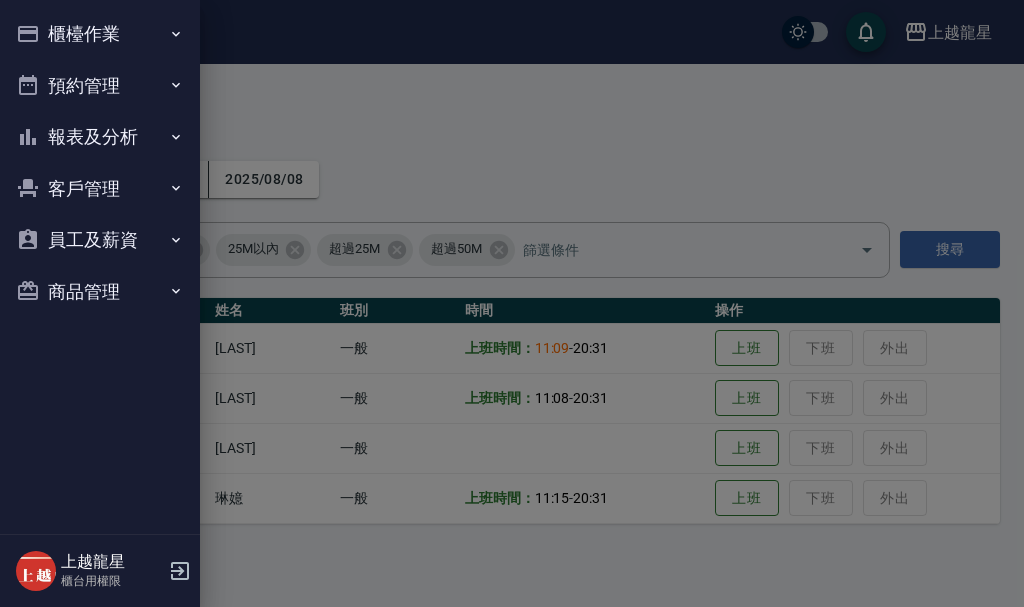 click on "櫃檯作業" at bounding box center (100, 34) 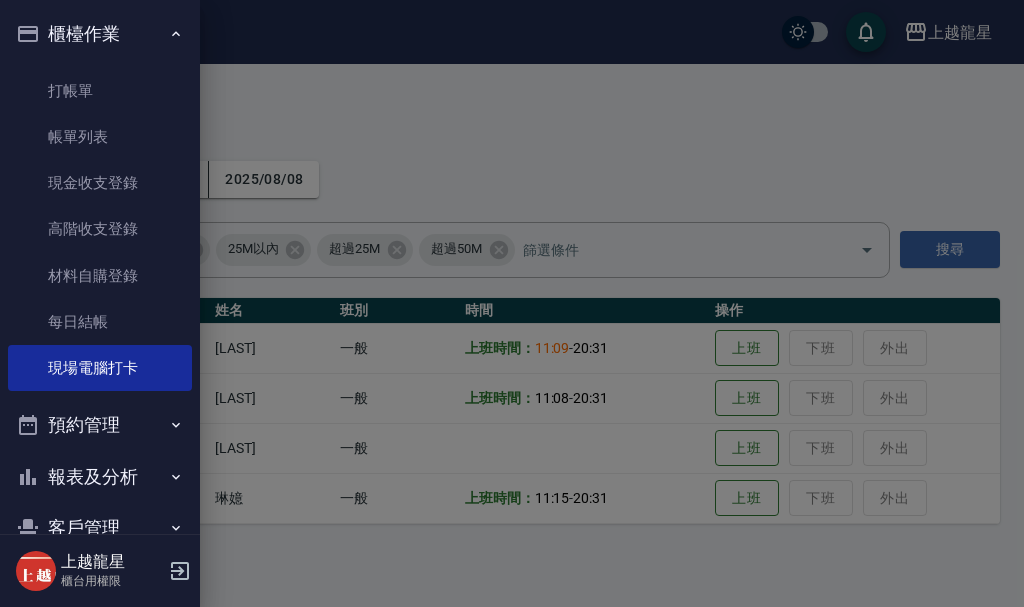 click on "帳單列表" at bounding box center (100, 137) 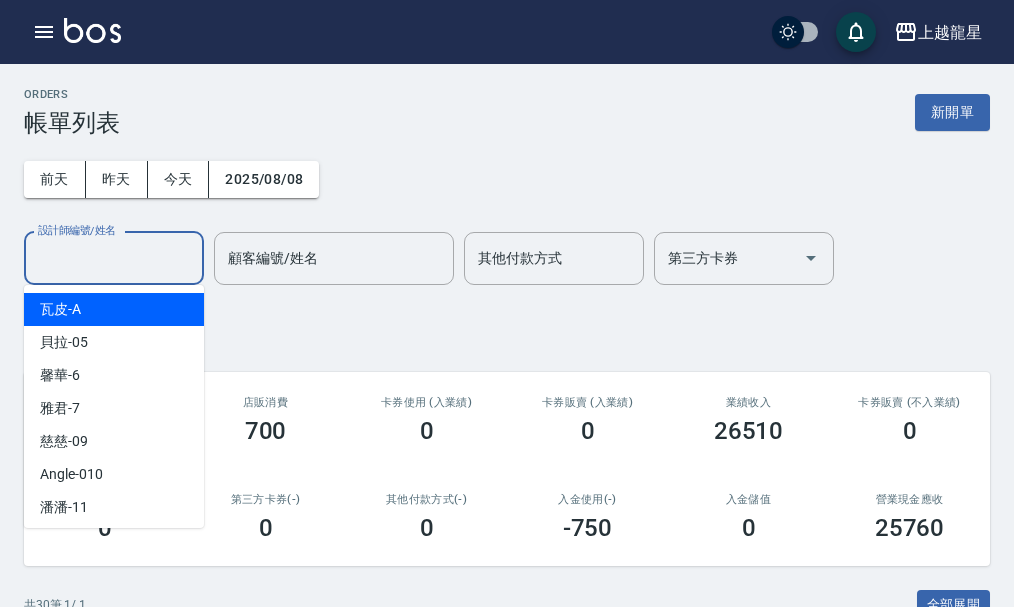 click on "設計師編號/姓名" at bounding box center [114, 258] 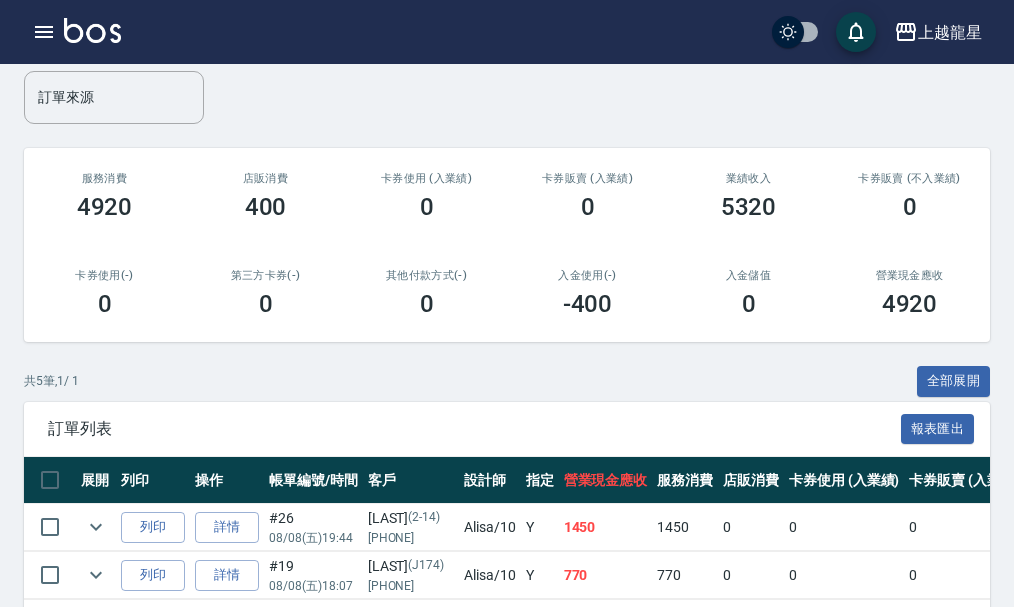 scroll, scrollTop: 454, scrollLeft: 0, axis: vertical 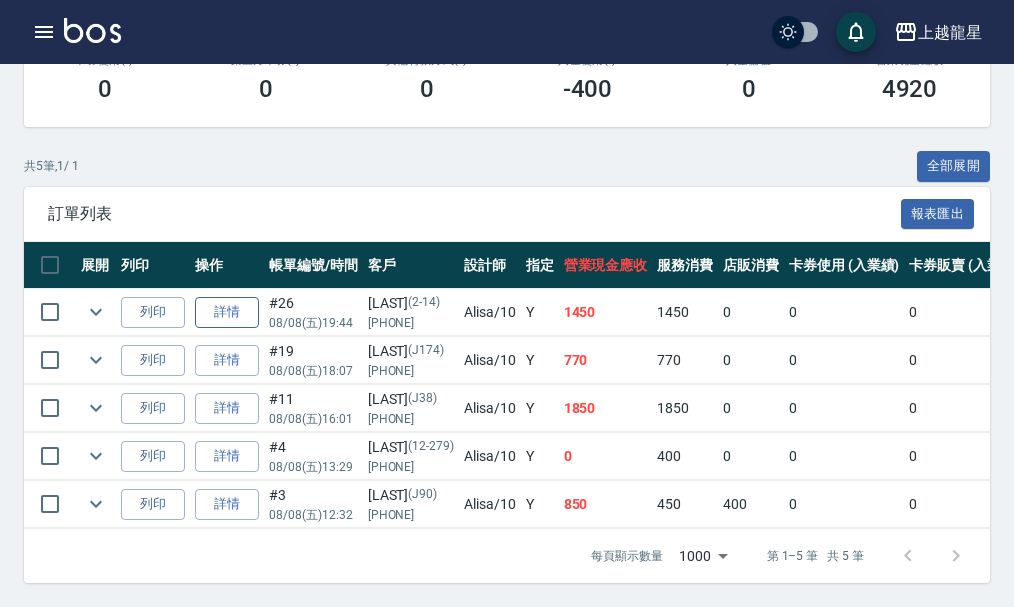 type on "Alisa-10" 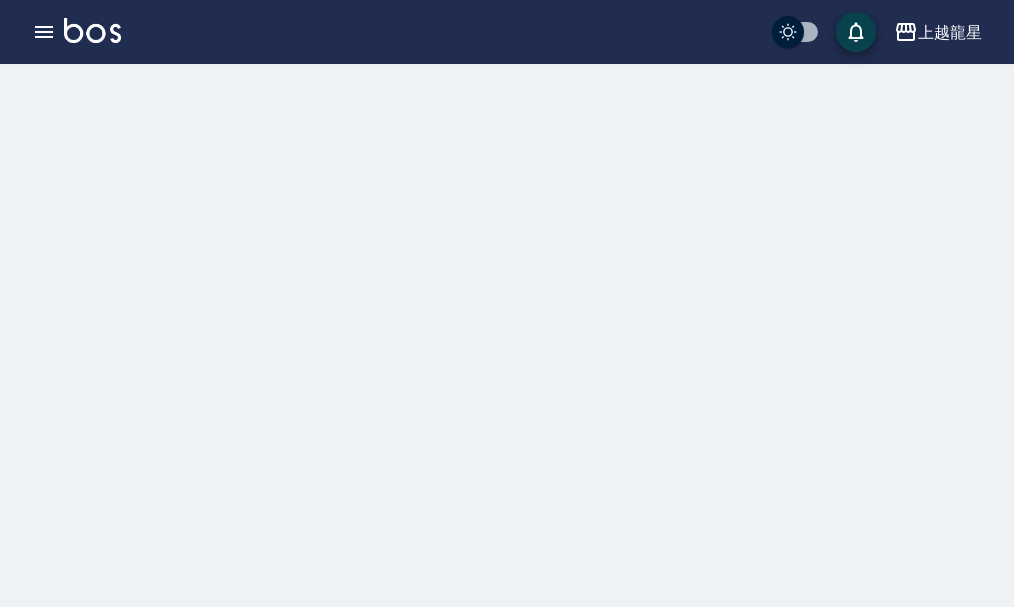 scroll, scrollTop: 0, scrollLeft: 0, axis: both 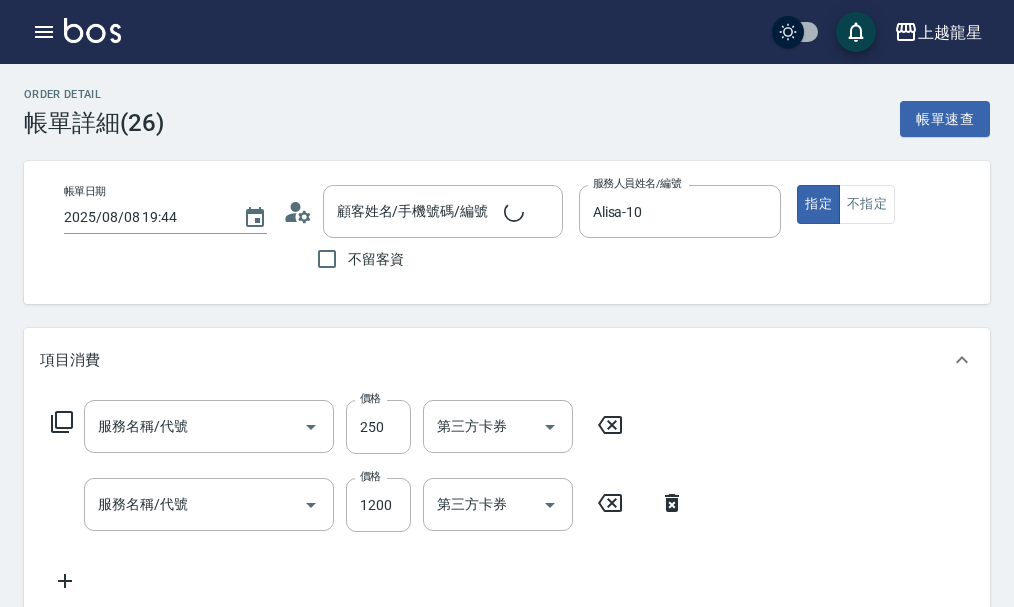 type on "2025/08/08 19:44" 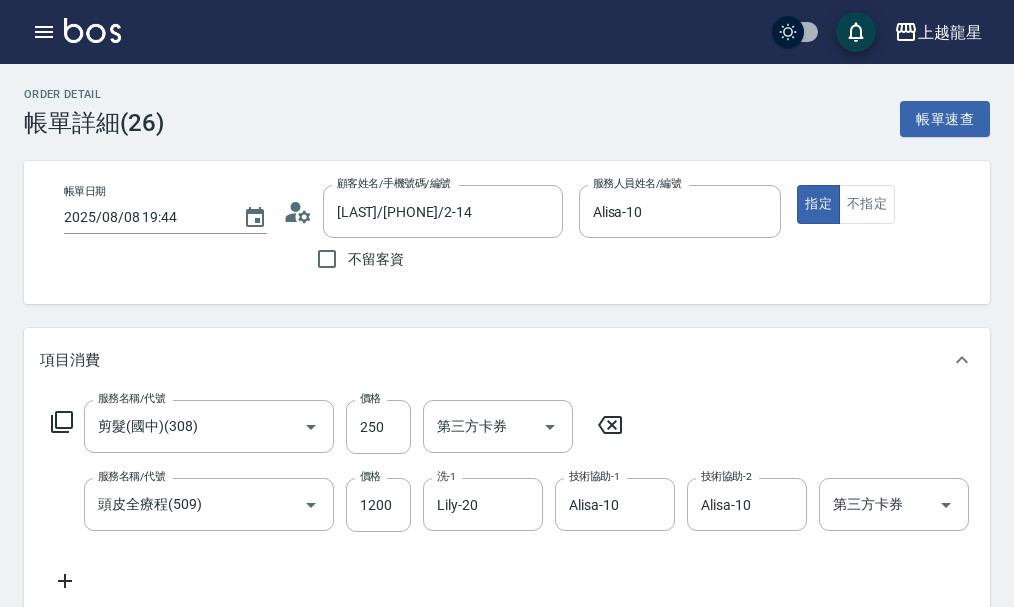type on "[LAST]/[PHONE]/2-14" 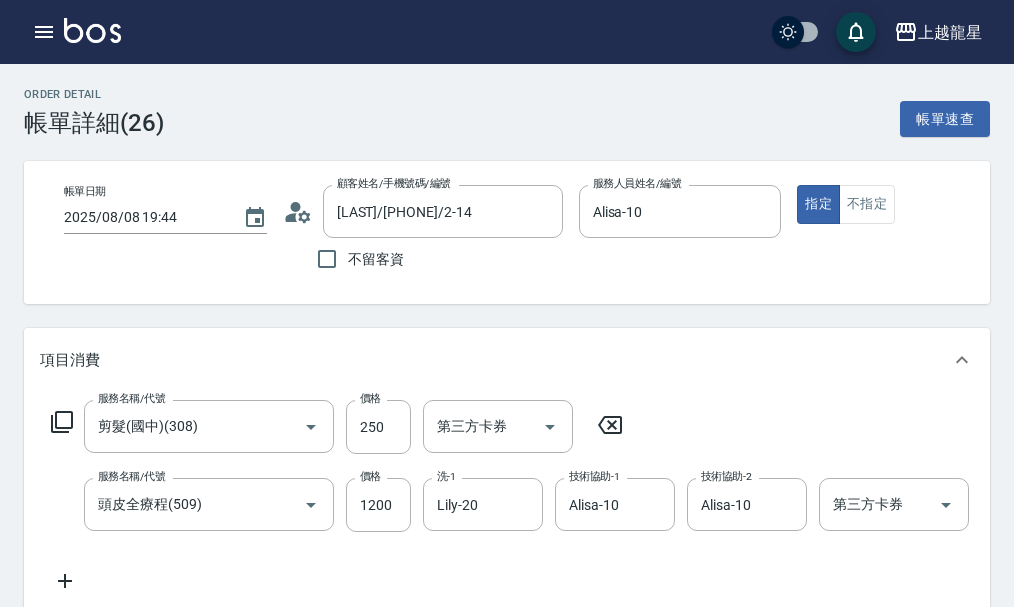 type on "剪髮(國中)(308)" 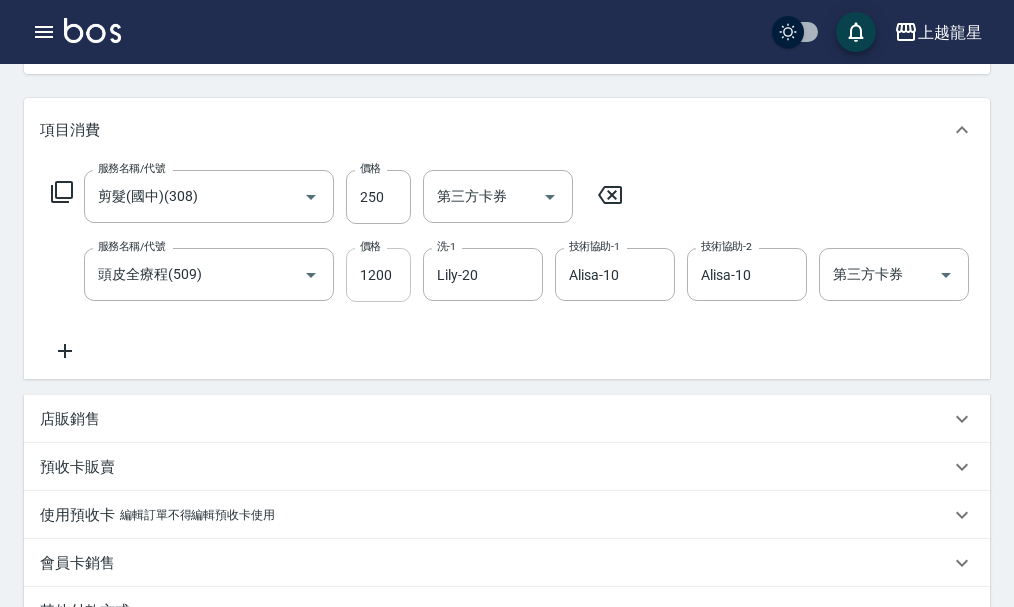 scroll, scrollTop: 200, scrollLeft: 0, axis: vertical 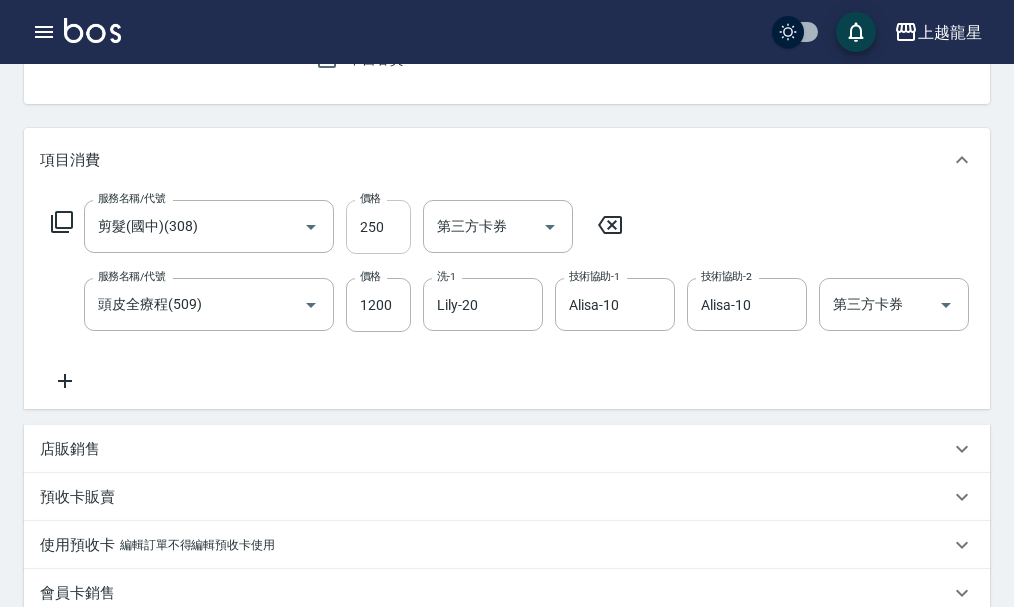 click on "250" at bounding box center [378, 227] 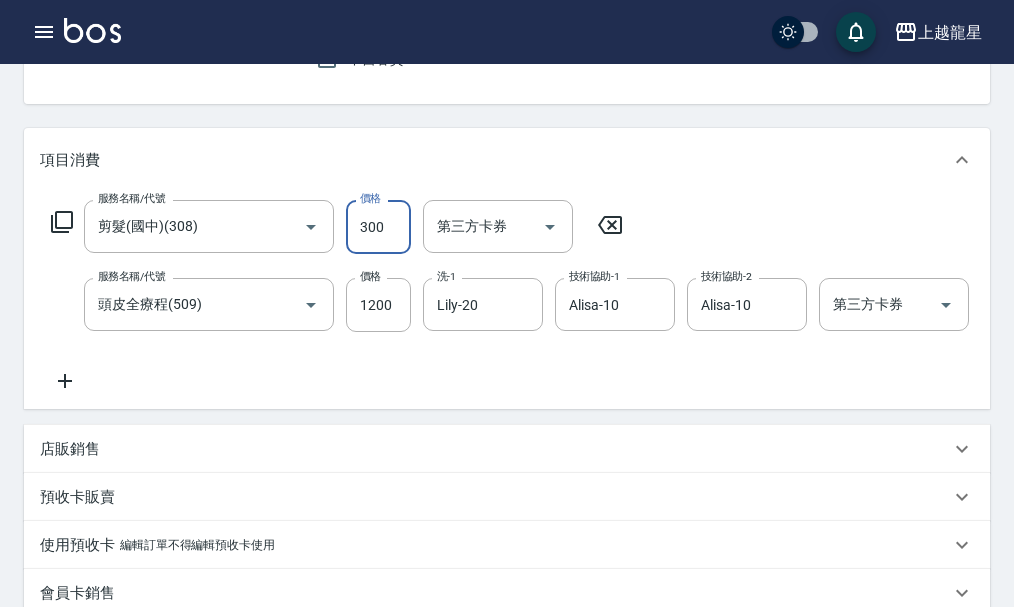 type on "300" 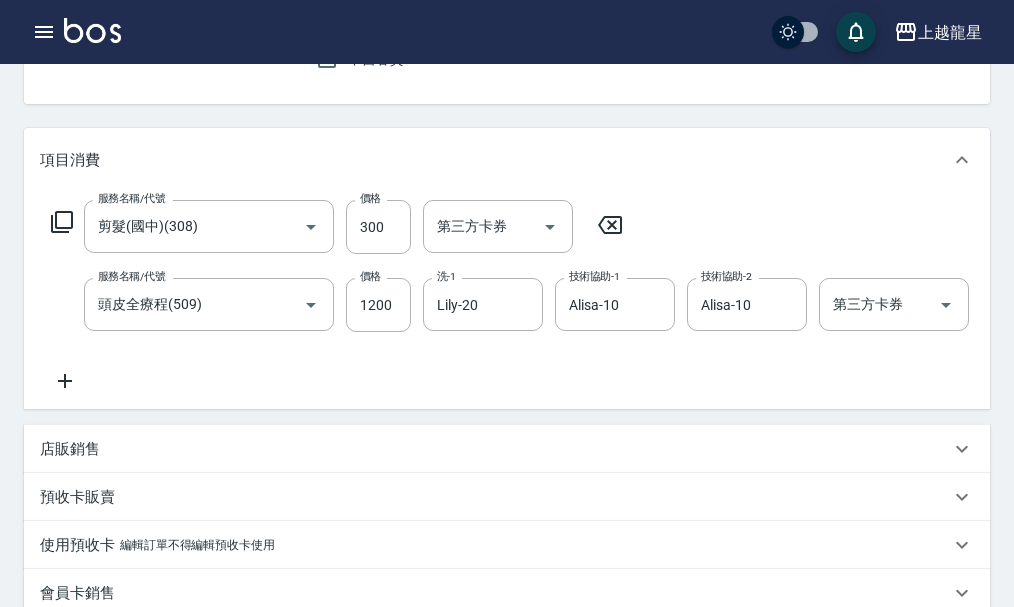 scroll, scrollTop: 552, scrollLeft: 0, axis: vertical 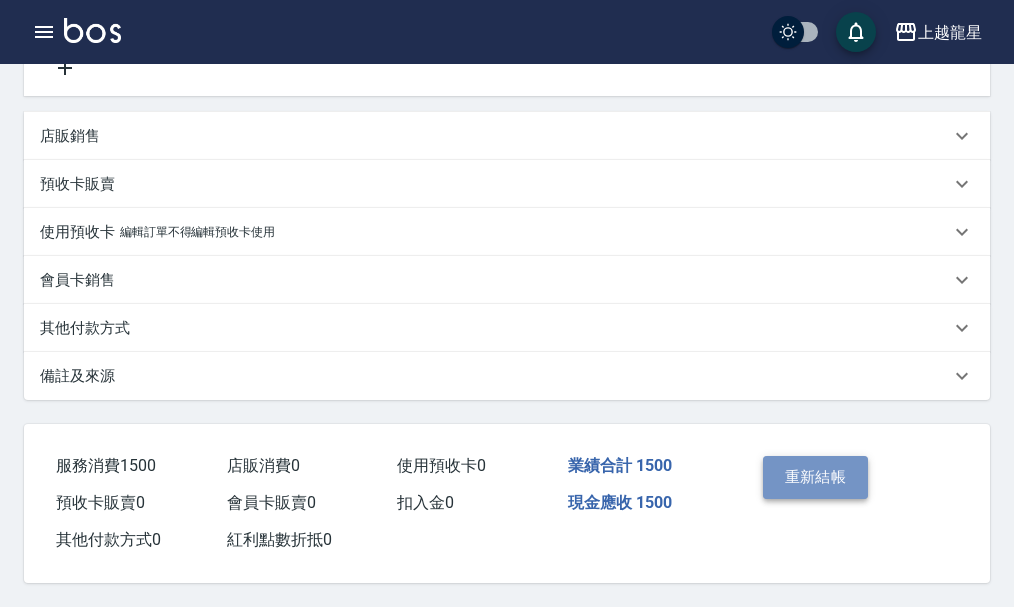 click on "重新結帳" at bounding box center [816, 477] 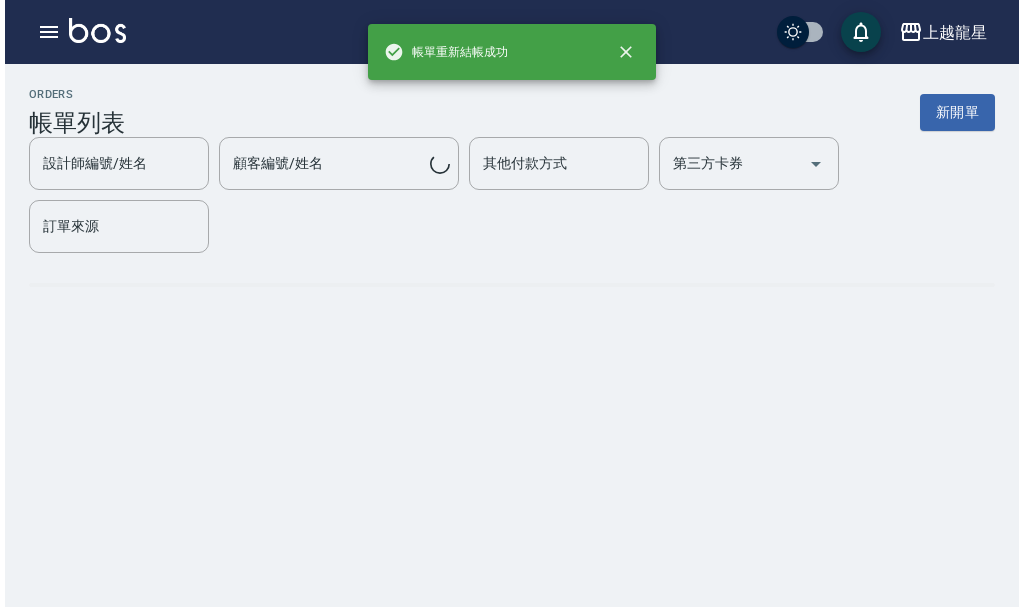 scroll, scrollTop: 0, scrollLeft: 0, axis: both 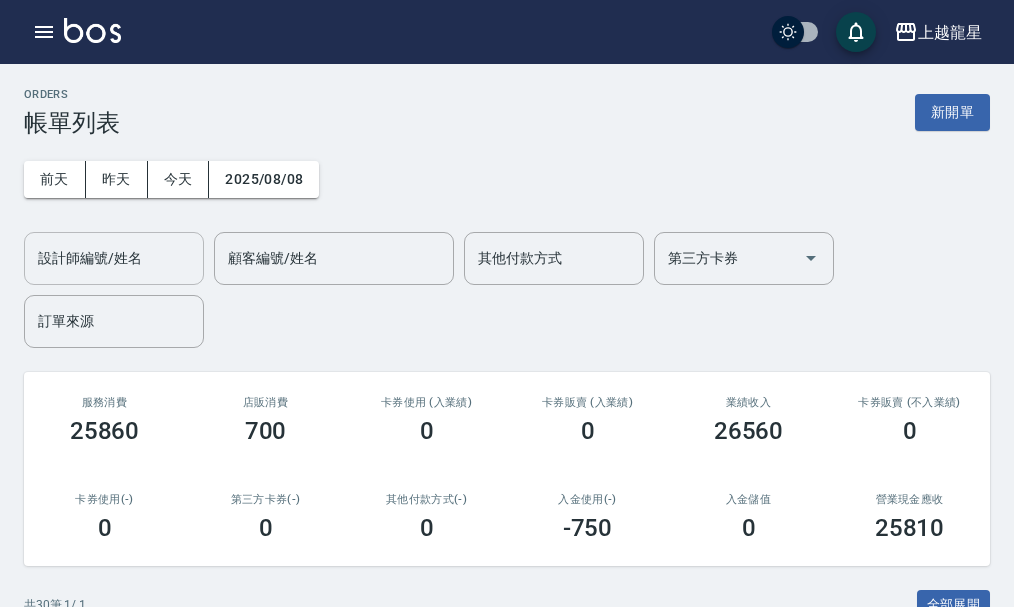 click on "設計師編號/姓名" at bounding box center [114, 258] 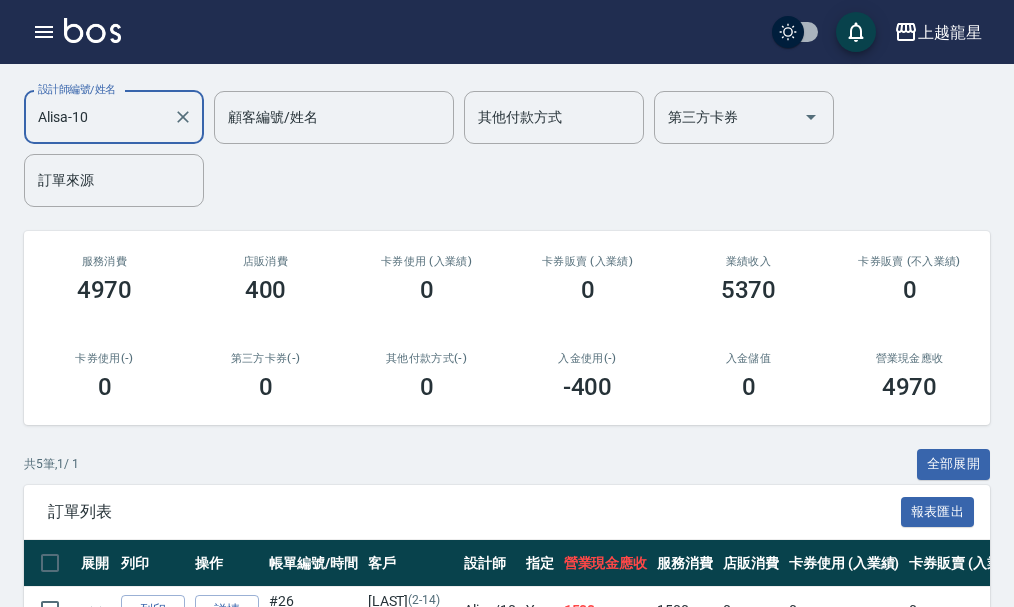 scroll, scrollTop: 0, scrollLeft: 0, axis: both 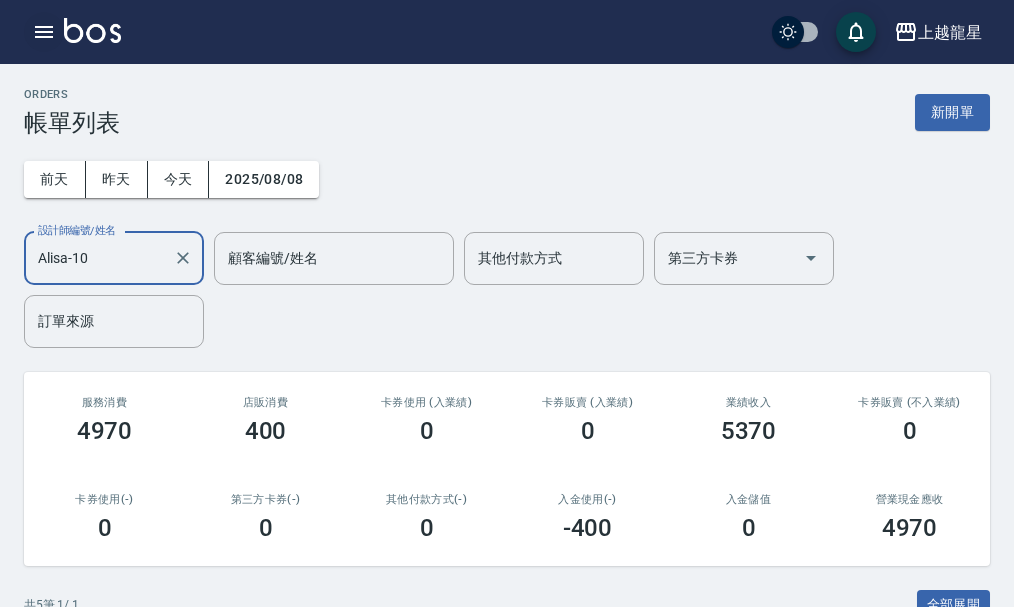type on "Alisa-10" 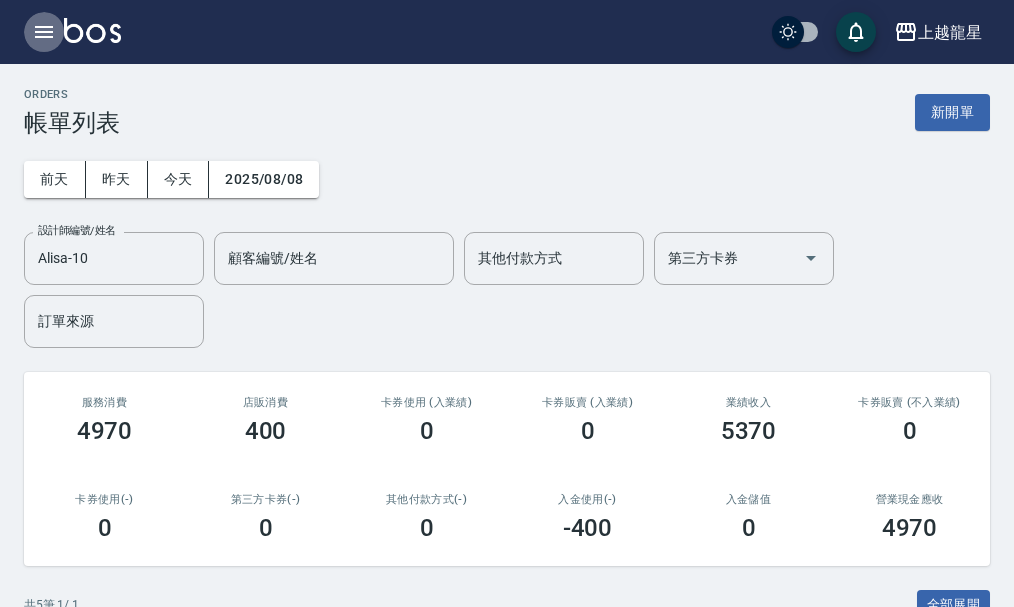 click 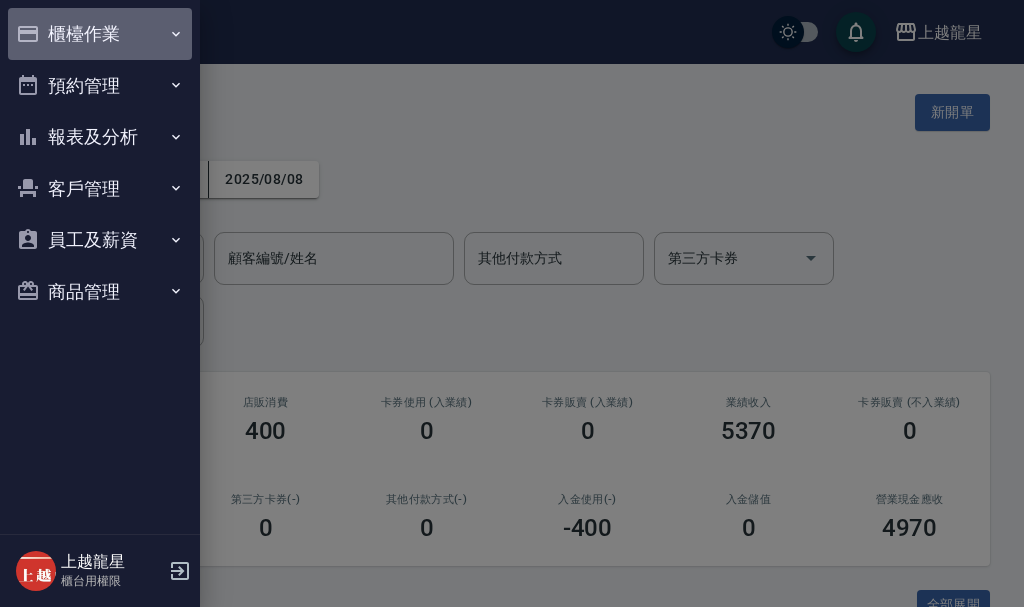 click on "櫃檯作業" at bounding box center (100, 34) 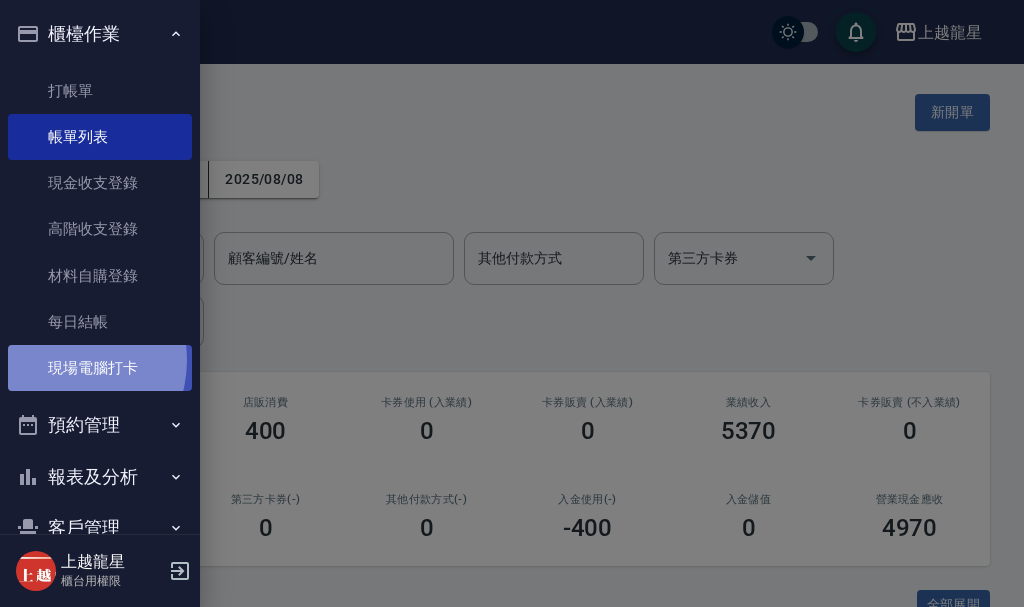 click on "現場電腦打卡" at bounding box center [100, 368] 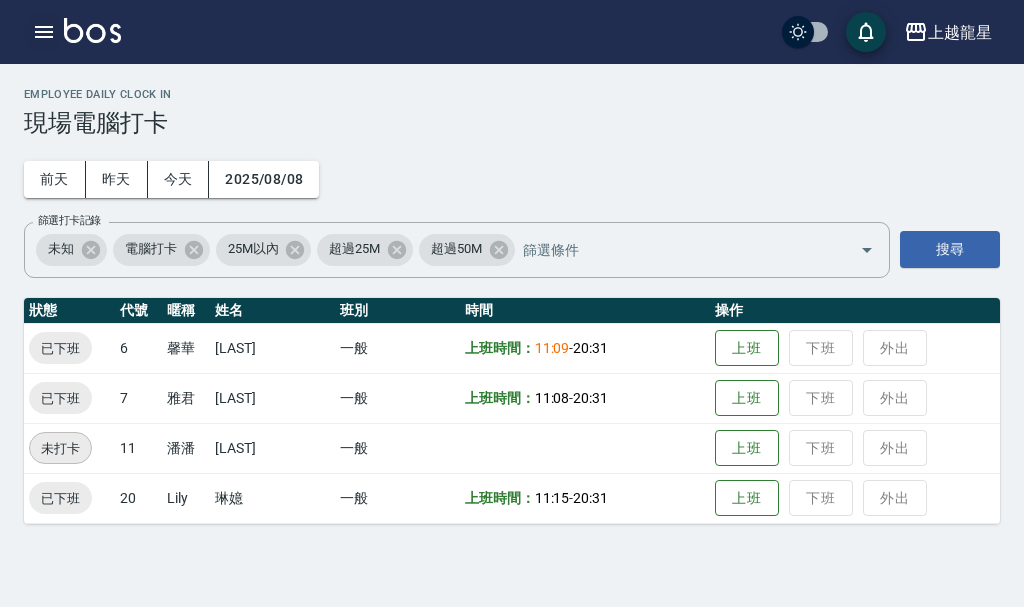 click 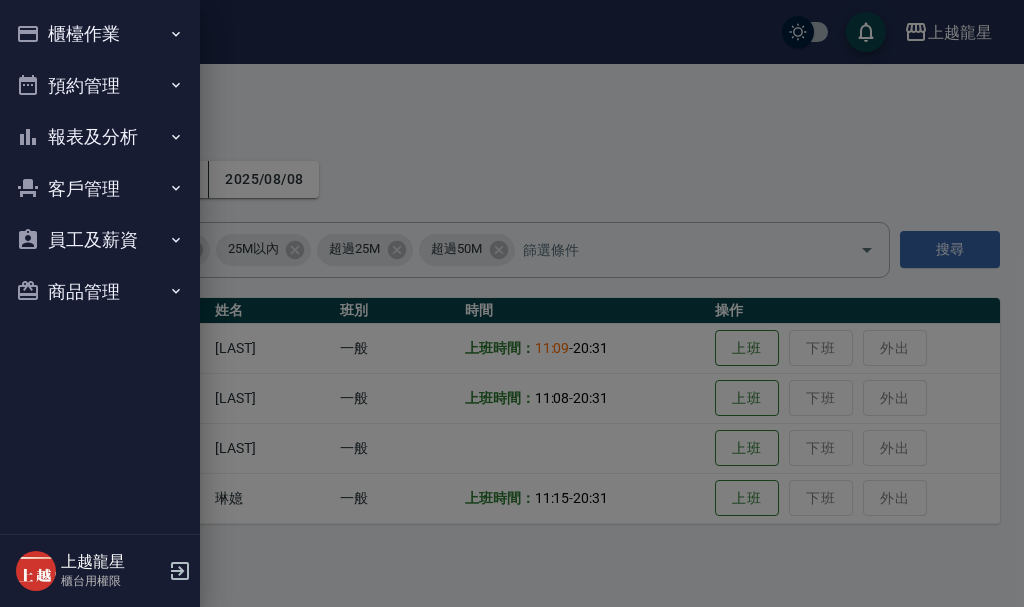 click on "櫃檯作業" at bounding box center [100, 34] 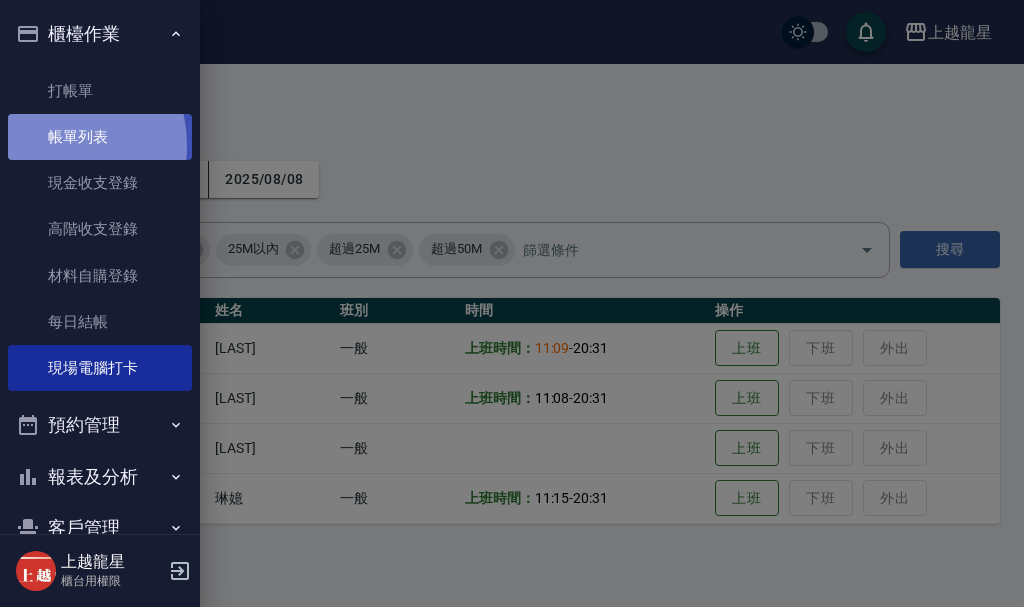 click on "帳單列表" at bounding box center [100, 137] 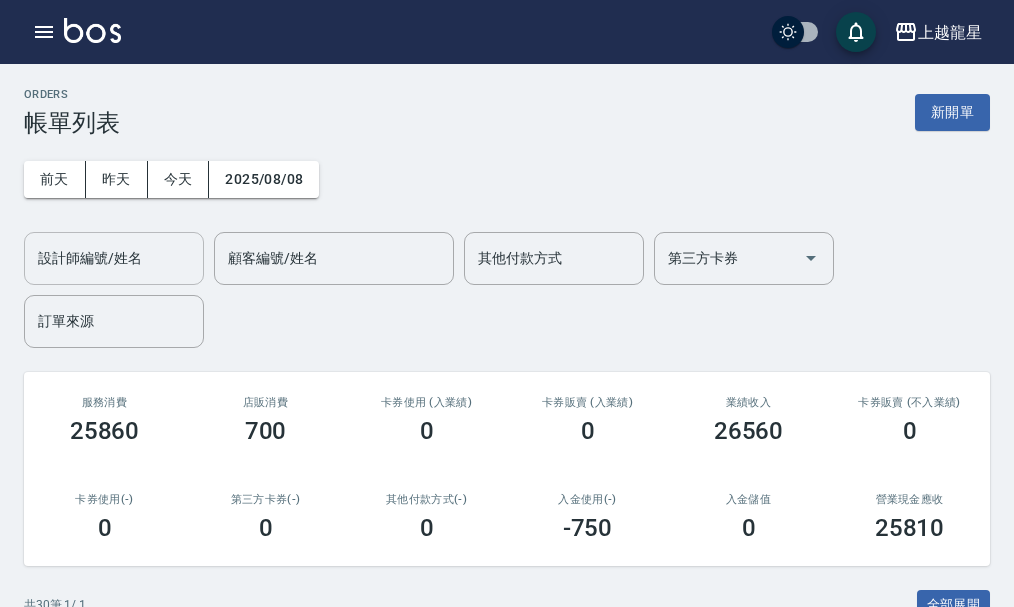 click on "設計師編號/姓名" at bounding box center [114, 258] 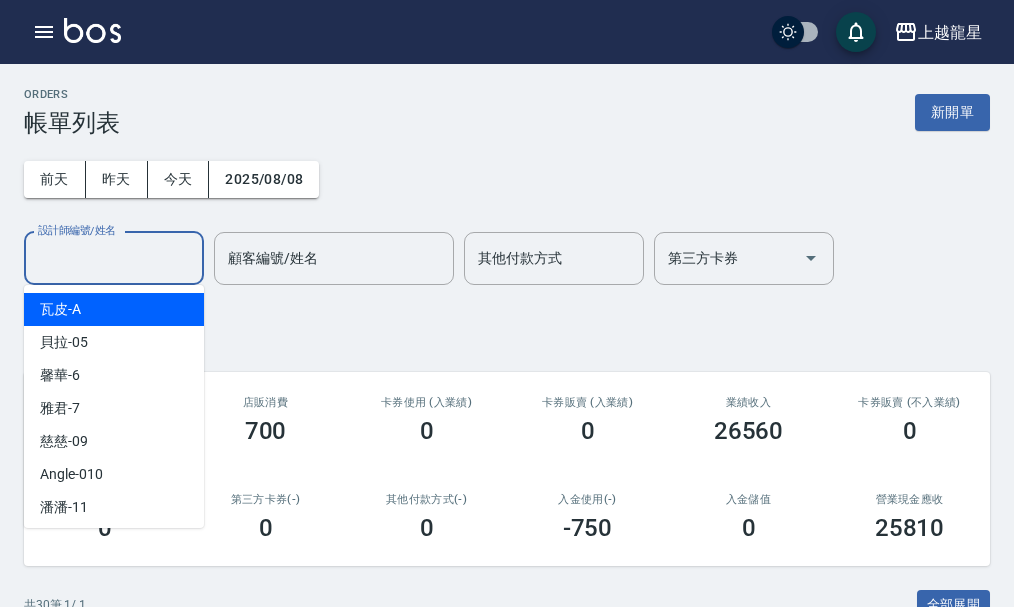 scroll, scrollTop: 367, scrollLeft: 0, axis: vertical 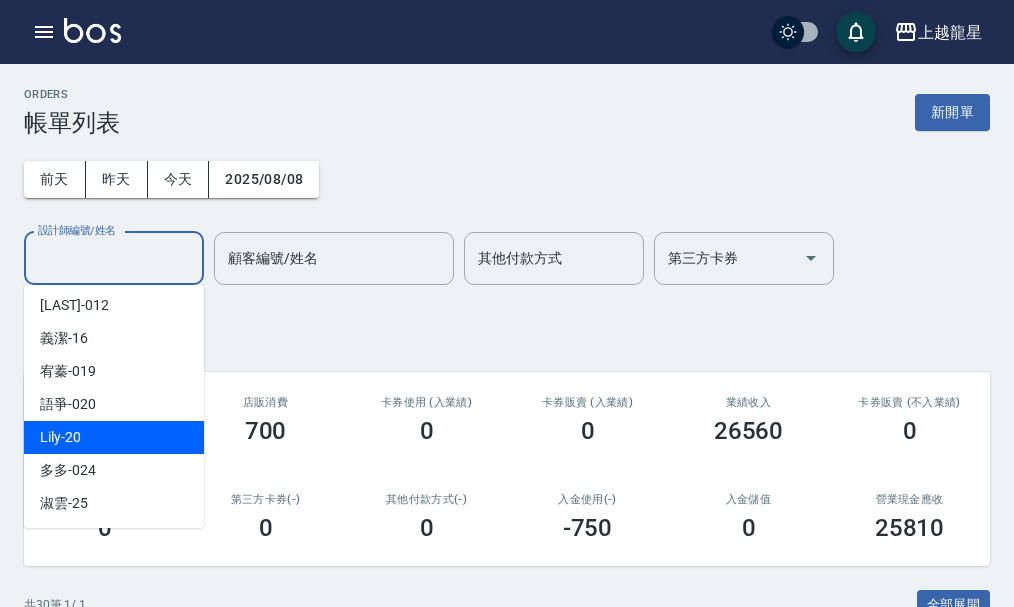 click on "Lily -20" at bounding box center (114, 437) 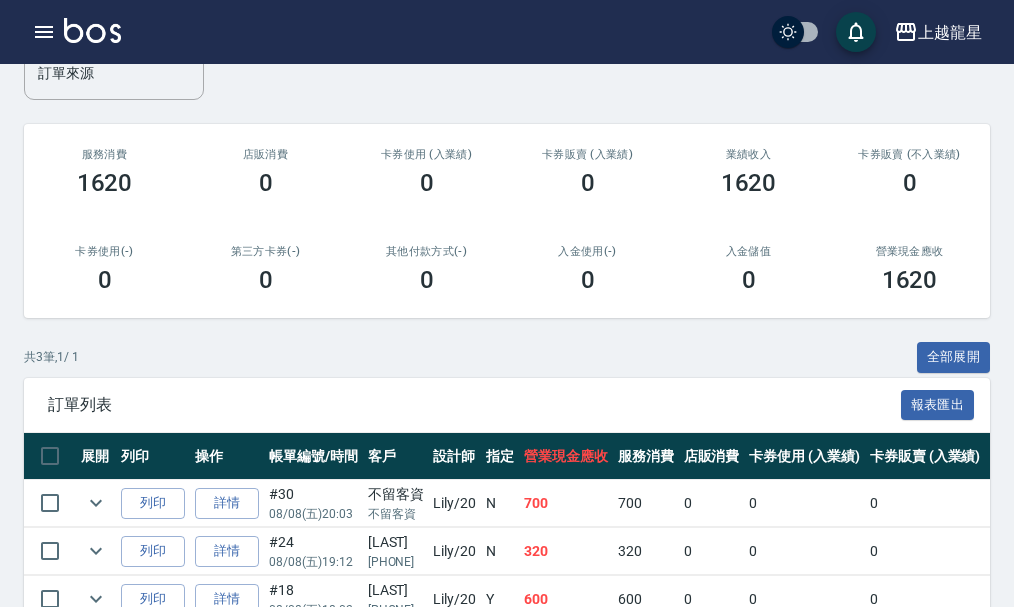 scroll, scrollTop: 0, scrollLeft: 0, axis: both 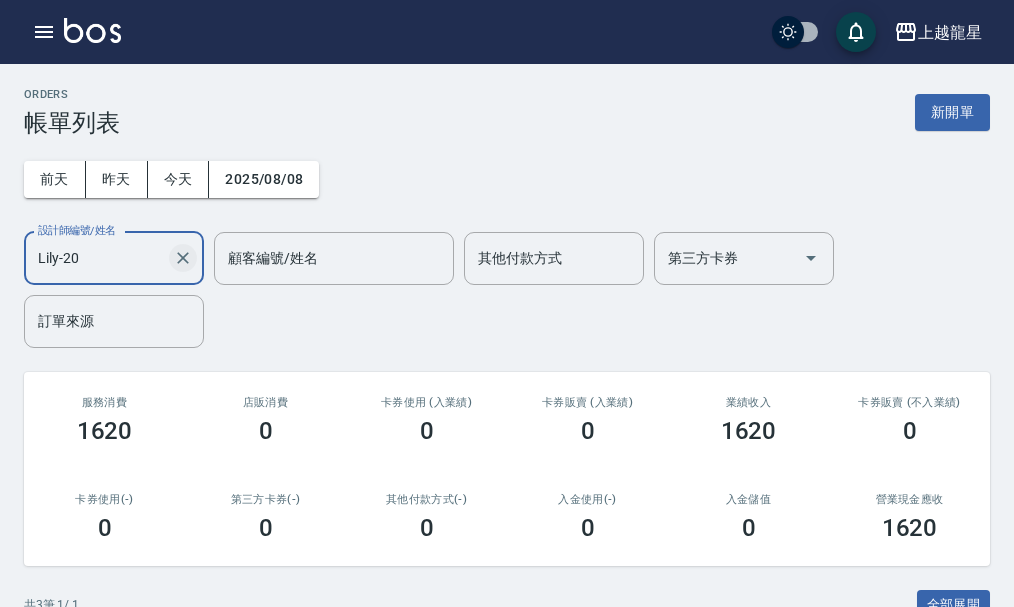 click 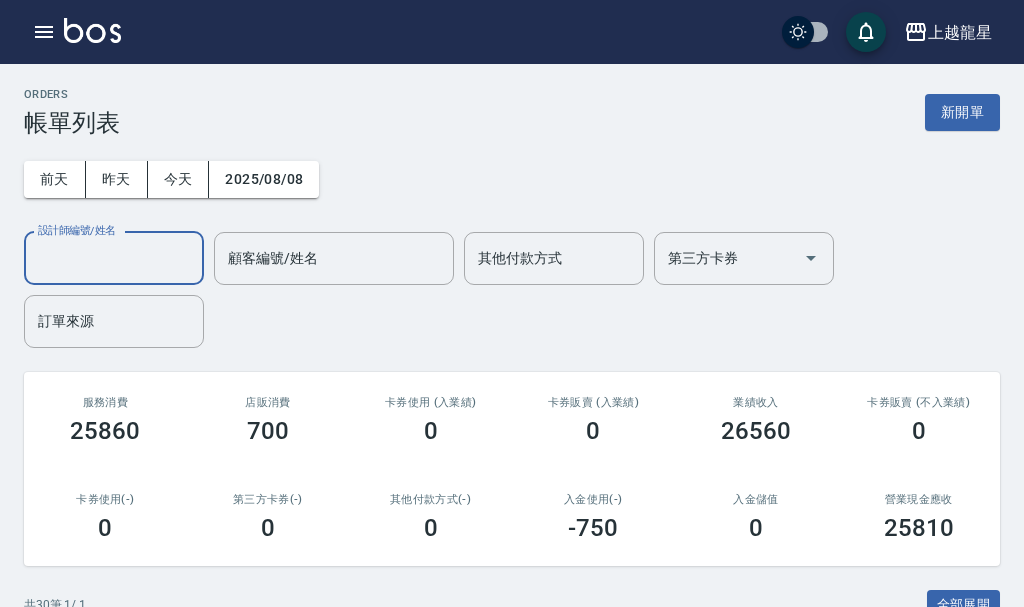 click on "設計師編號/姓名" at bounding box center [114, 258] 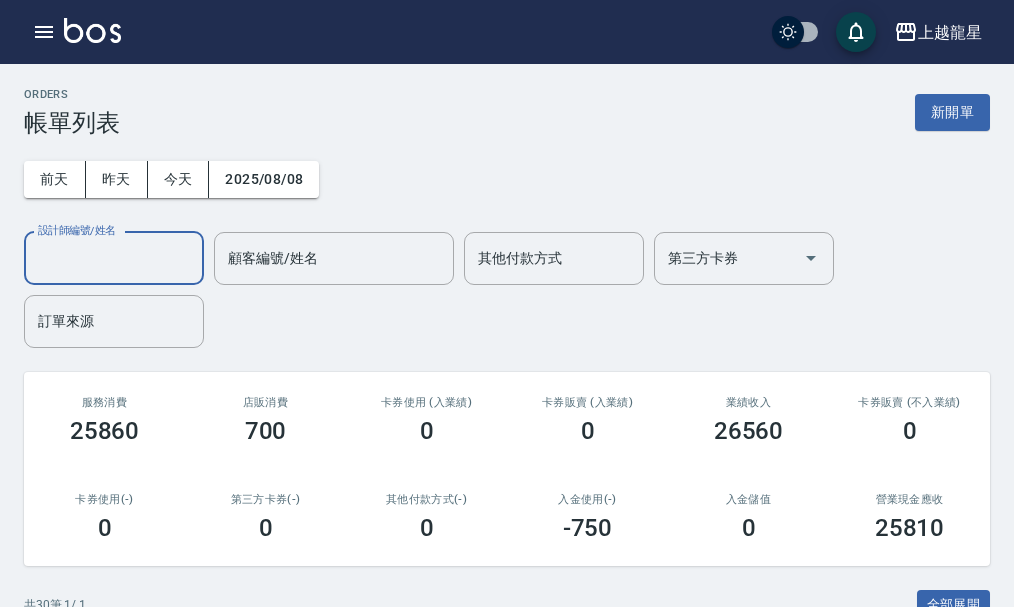 drag, startPoint x: 153, startPoint y: 259, endPoint x: 157, endPoint y: 273, distance: 14.56022 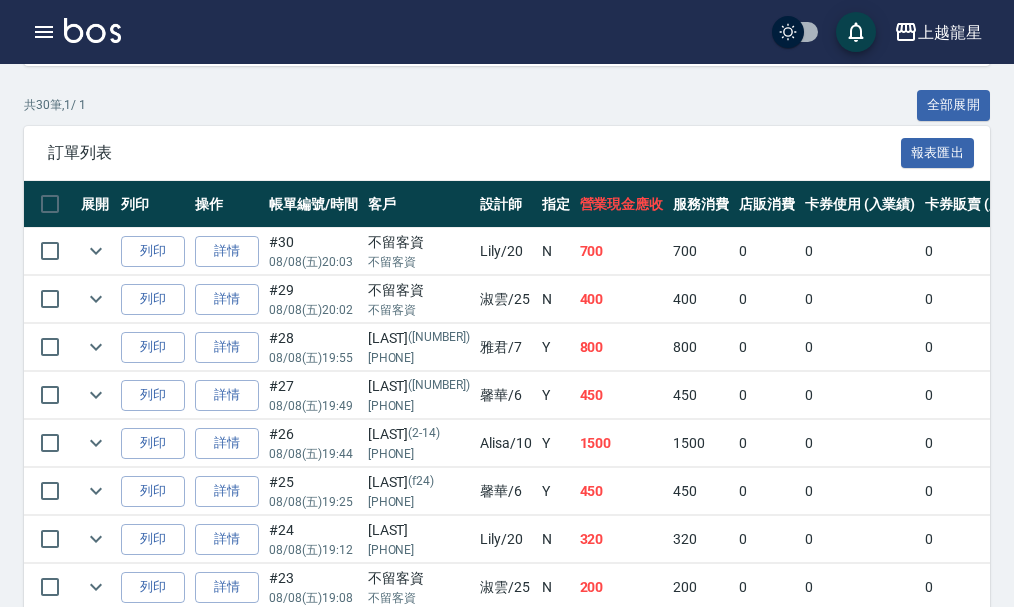 scroll, scrollTop: 0, scrollLeft: 0, axis: both 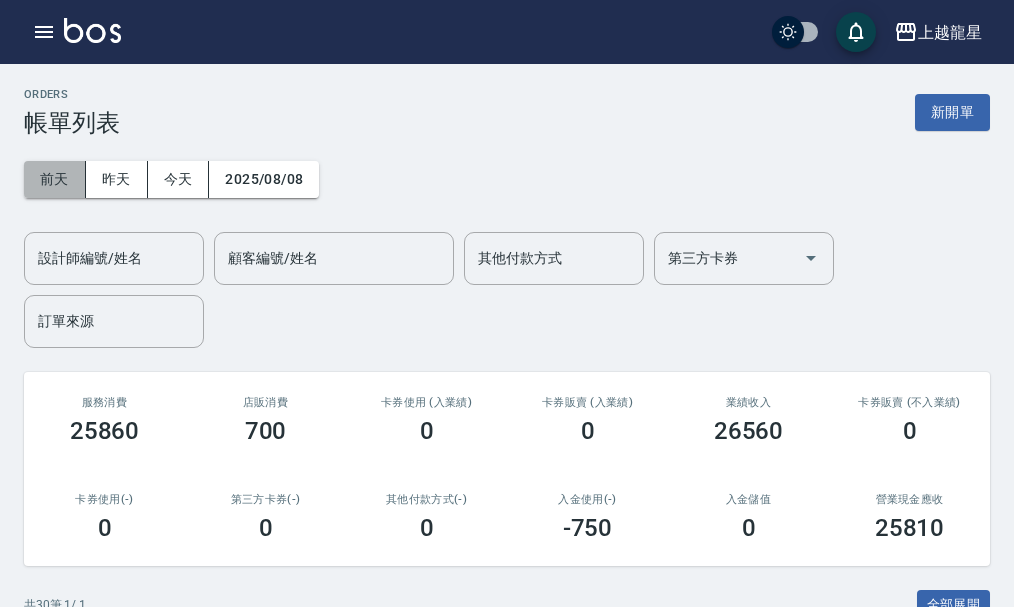 click on "前天" at bounding box center (55, 179) 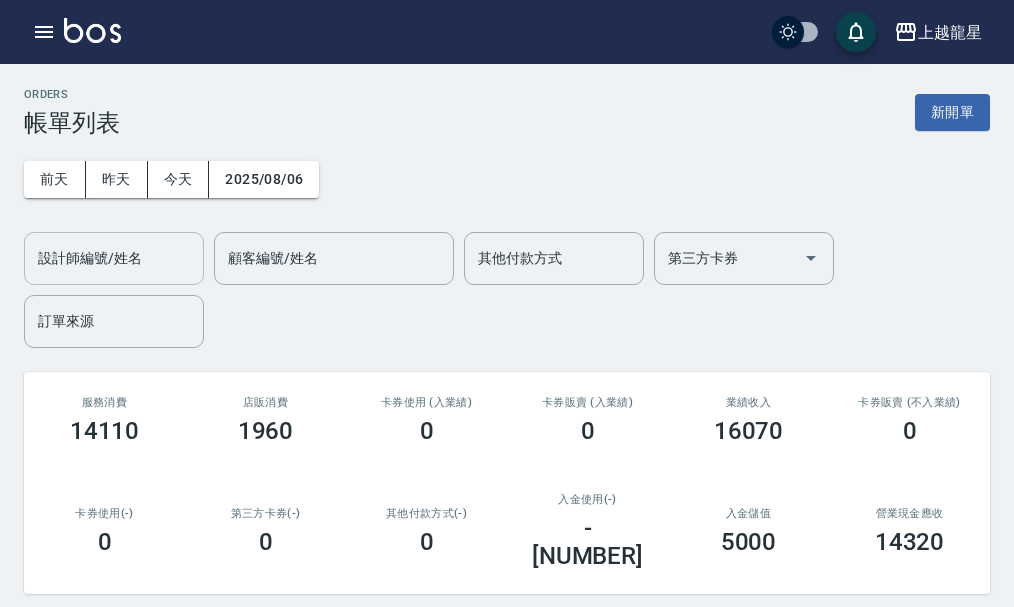 click on "設計師編號/姓名" at bounding box center [114, 258] 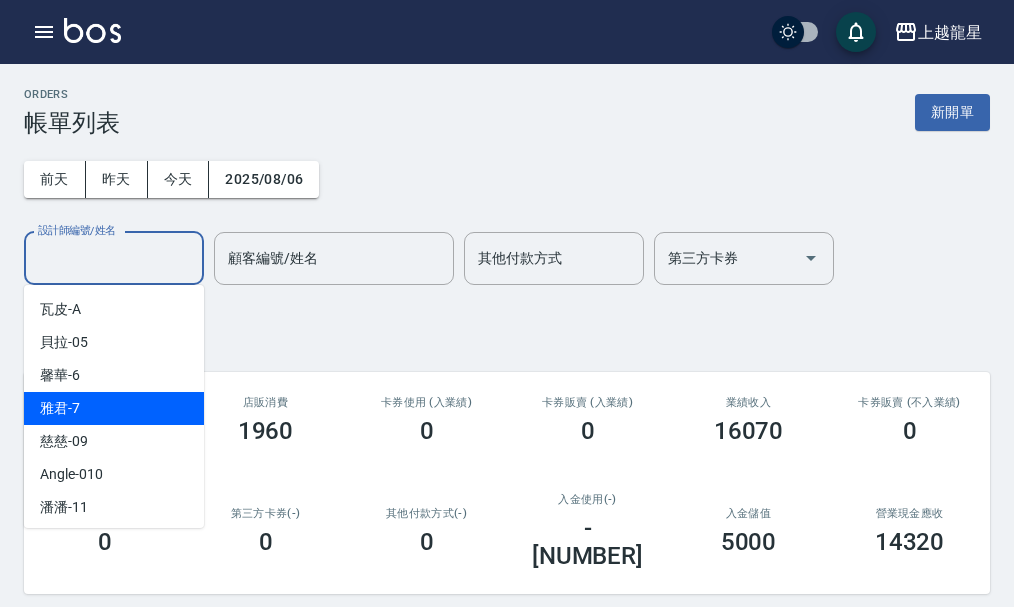 scroll, scrollTop: 367, scrollLeft: 0, axis: vertical 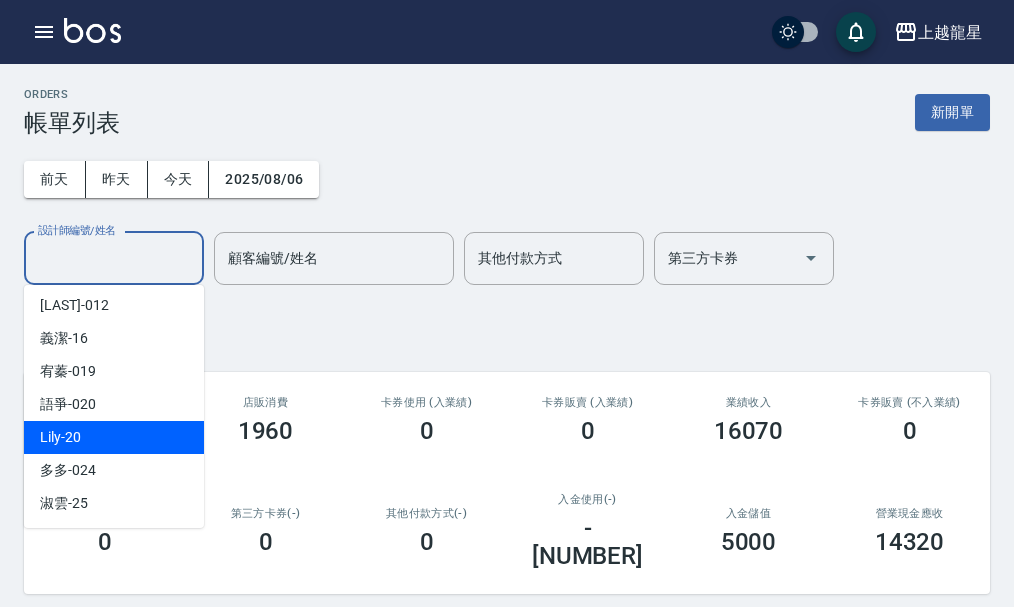 click on "Lily -20" at bounding box center [114, 437] 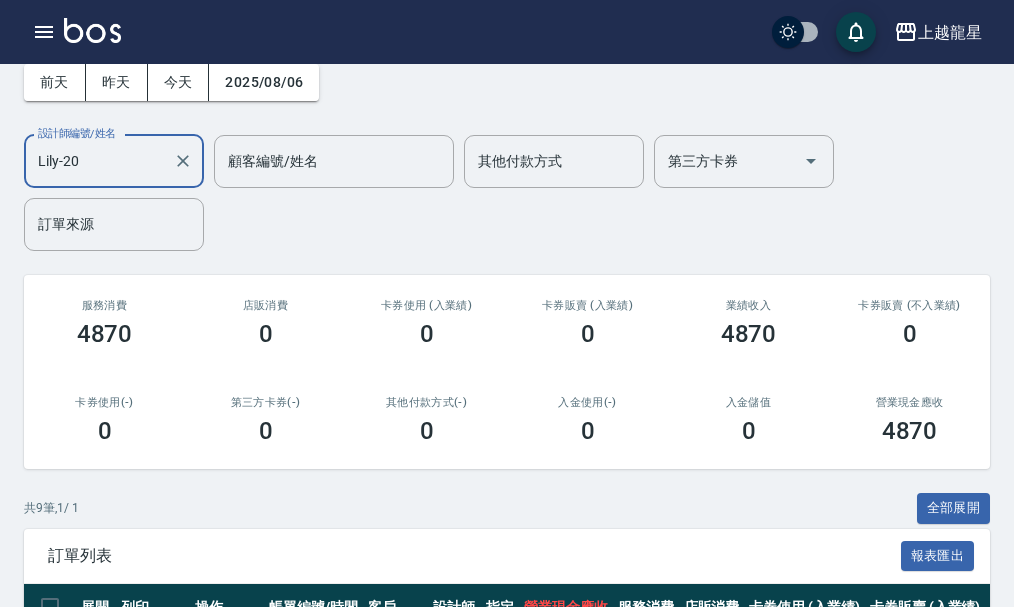scroll, scrollTop: 0, scrollLeft: 0, axis: both 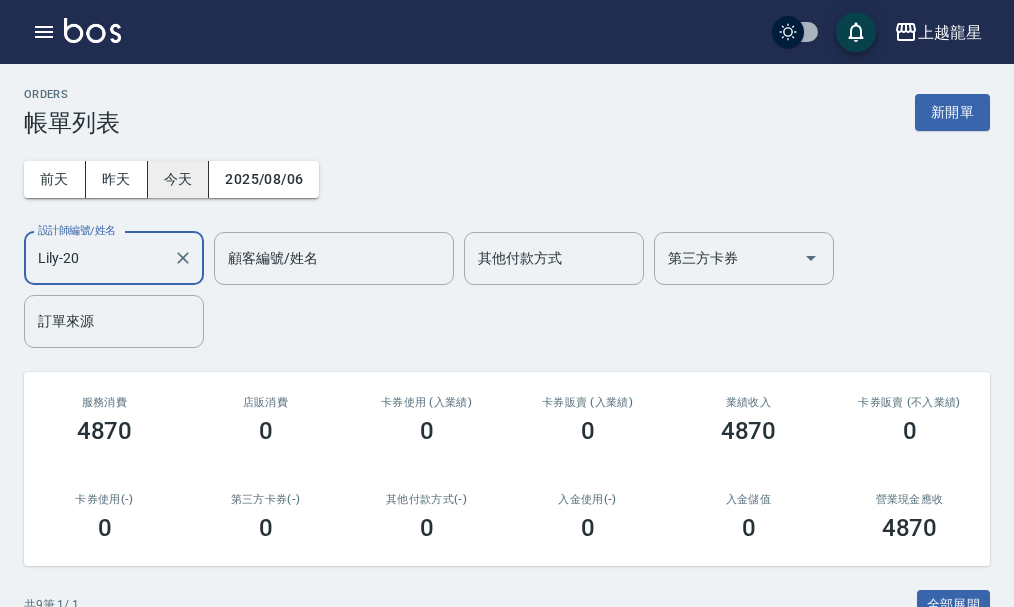 click on "今天" at bounding box center (179, 179) 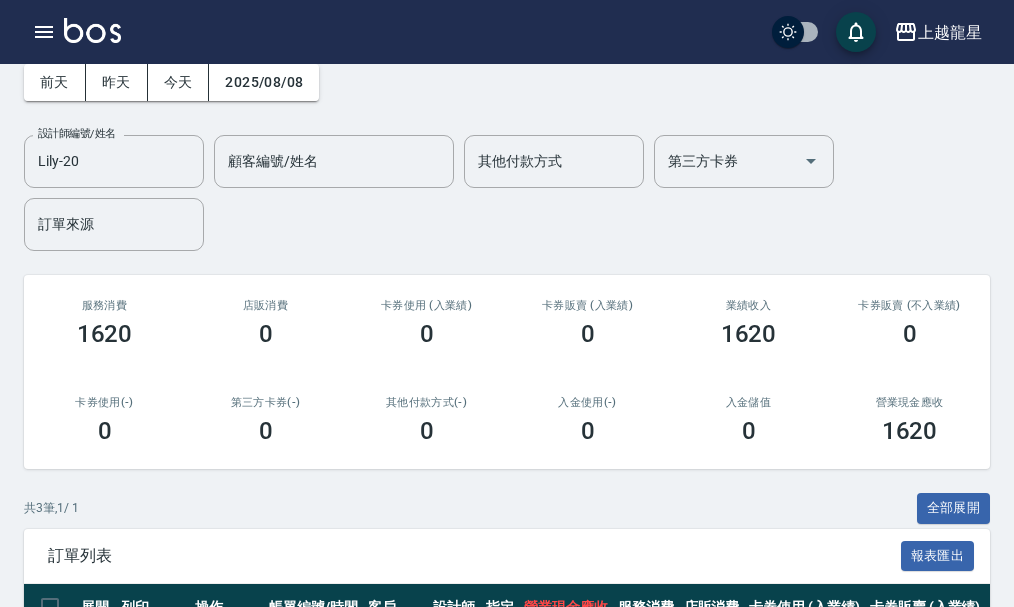 scroll, scrollTop: 0, scrollLeft: 0, axis: both 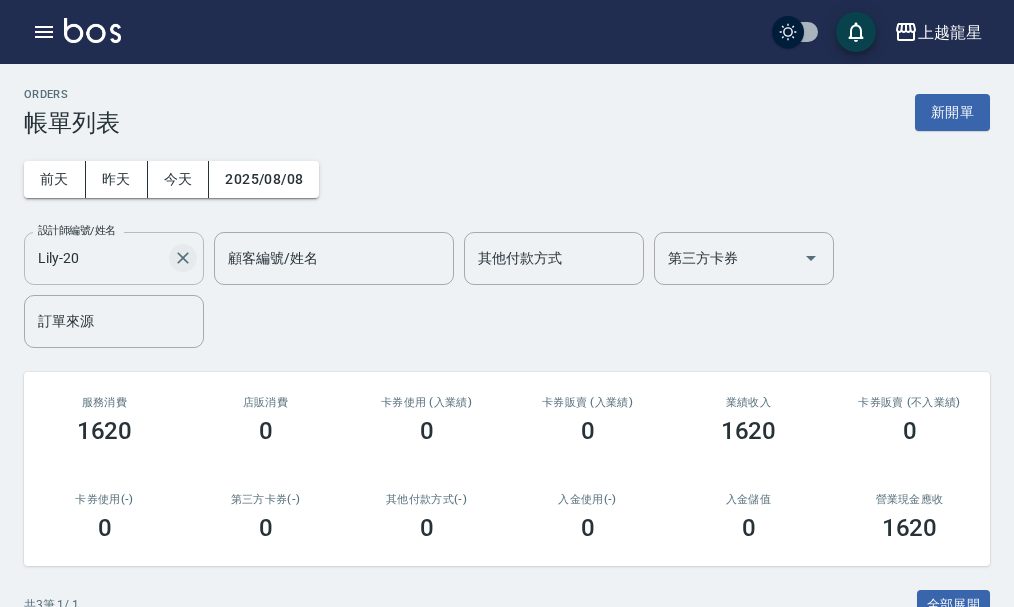click 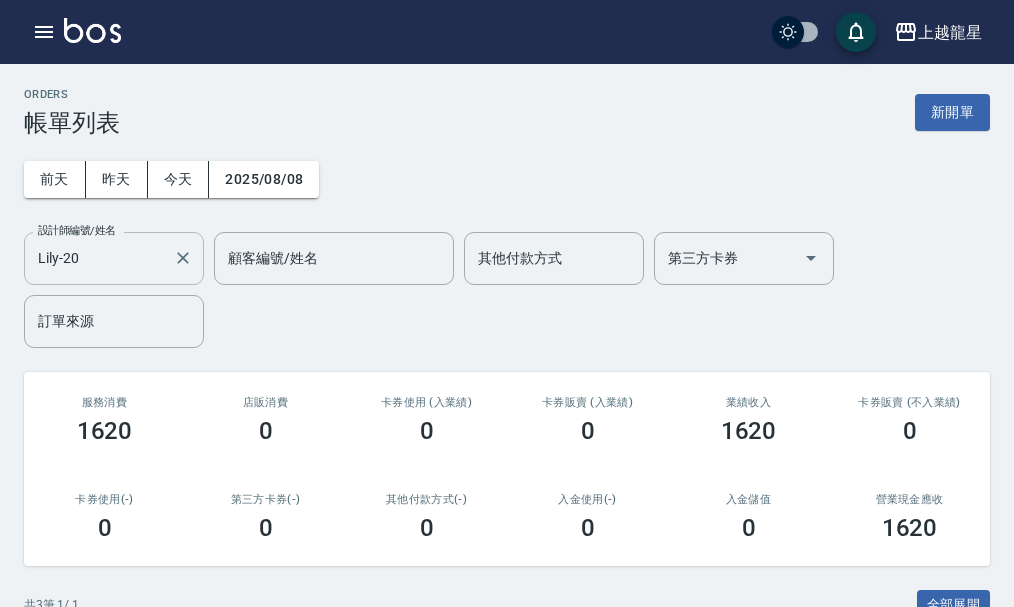 type 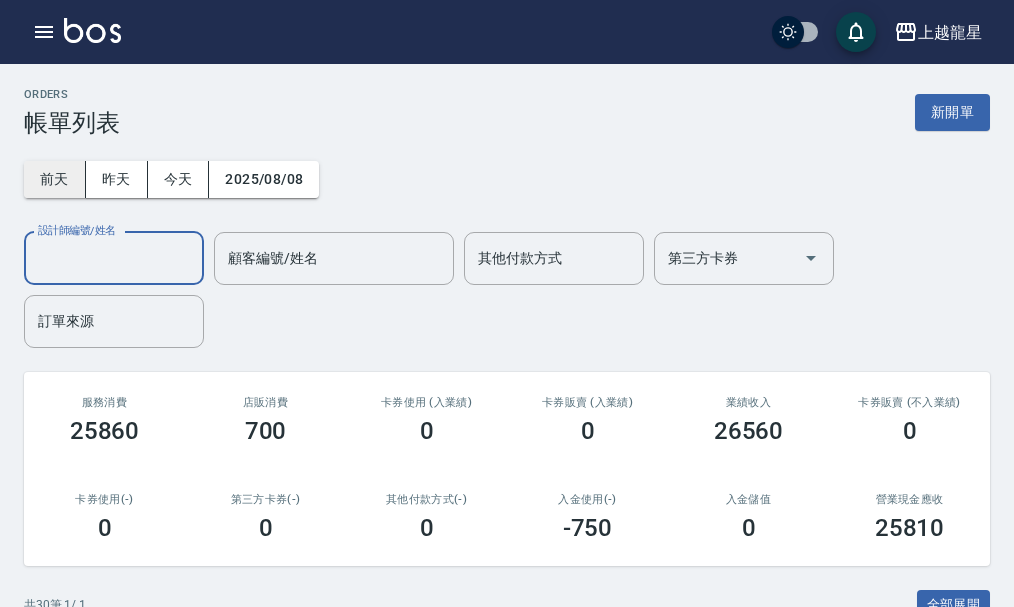 click on "前天" at bounding box center (55, 179) 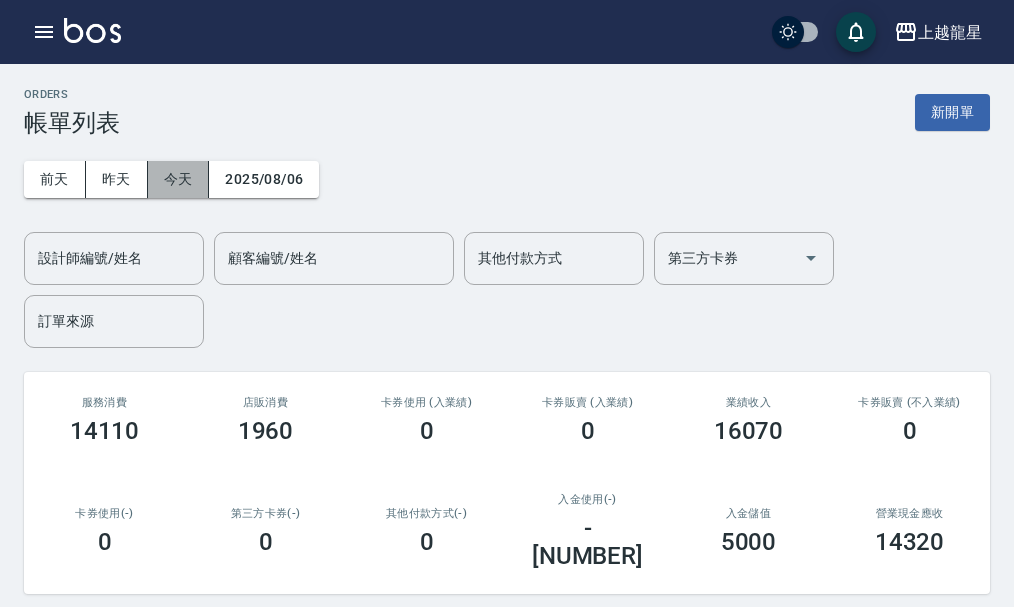 click on "今天" at bounding box center (179, 179) 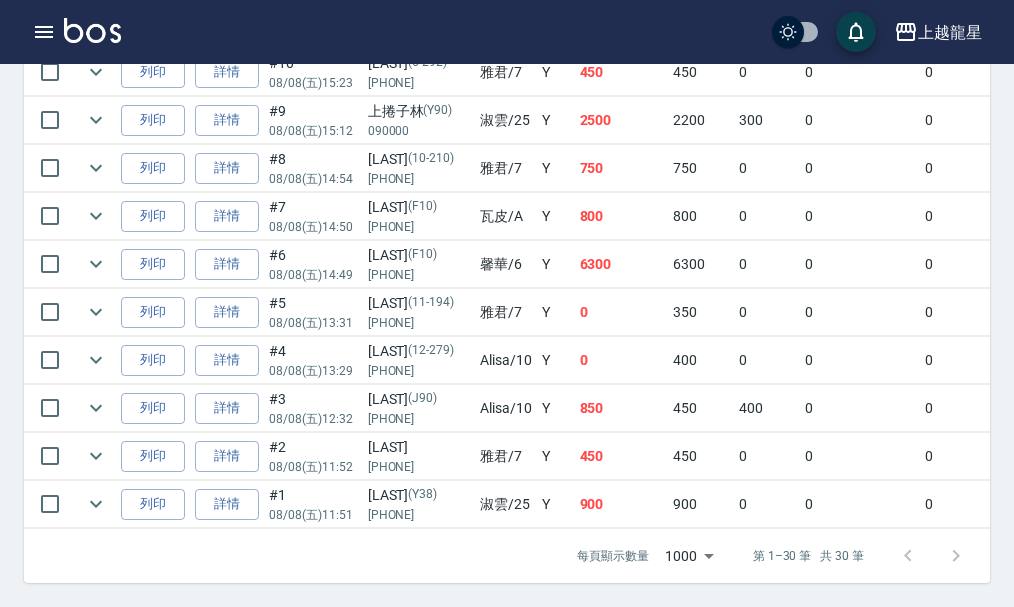 scroll, scrollTop: 1654, scrollLeft: 0, axis: vertical 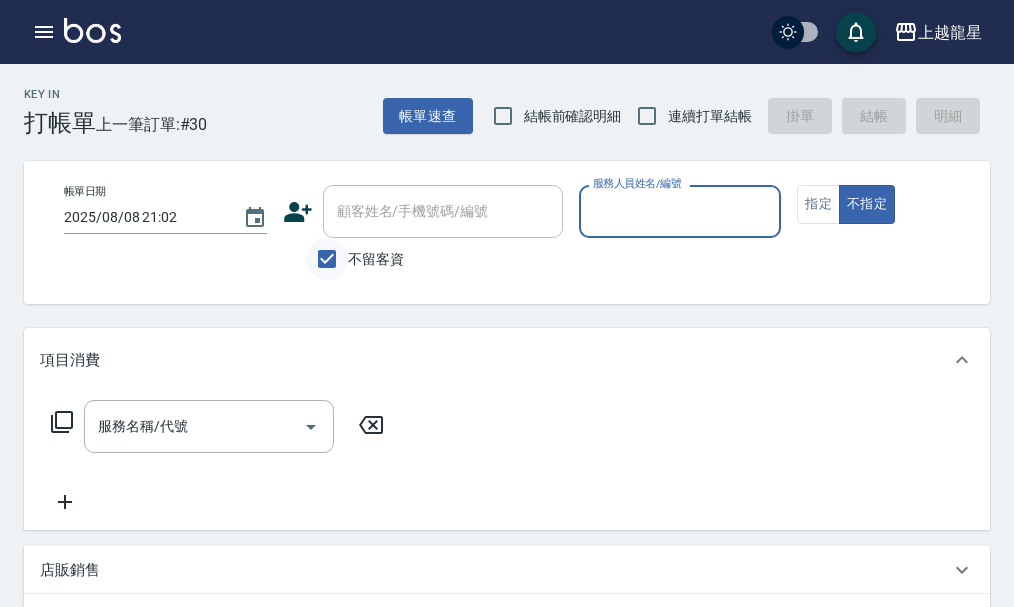 click on "不留客資" at bounding box center [327, 259] 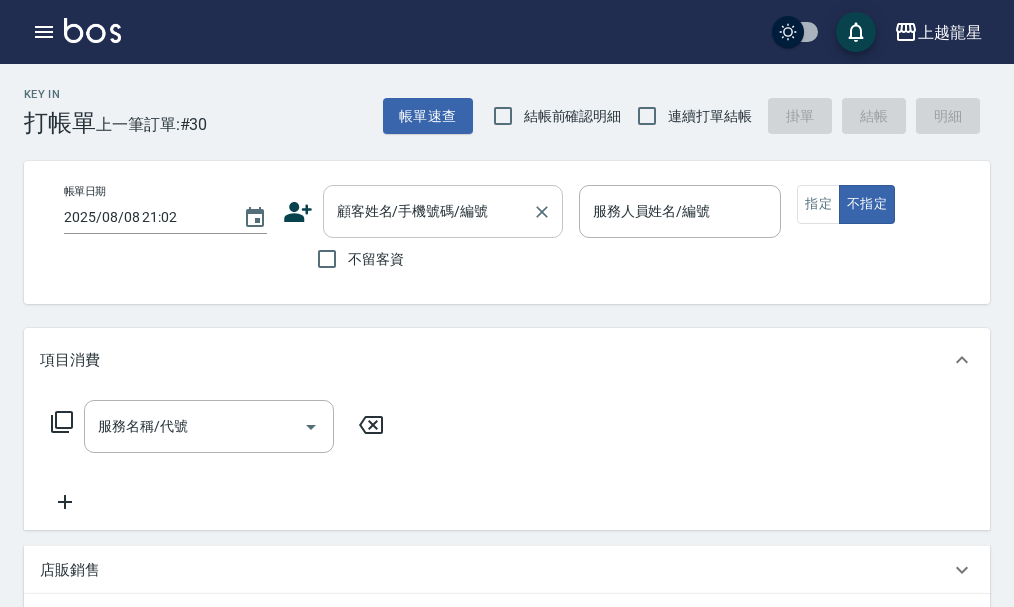 click on "顧客姓名/手機號碼/編號" at bounding box center [428, 211] 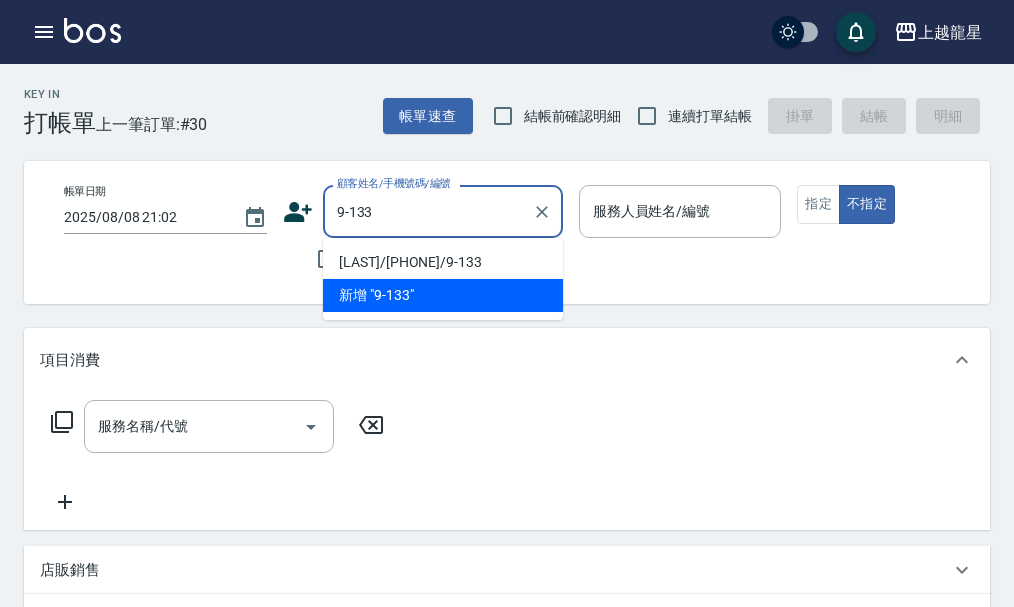 type on "[LAST]/[PHONE]/9-133" 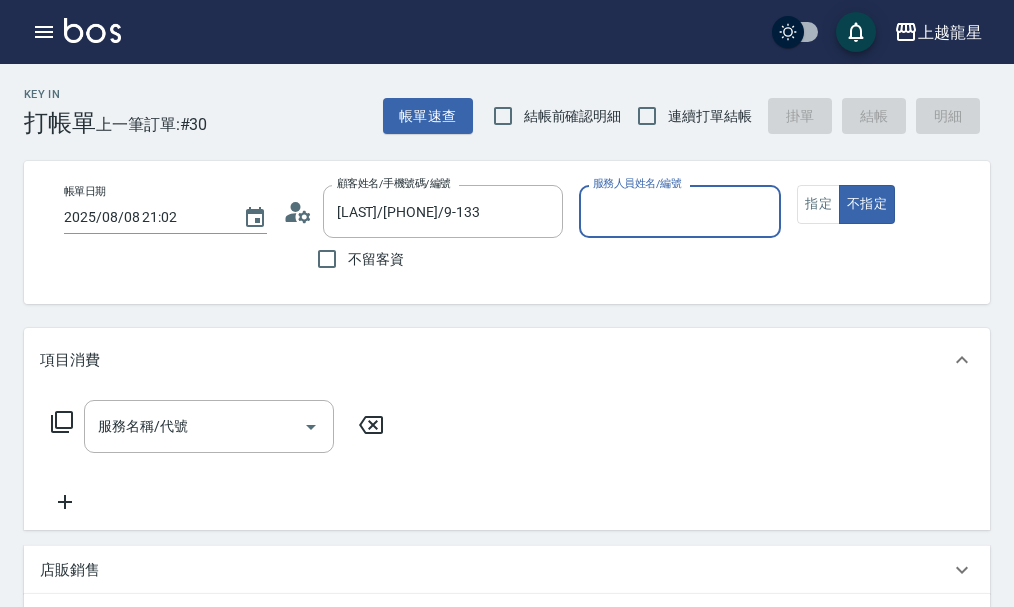type on "馨華-6" 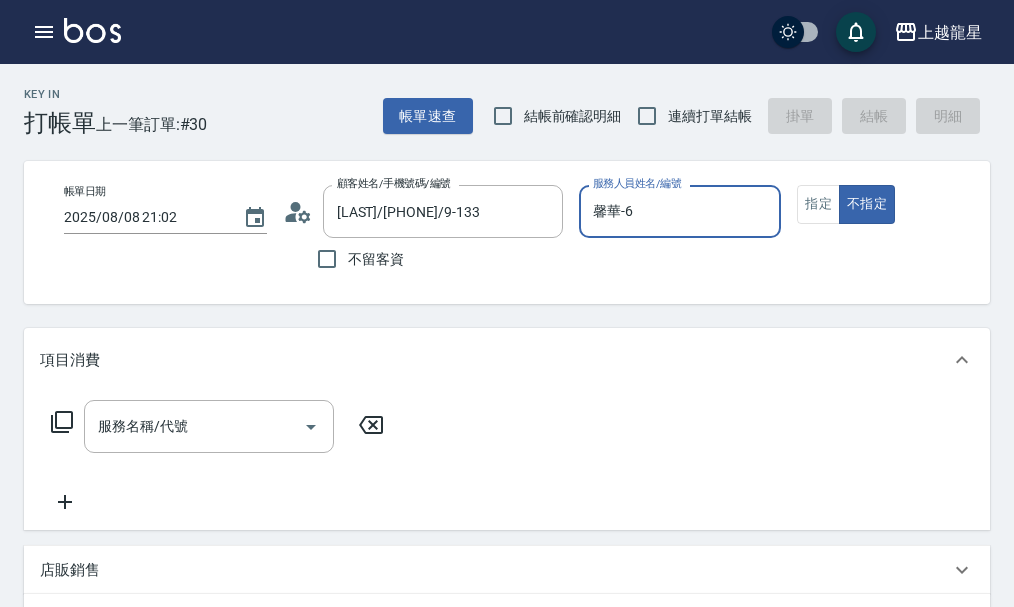 click on "不指定" at bounding box center [867, 204] 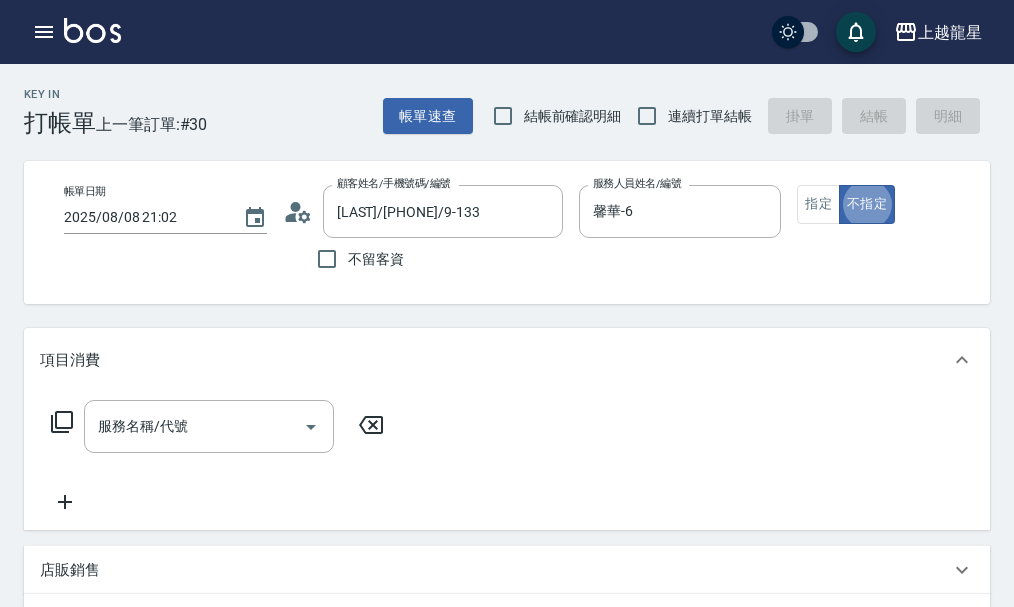 type on "false" 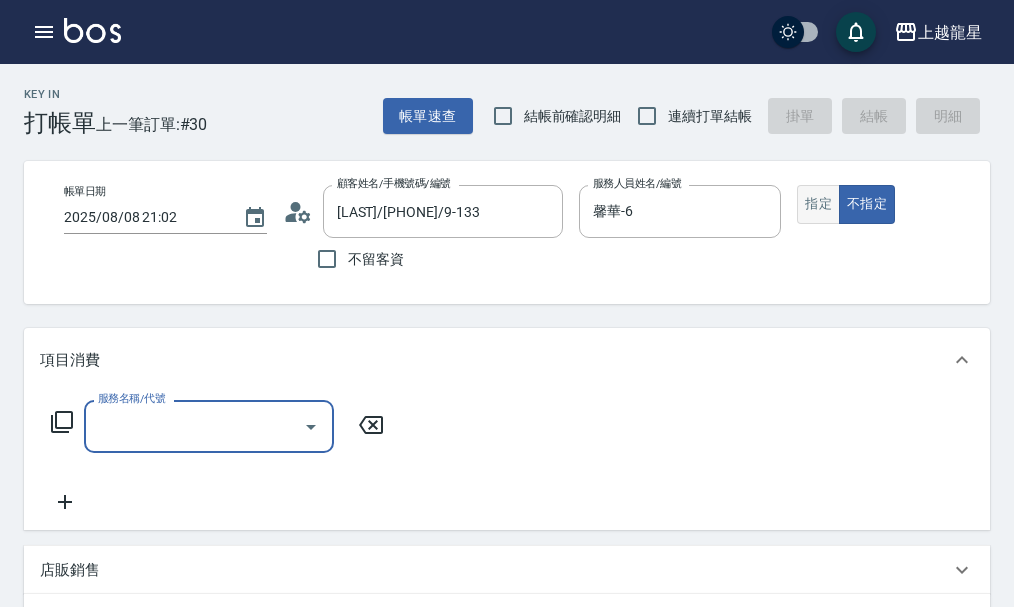 click on "指定" at bounding box center (818, 204) 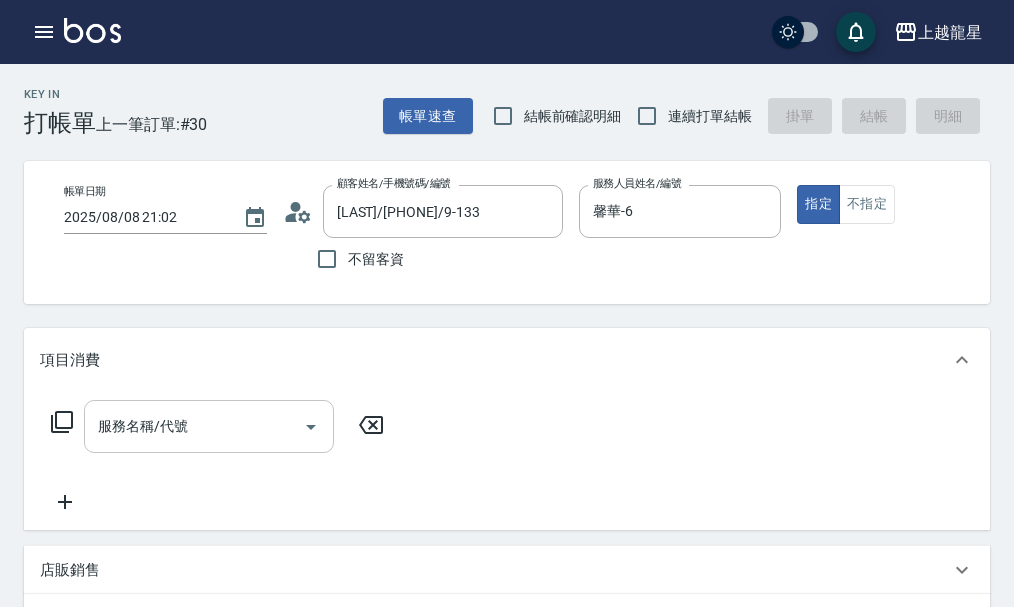 click on "服務名稱/代號" at bounding box center (194, 426) 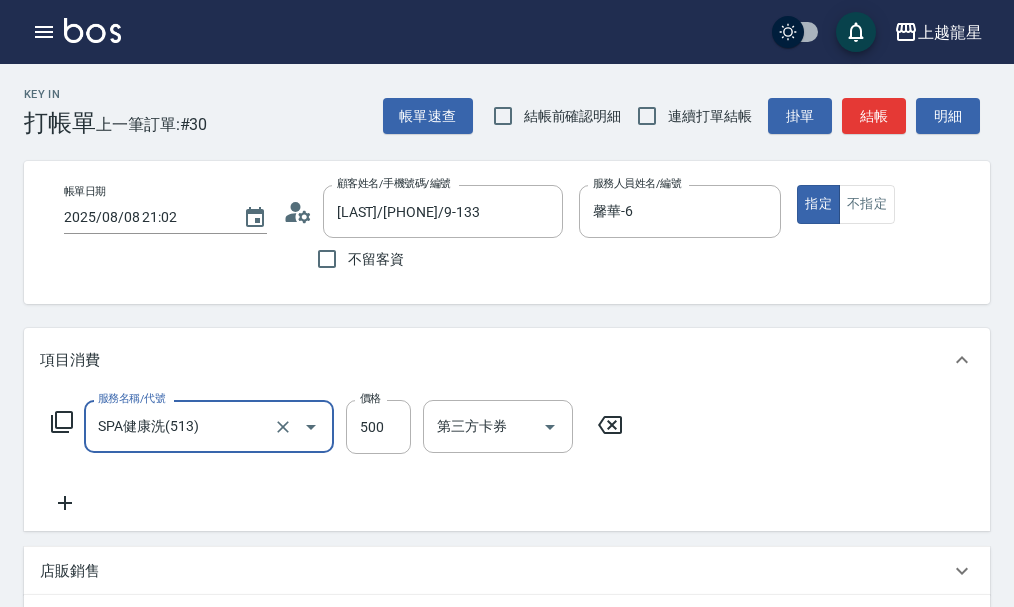type on "SPA健康洗(513)" 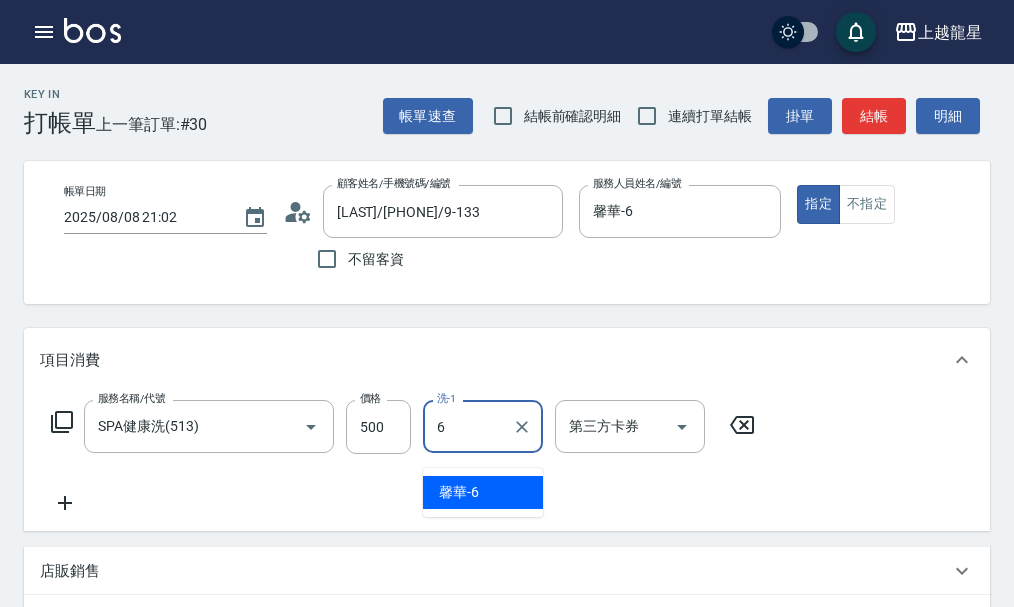 type on "馨華-6" 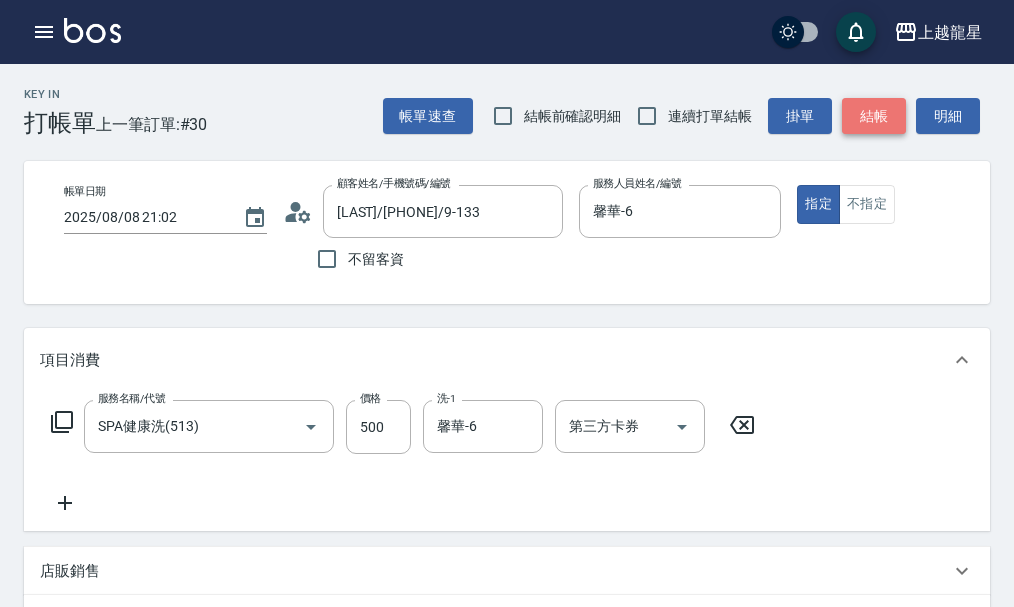 click on "結帳" at bounding box center (874, 116) 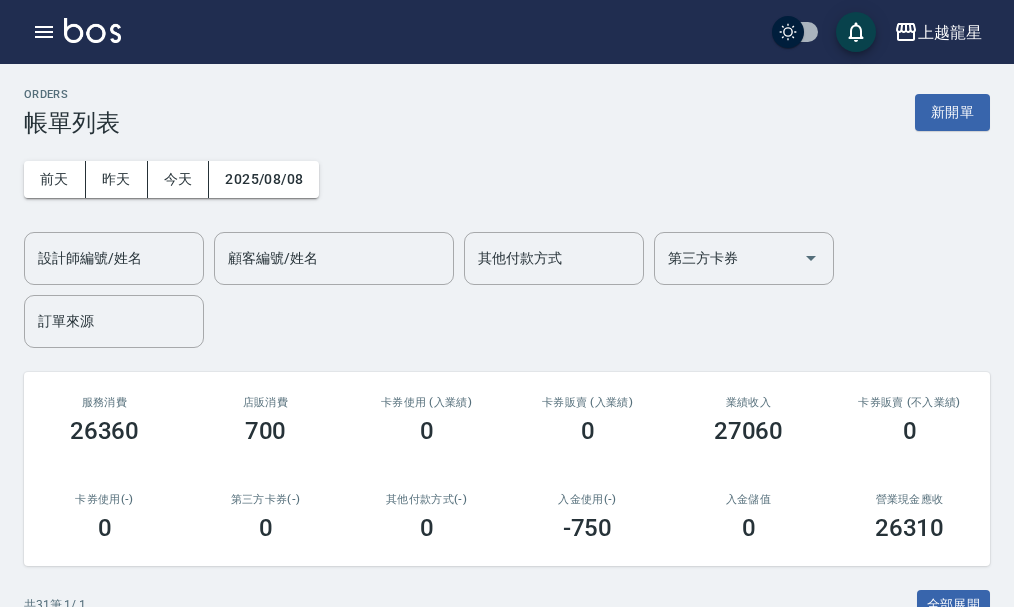 click on "ORDERS 帳單列表 新開單" at bounding box center [507, 112] 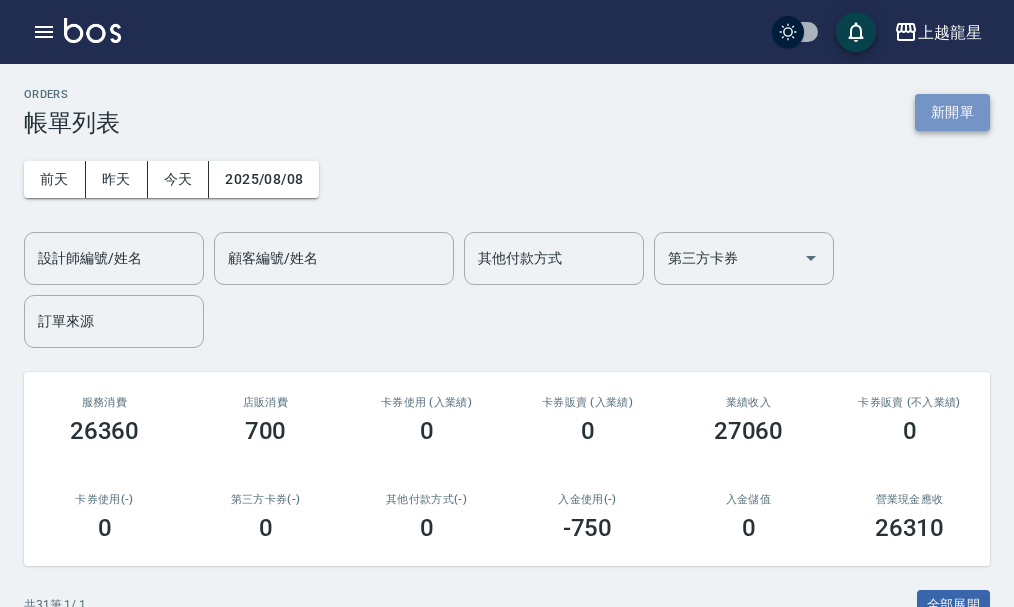 click on "新開單" at bounding box center (952, 112) 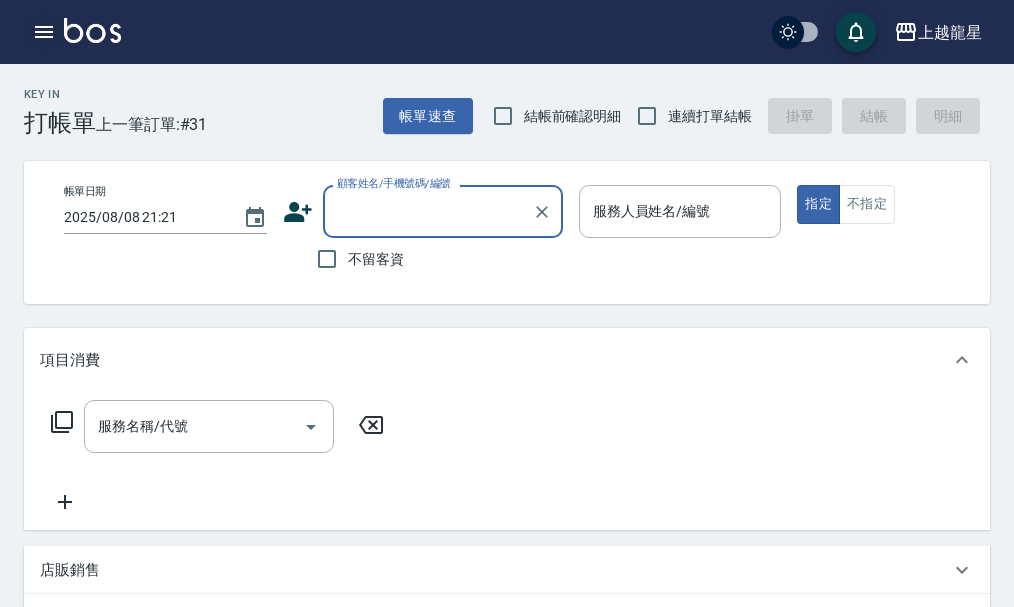 click 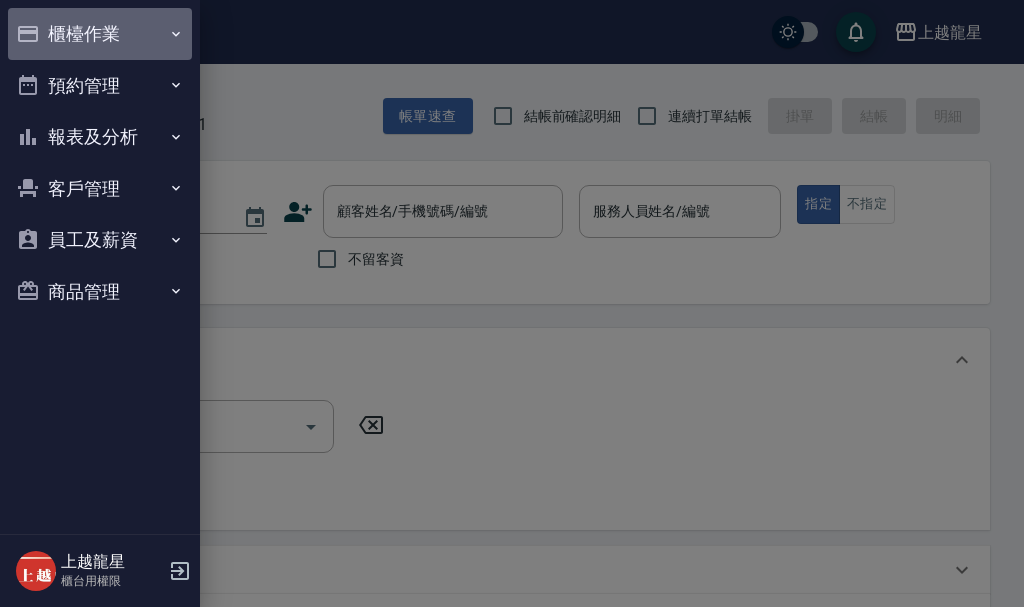 click on "櫃檯作業" at bounding box center [100, 34] 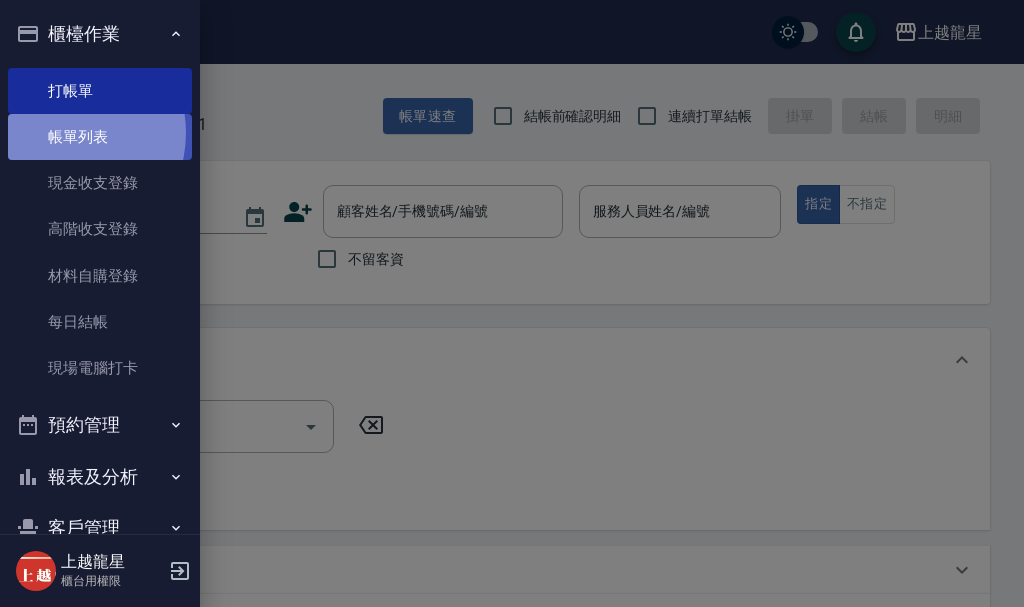 click on "帳單列表" at bounding box center [100, 137] 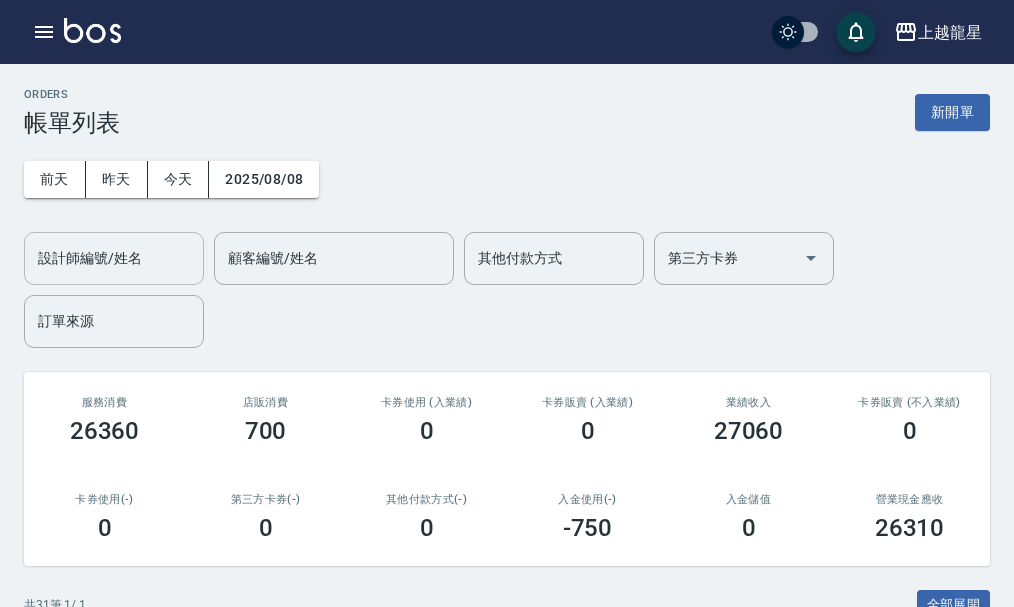 click on "設計師編號/姓名 設計師編號/姓名" at bounding box center [114, 258] 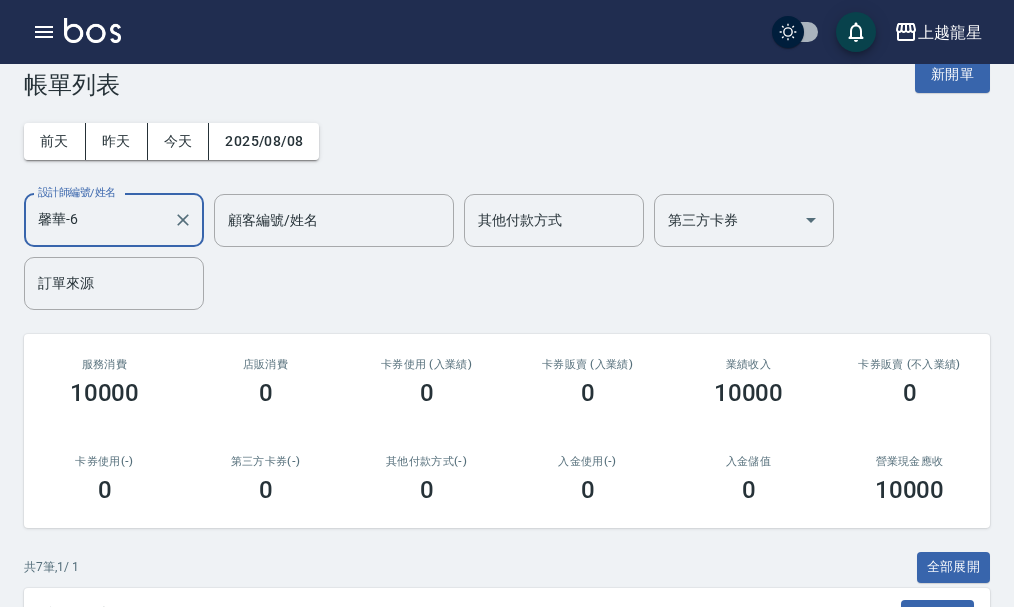 scroll, scrollTop: 0, scrollLeft: 0, axis: both 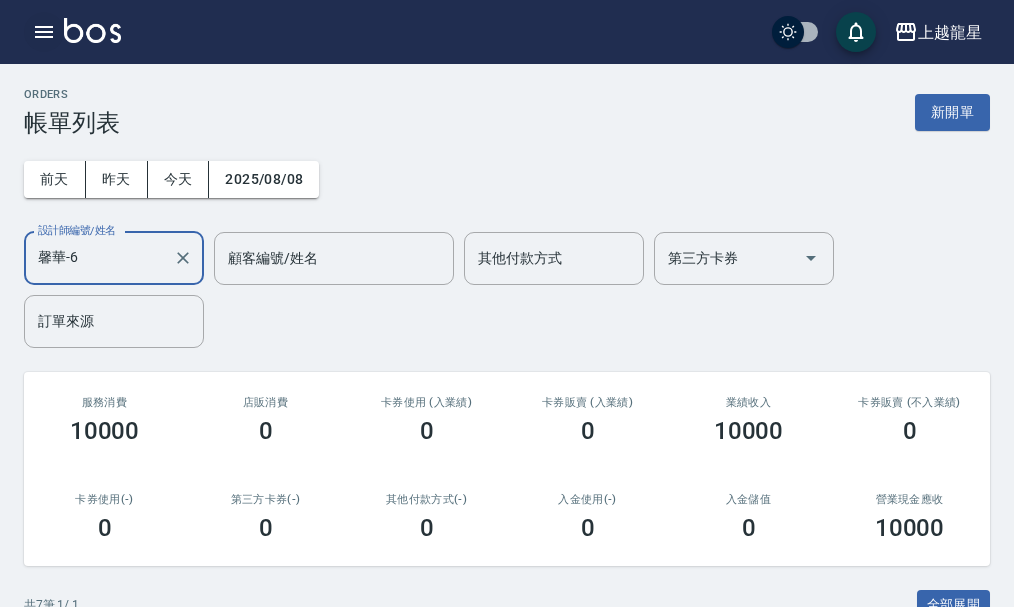 type on "馨華-6" 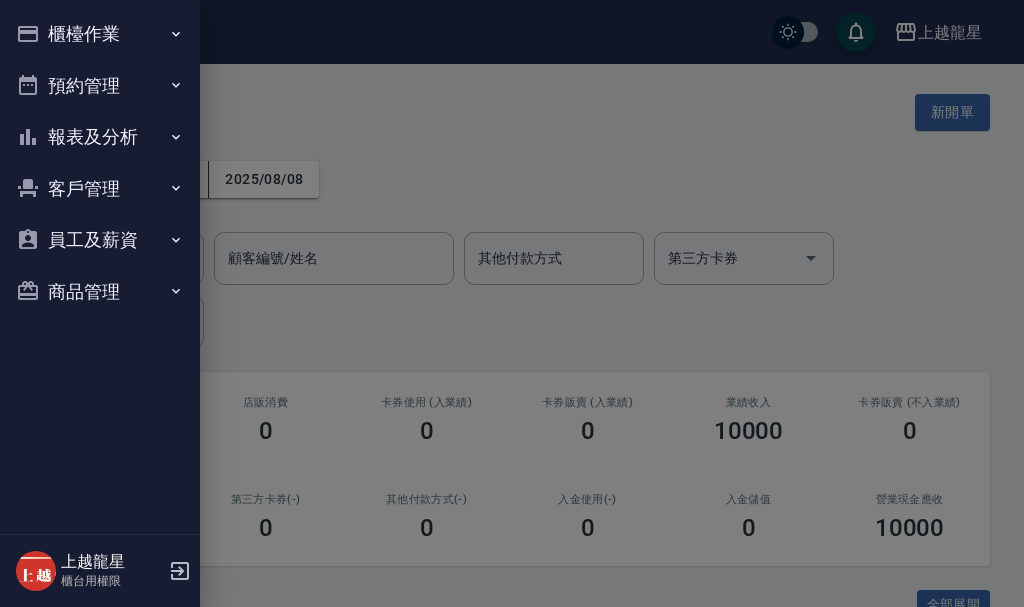 click on "報表及分析" at bounding box center (100, 137) 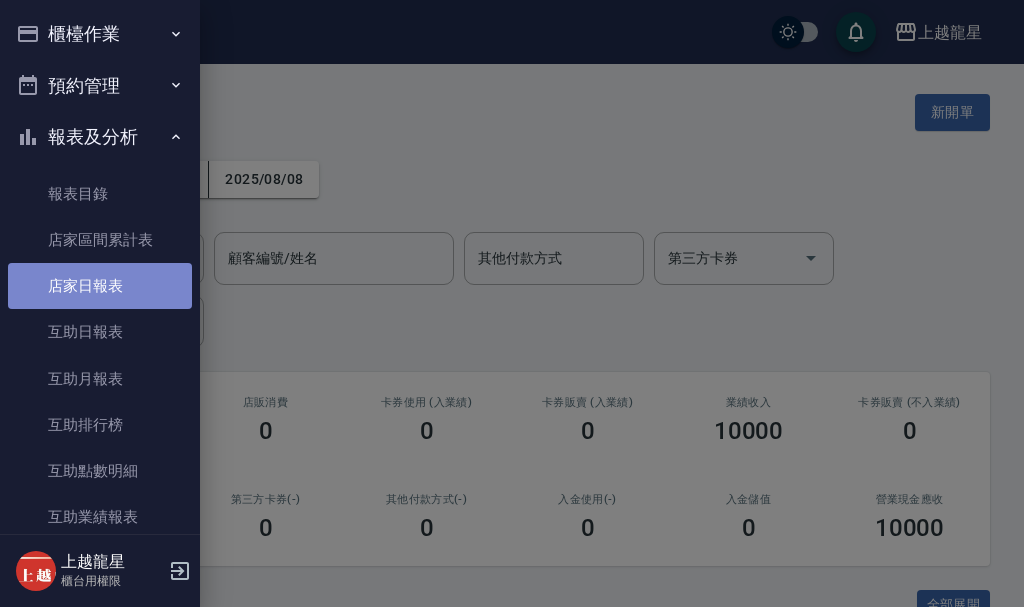 click on "店家日報表" at bounding box center (100, 286) 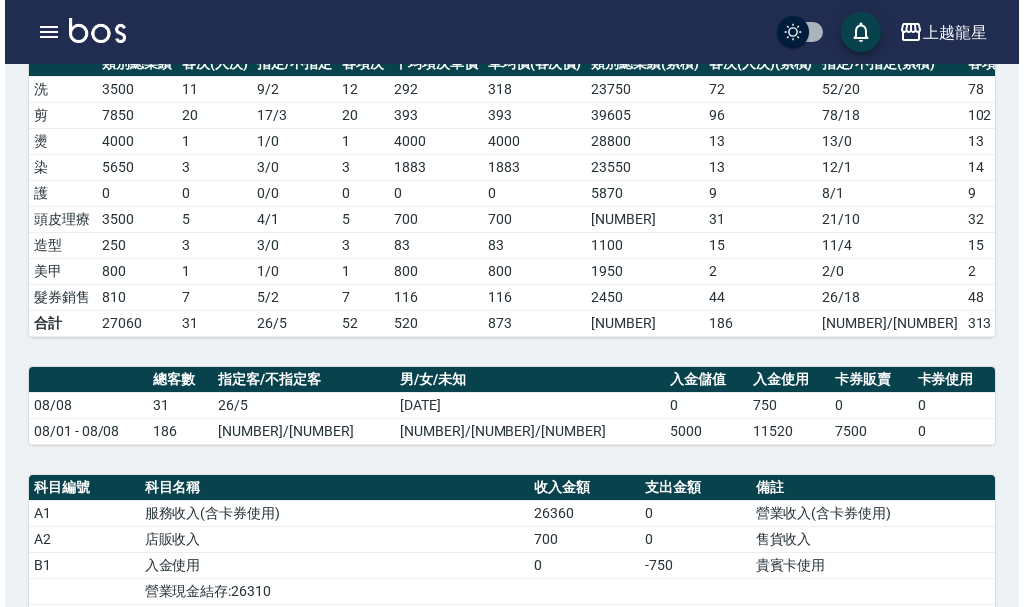 scroll, scrollTop: 500, scrollLeft: 0, axis: vertical 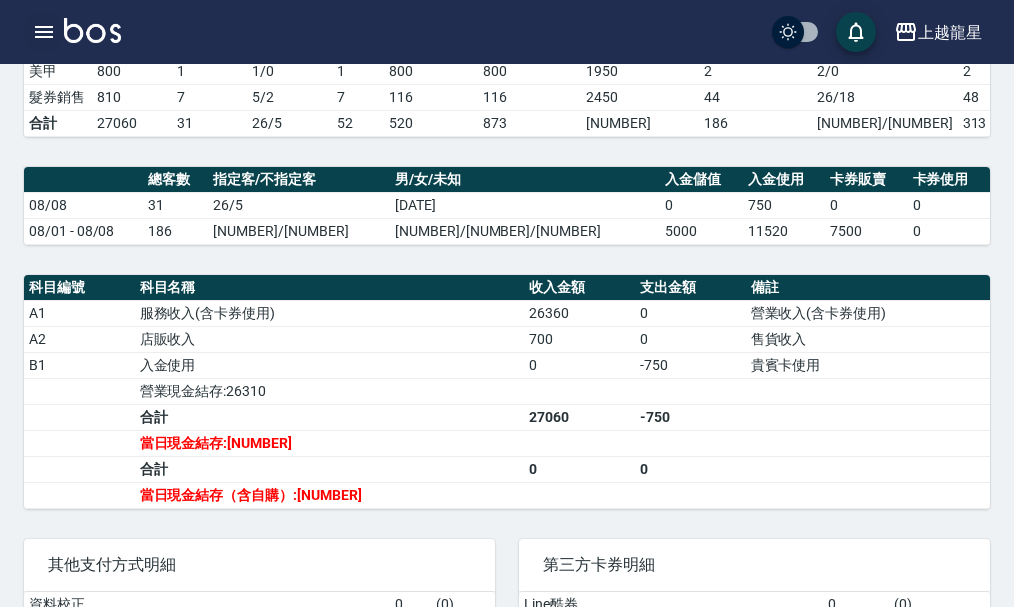 click 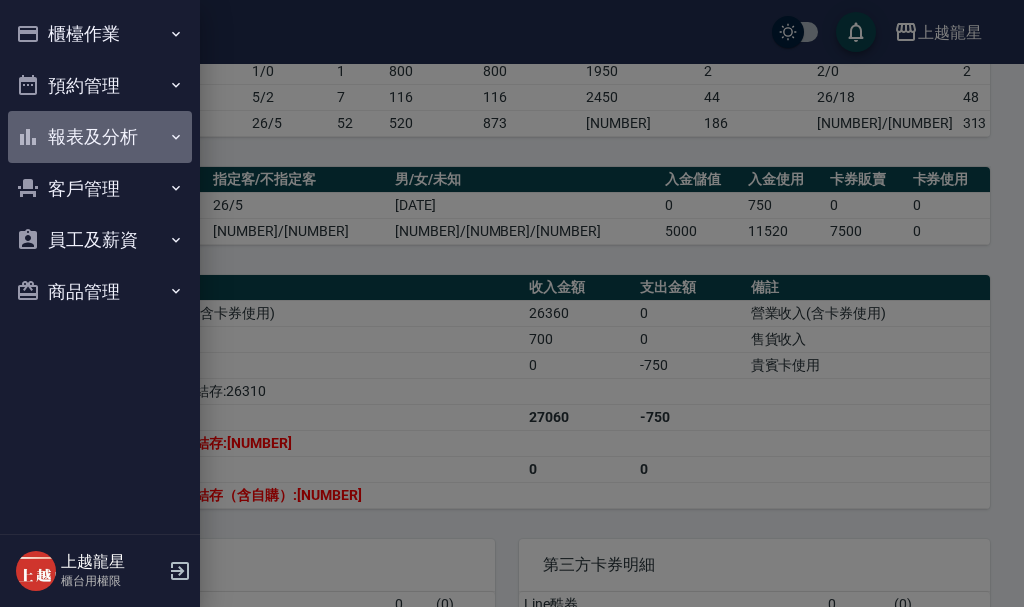 click on "報表及分析" at bounding box center [100, 137] 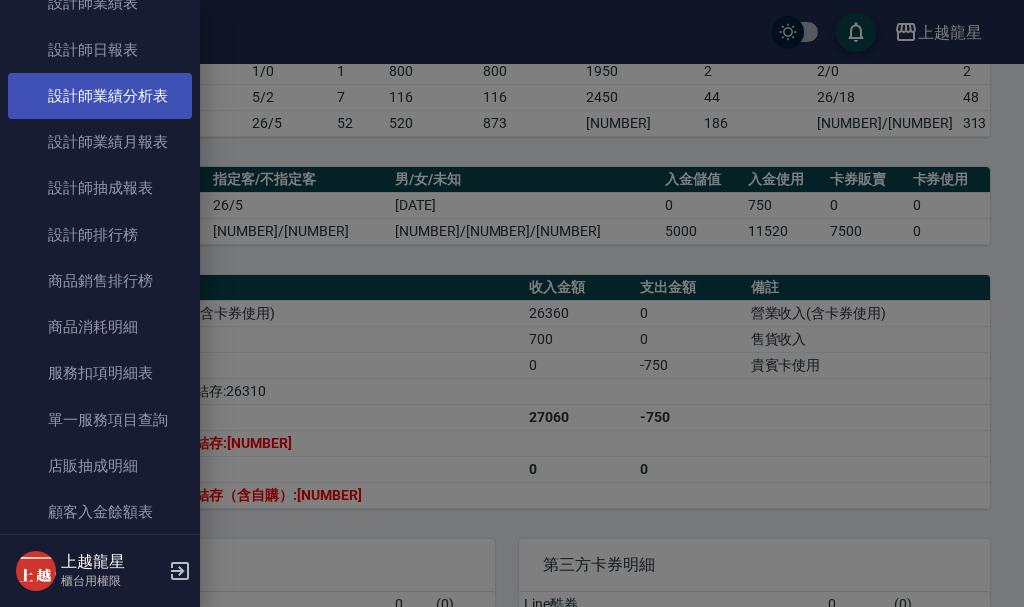 scroll, scrollTop: 700, scrollLeft: 0, axis: vertical 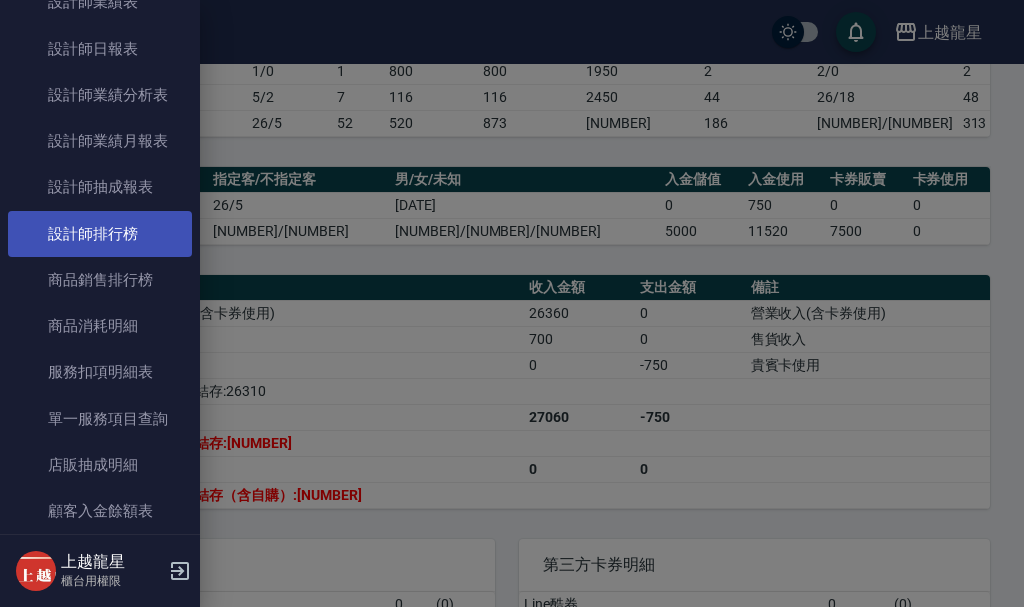 click on "設計師排行榜" at bounding box center (100, 234) 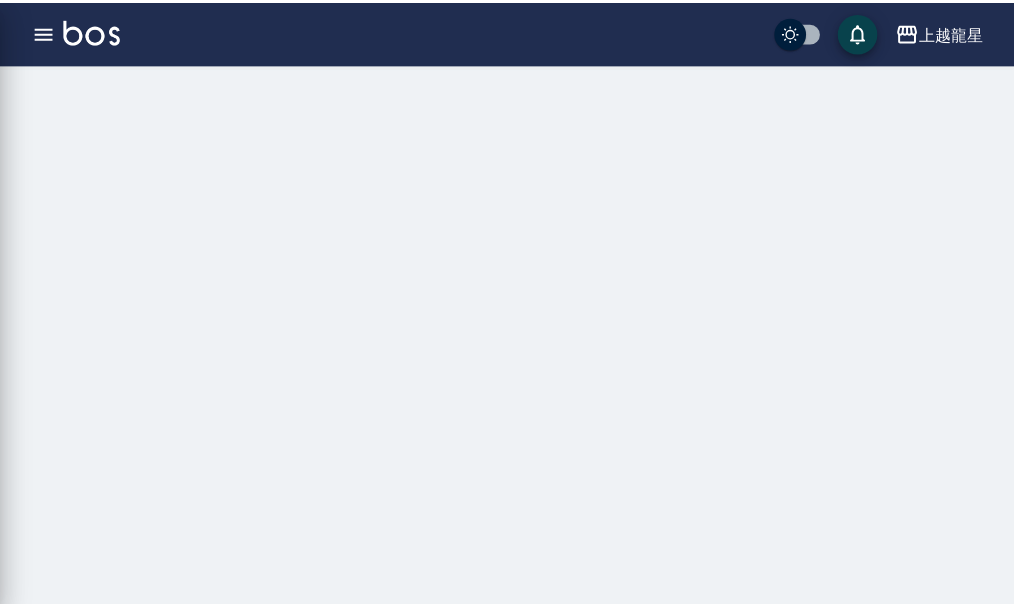 scroll, scrollTop: 0, scrollLeft: 0, axis: both 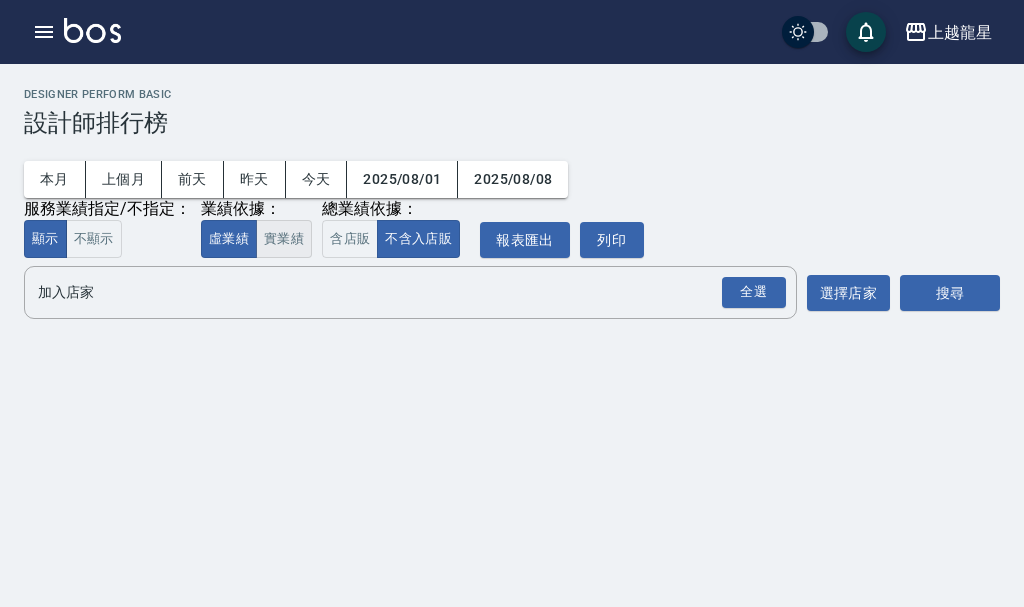 click on "實業績" at bounding box center [284, 239] 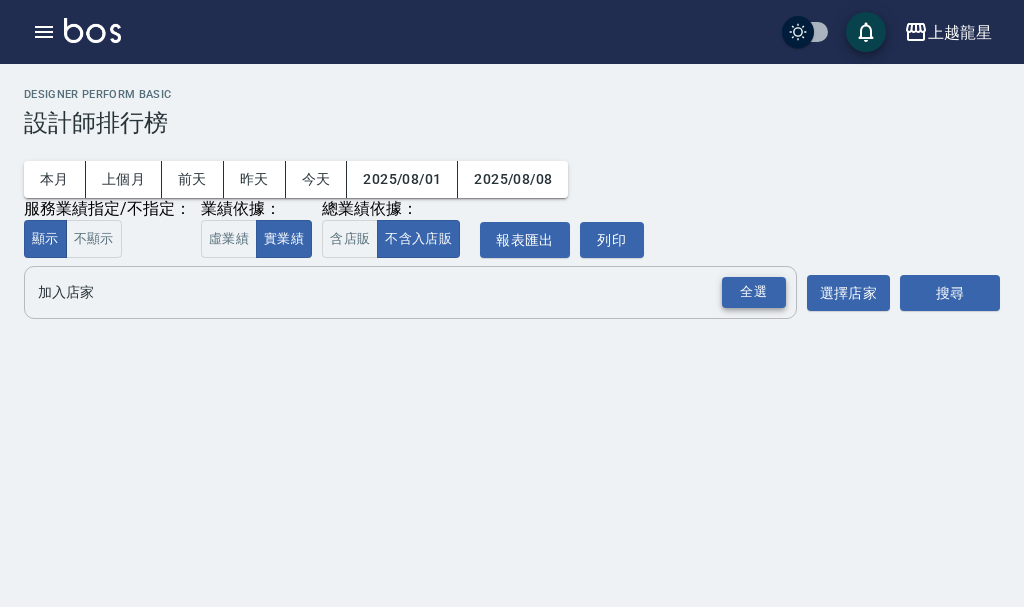 click on "全選" at bounding box center (754, 292) 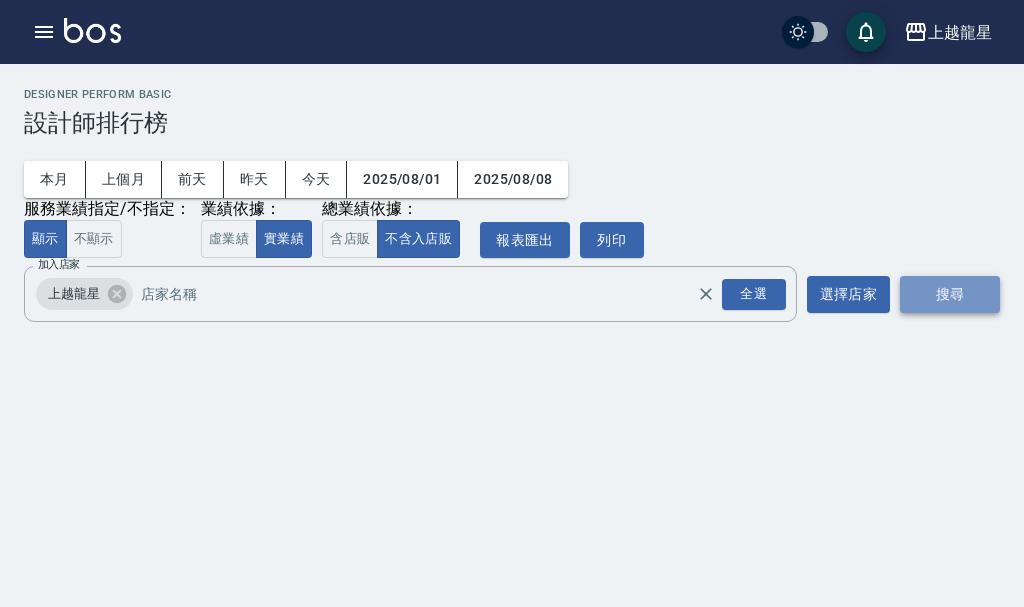click on "搜尋" at bounding box center [950, 294] 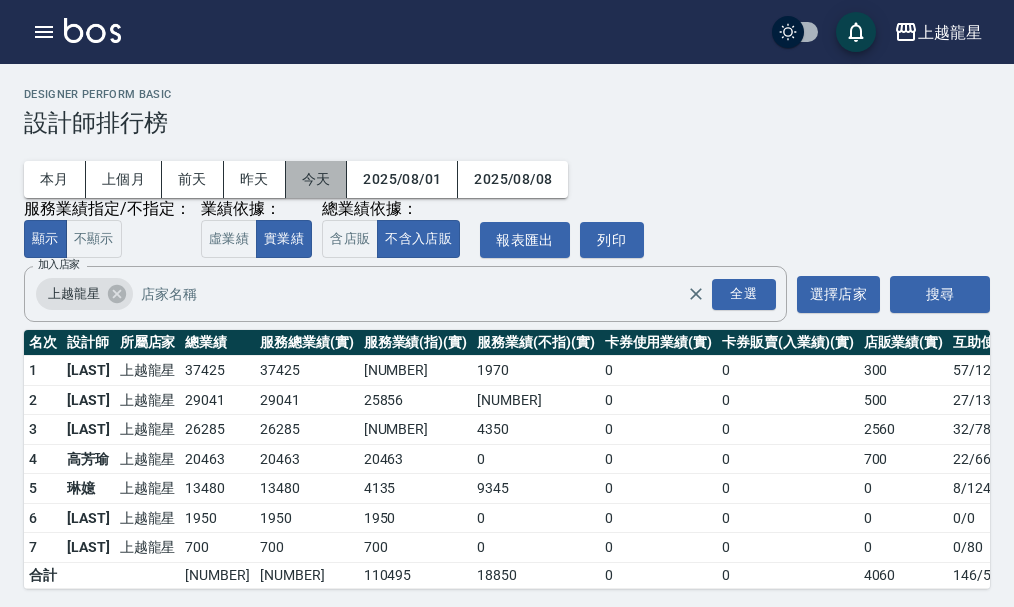 click on "今天" at bounding box center [317, 179] 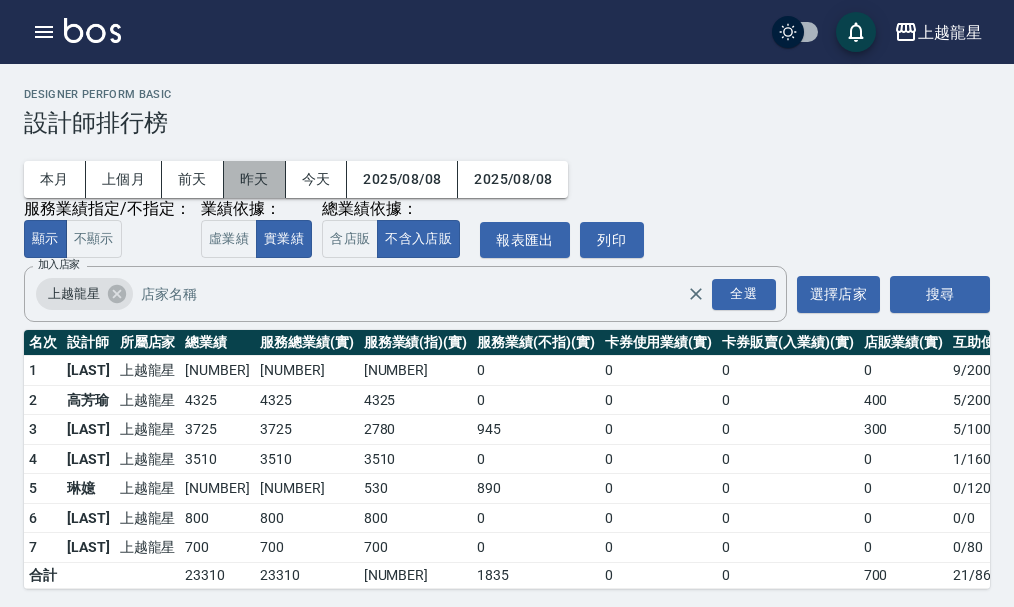 click on "昨天" at bounding box center (255, 179) 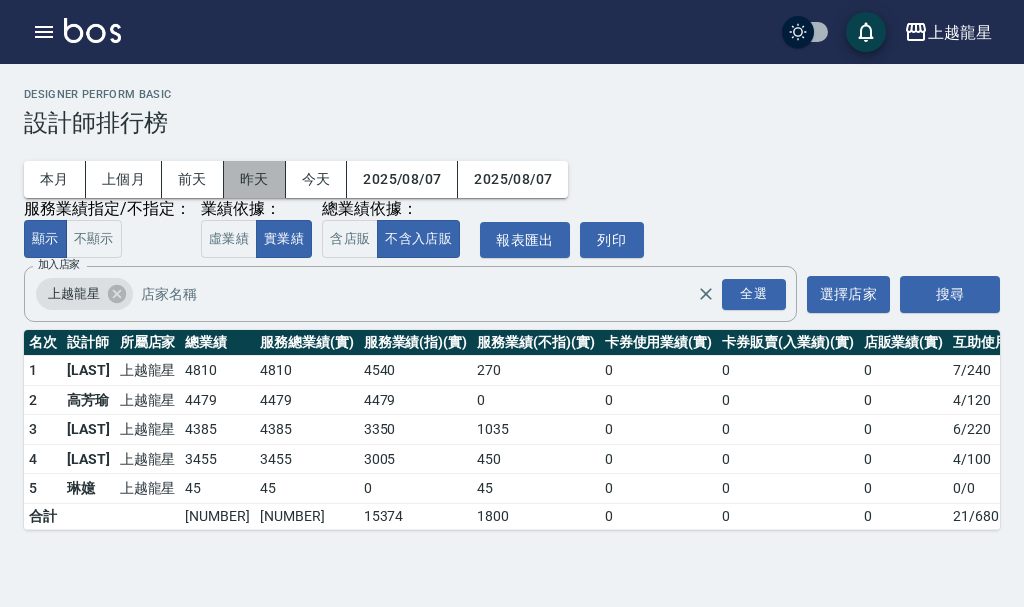 click on "昨天" at bounding box center (255, 179) 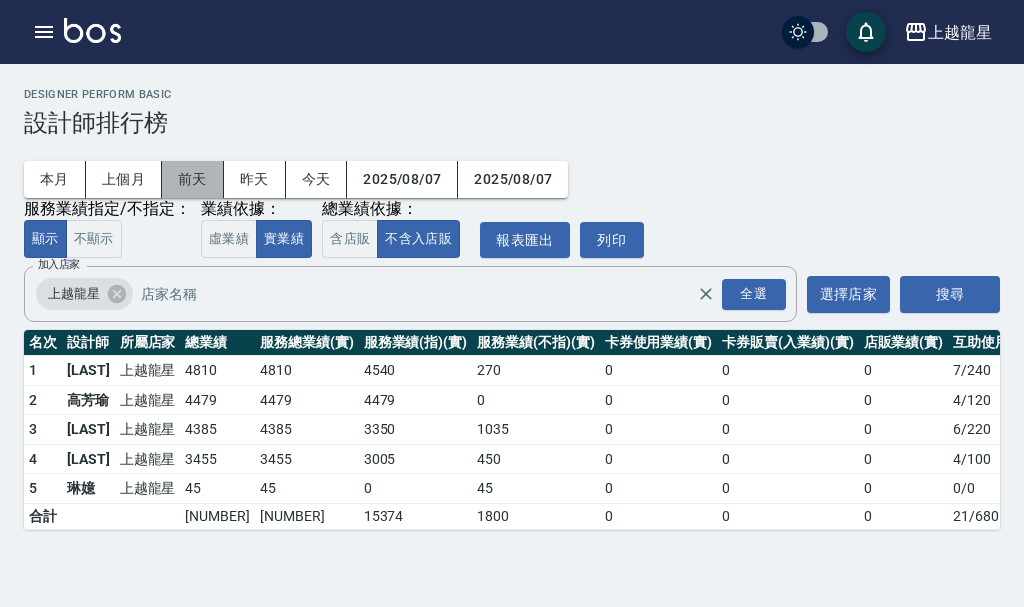 click on "前天" at bounding box center (193, 179) 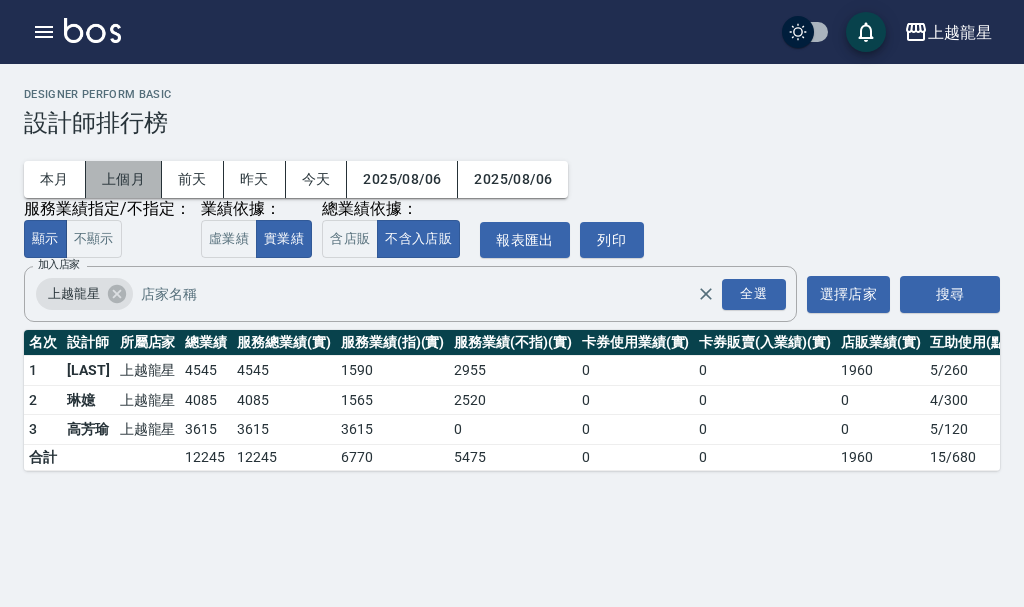 click on "上個月" at bounding box center (124, 179) 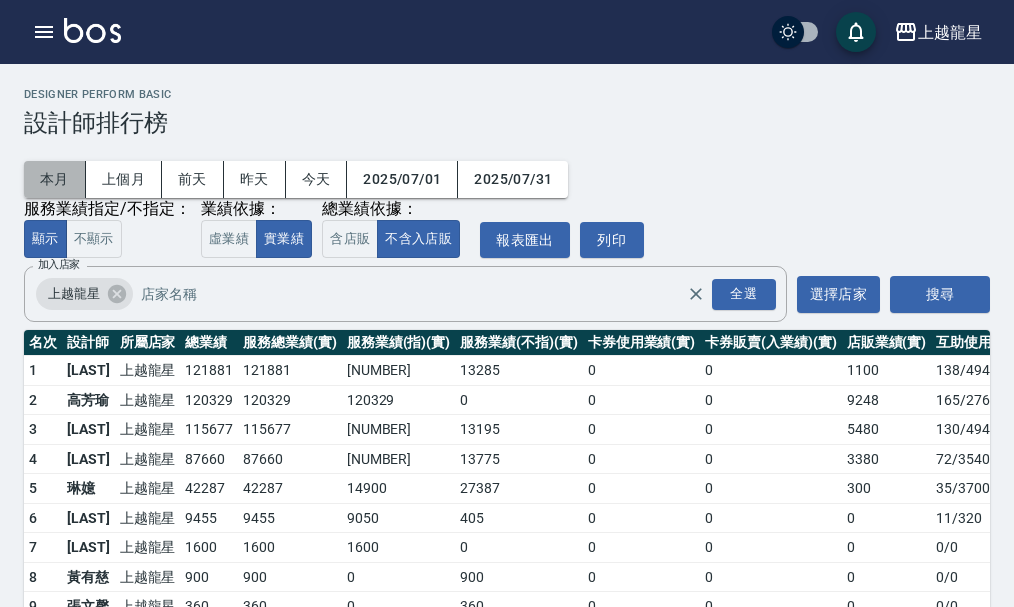 click on "本月" at bounding box center [55, 179] 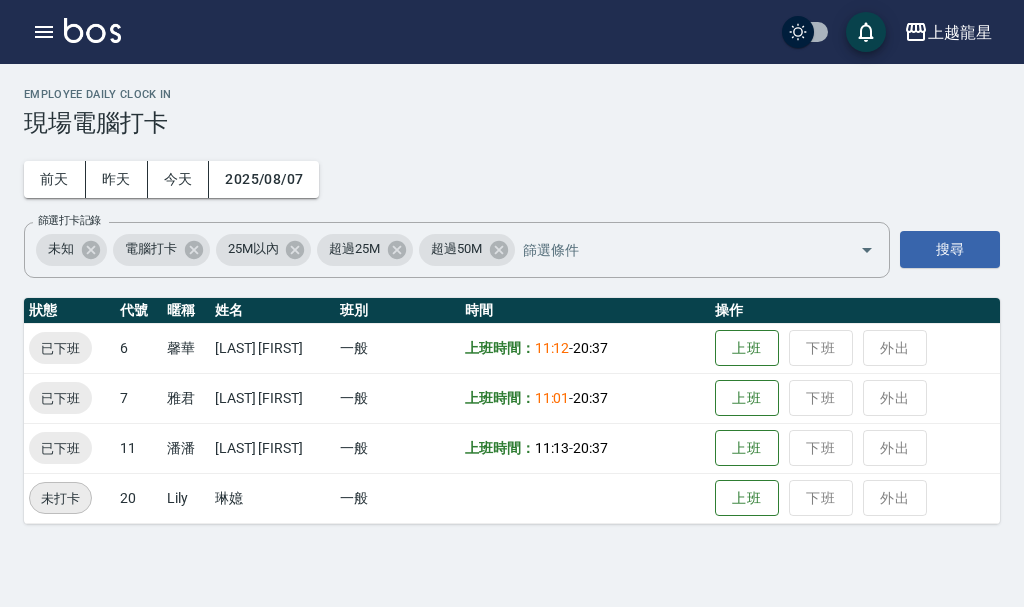 scroll, scrollTop: 0, scrollLeft: 0, axis: both 